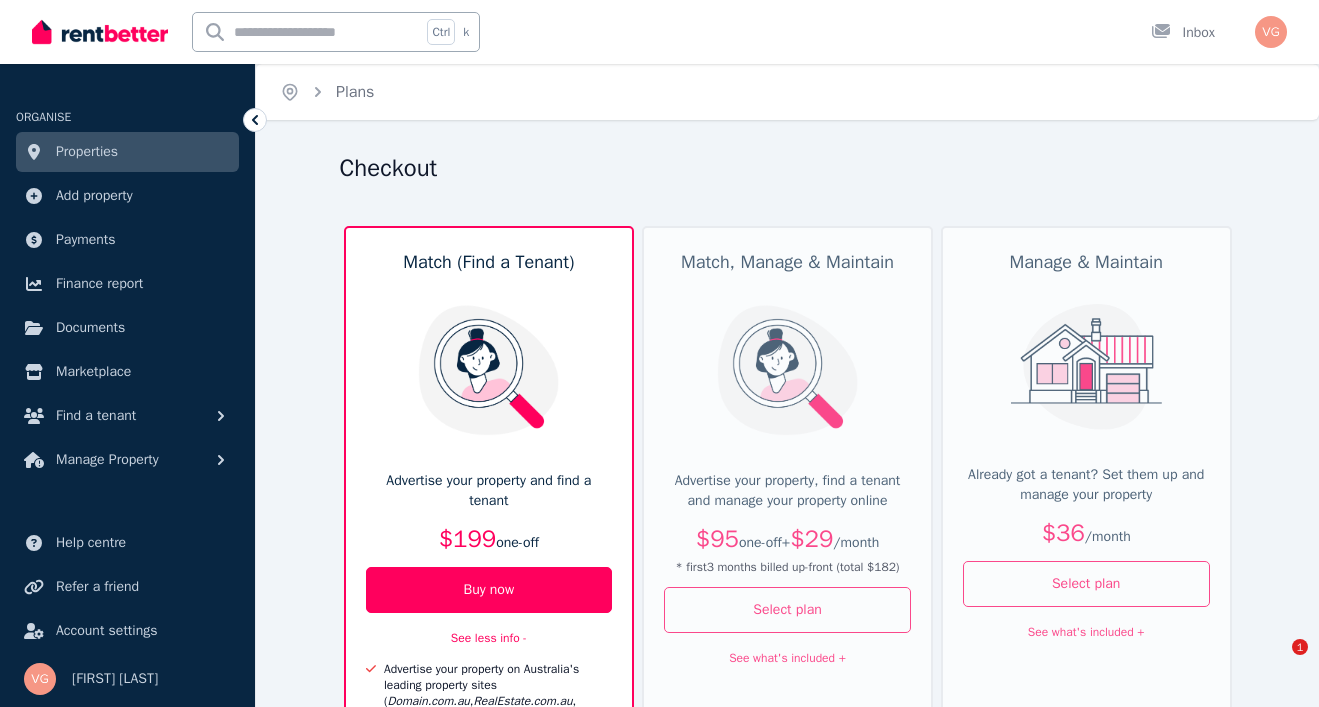 scroll, scrollTop: 600, scrollLeft: 0, axis: vertical 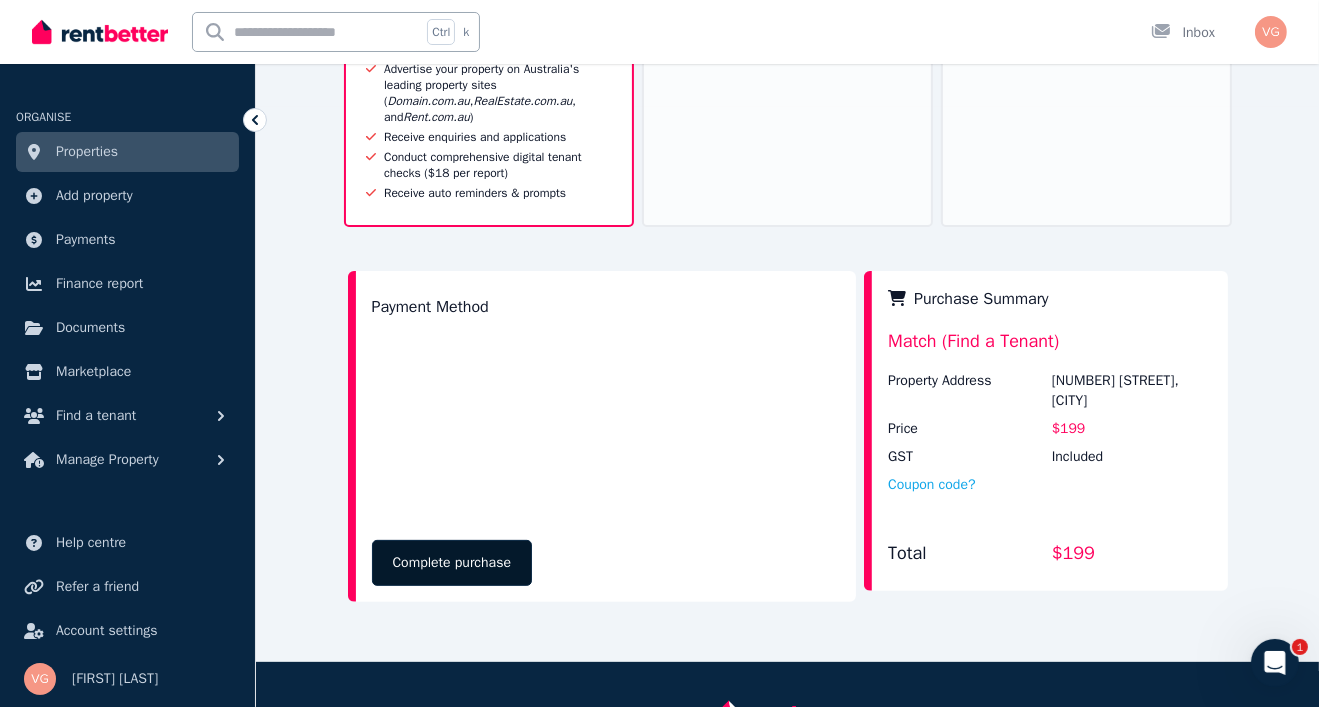click on "Complete purchase" at bounding box center (452, 563) 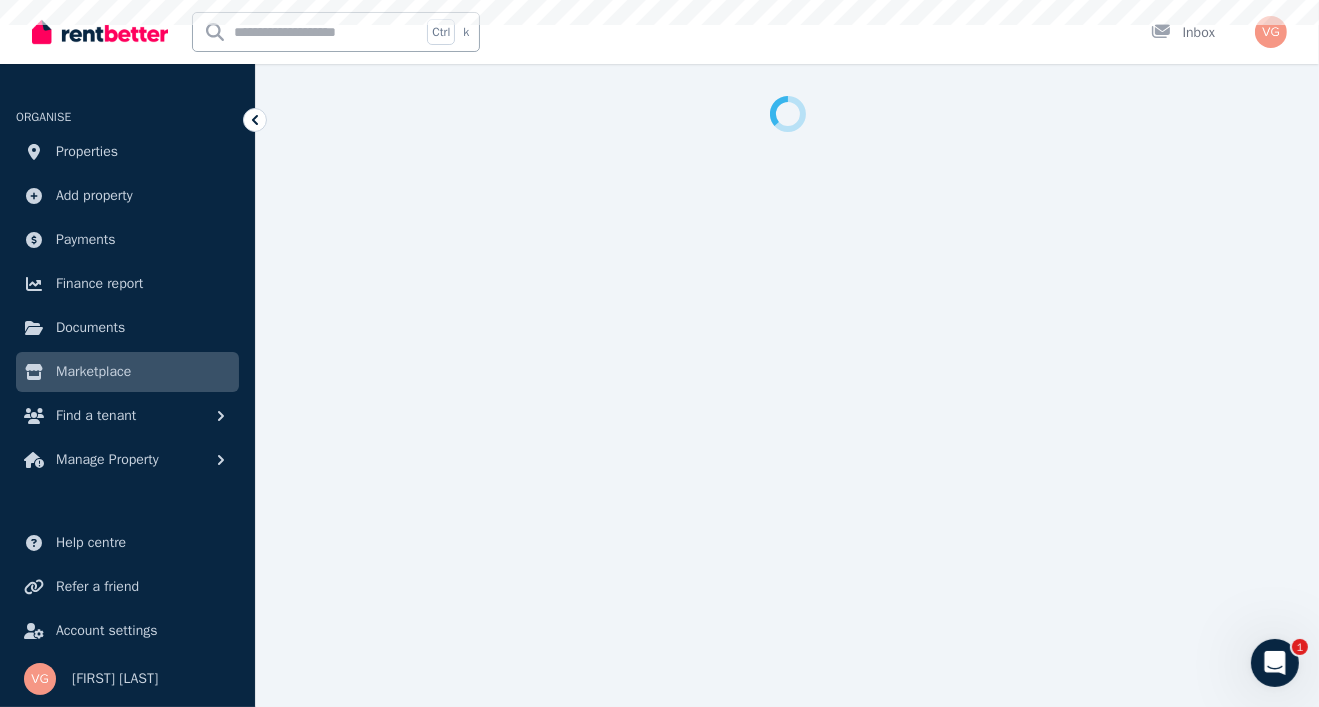 scroll, scrollTop: 0, scrollLeft: 0, axis: both 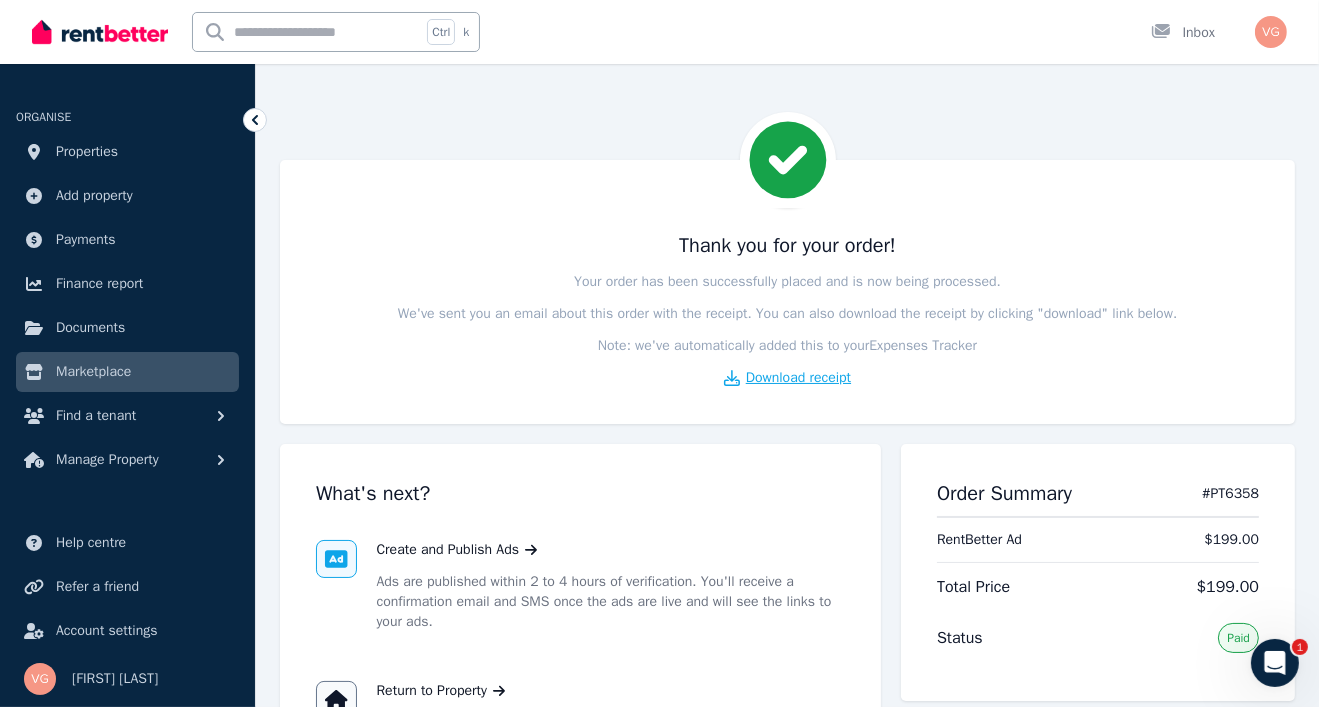 click on "Download receipt" at bounding box center (798, 378) 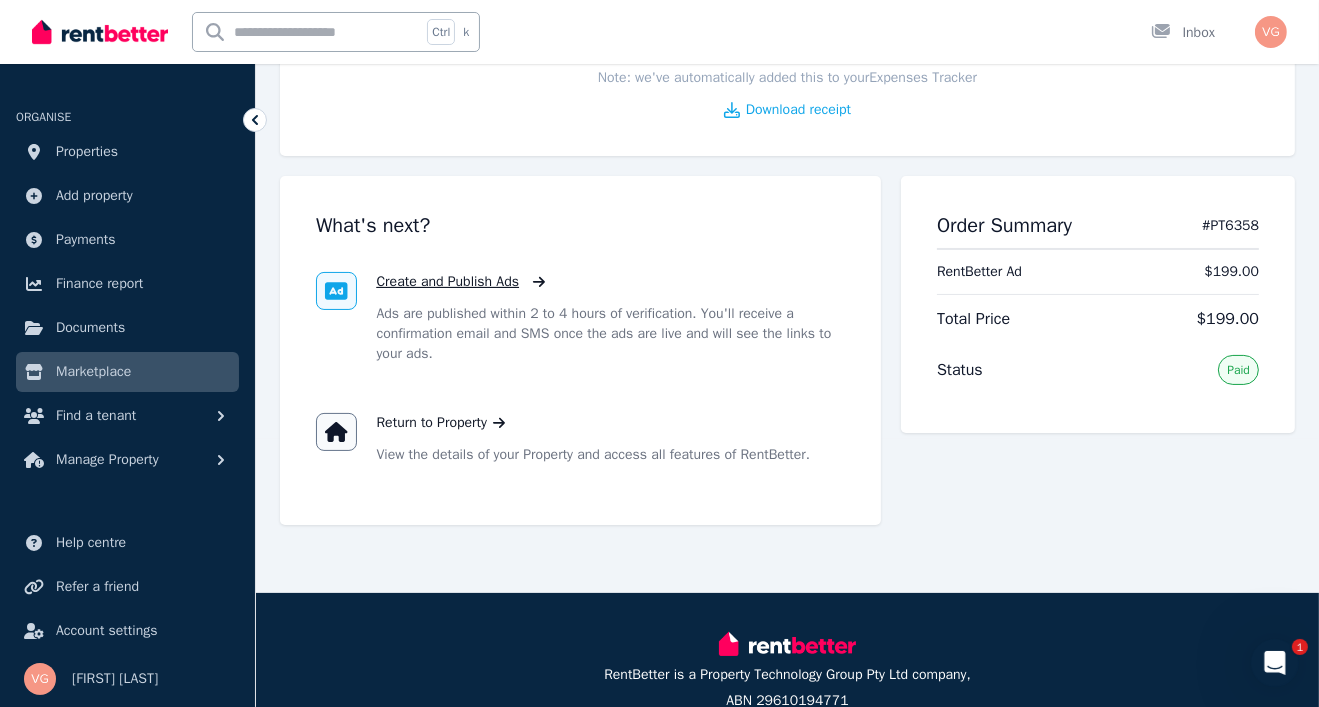 scroll, scrollTop: 300, scrollLeft: 0, axis: vertical 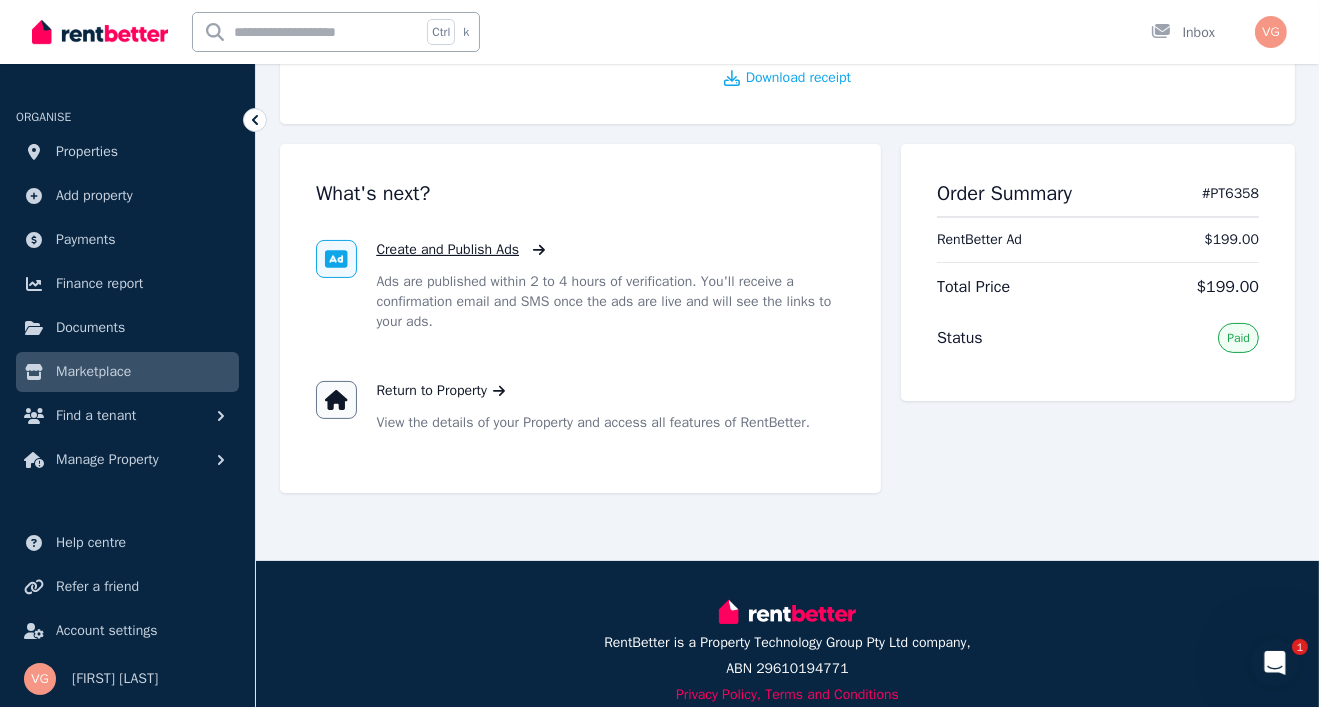 click on "Create and Publish Ads Ads are published within 2 to 4 hours of verification. You'll receive a confirmation email and SMS once the ads are live and will see the links to your ads." at bounding box center [611, 286] 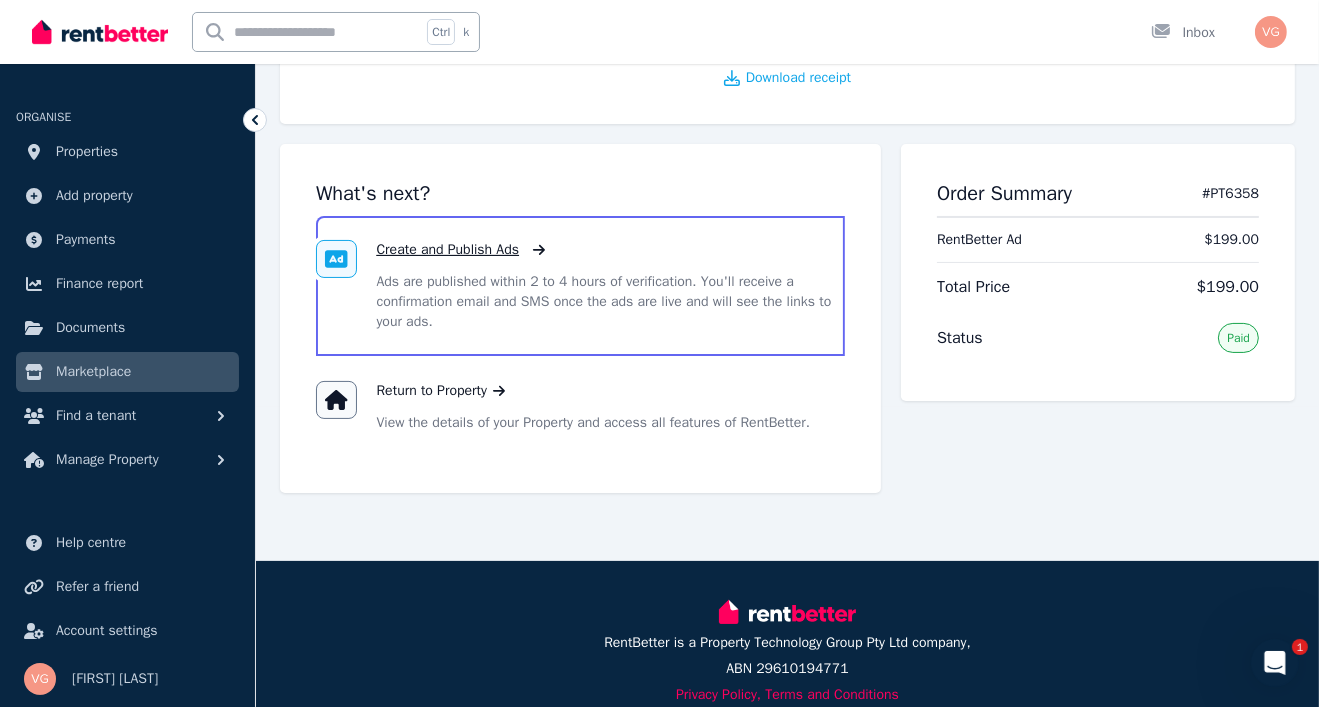 click on "Create and Publish Ads" at bounding box center [448, 250] 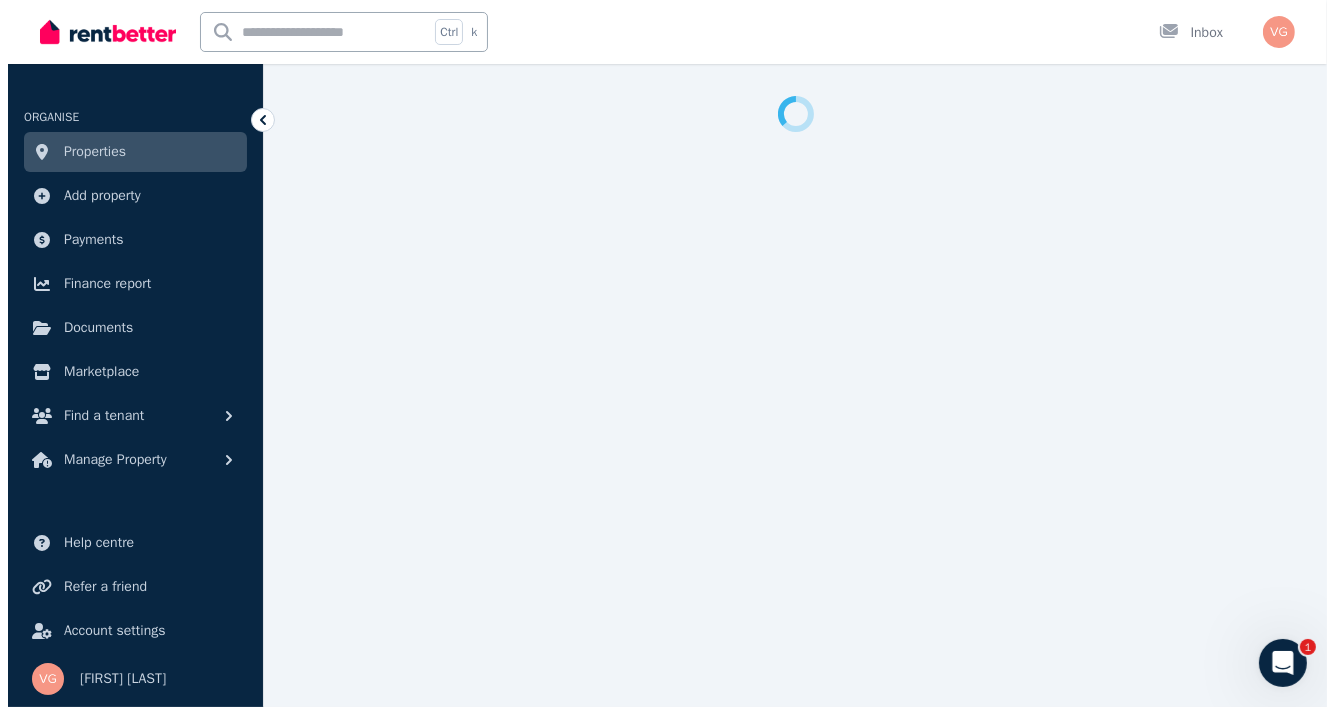 scroll, scrollTop: 0, scrollLeft: 0, axis: both 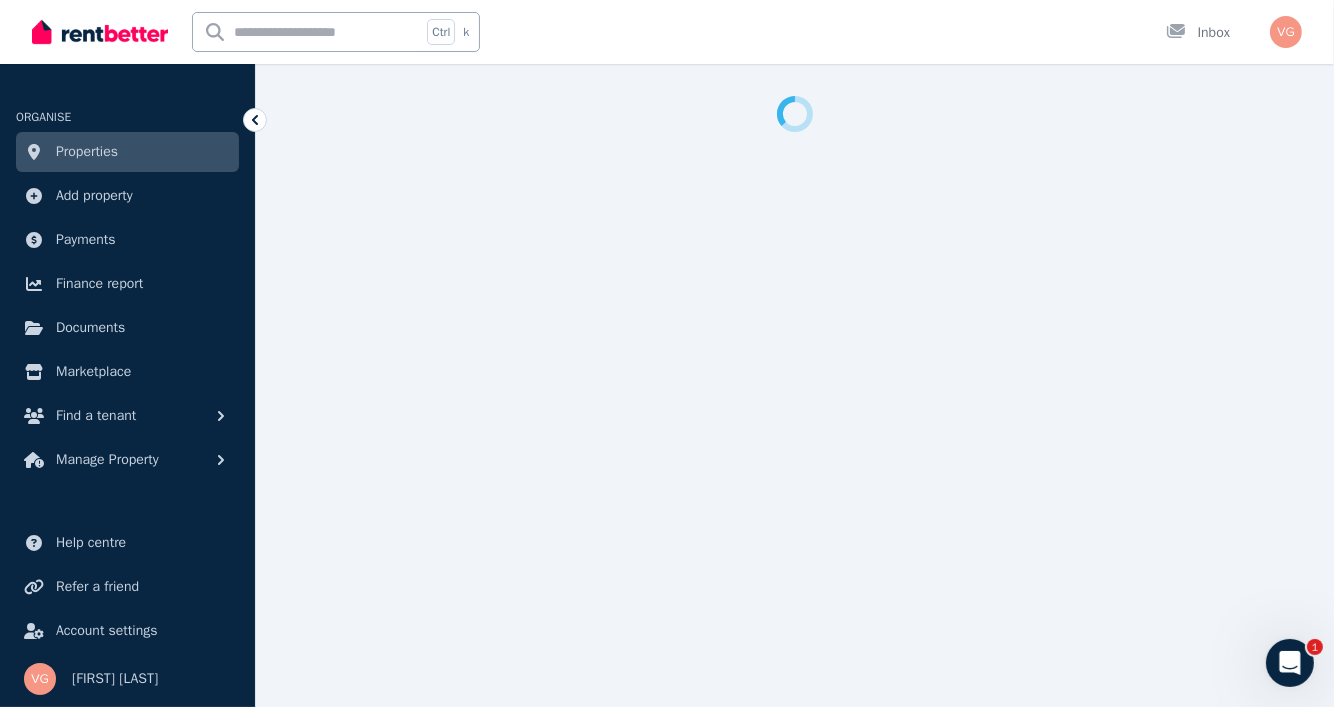 select on "***" 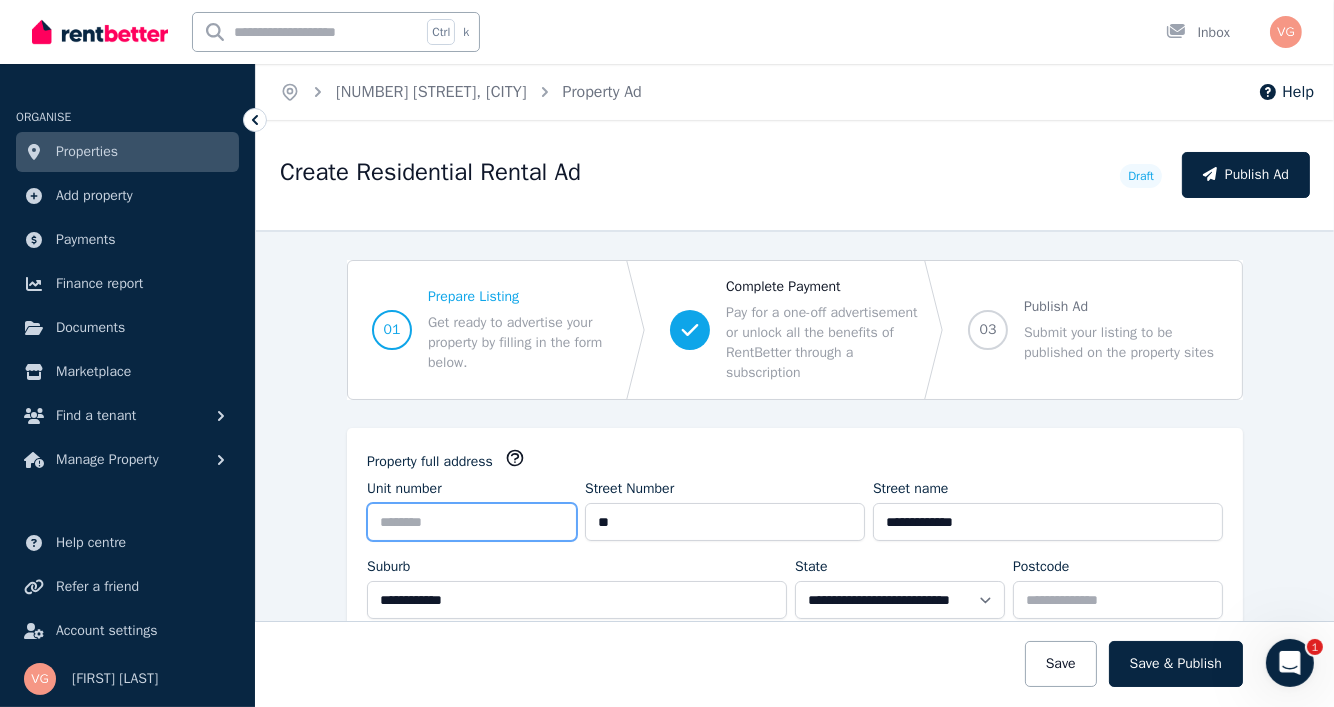click on "Unit number" at bounding box center (472, 522) 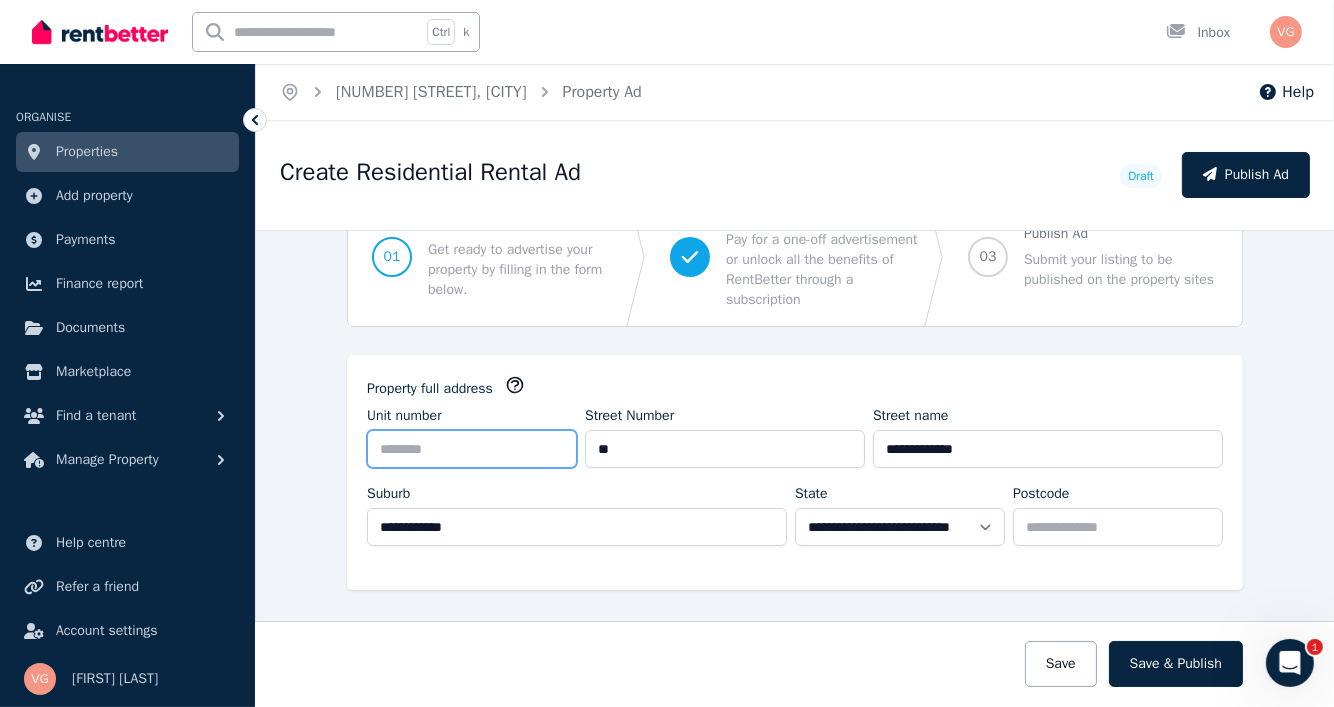 scroll, scrollTop: 199, scrollLeft: 0, axis: vertical 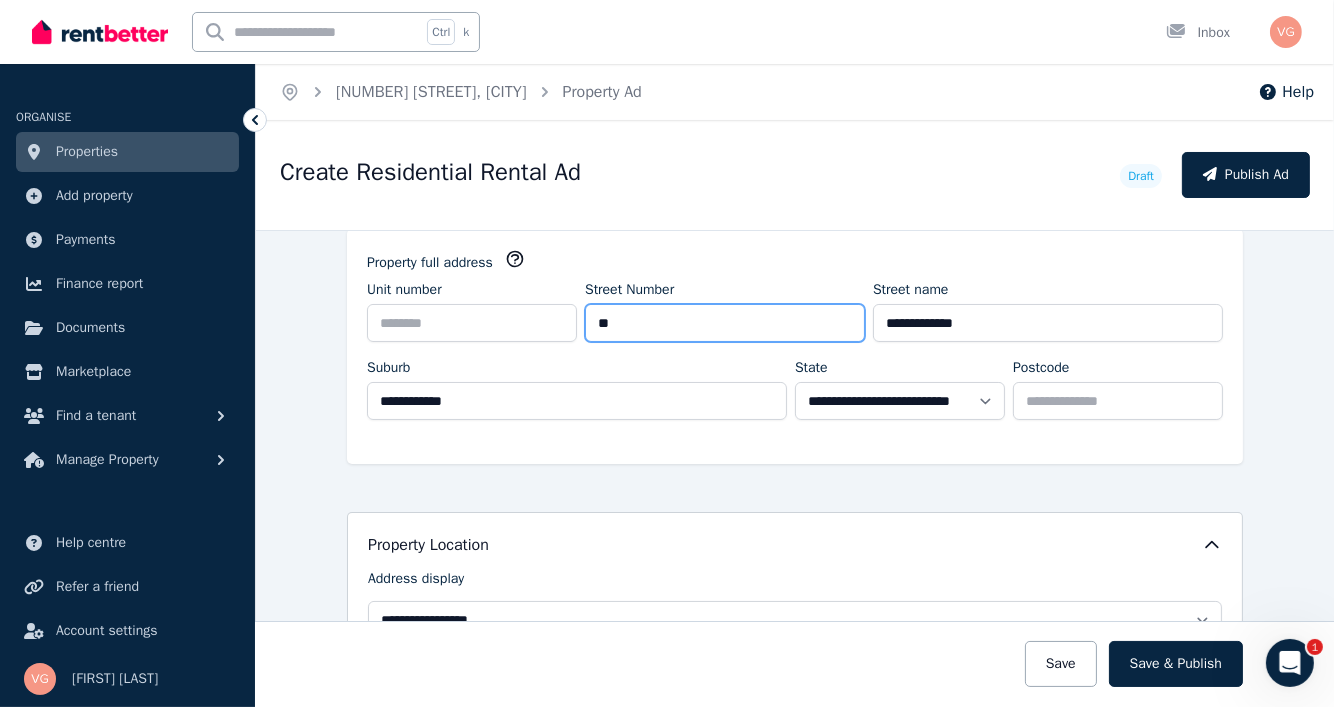 click on "**" at bounding box center (725, 323) 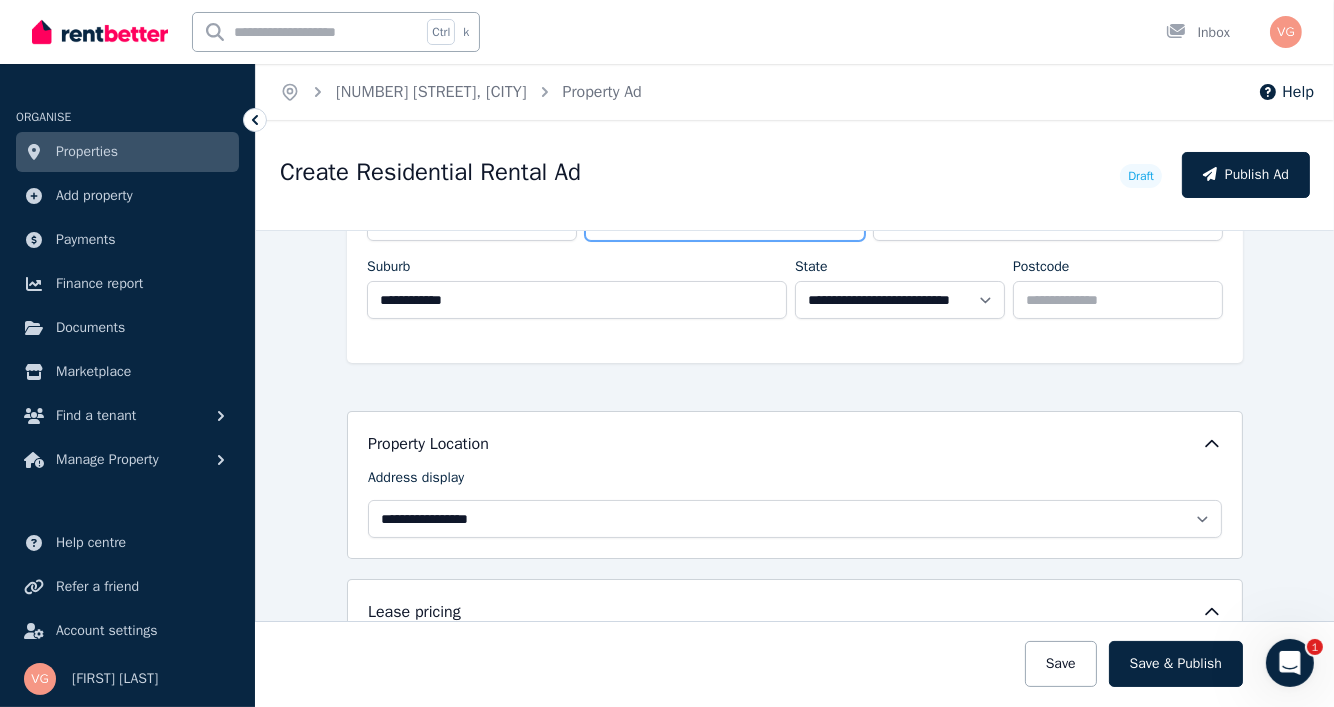 scroll, scrollTop: 99, scrollLeft: 0, axis: vertical 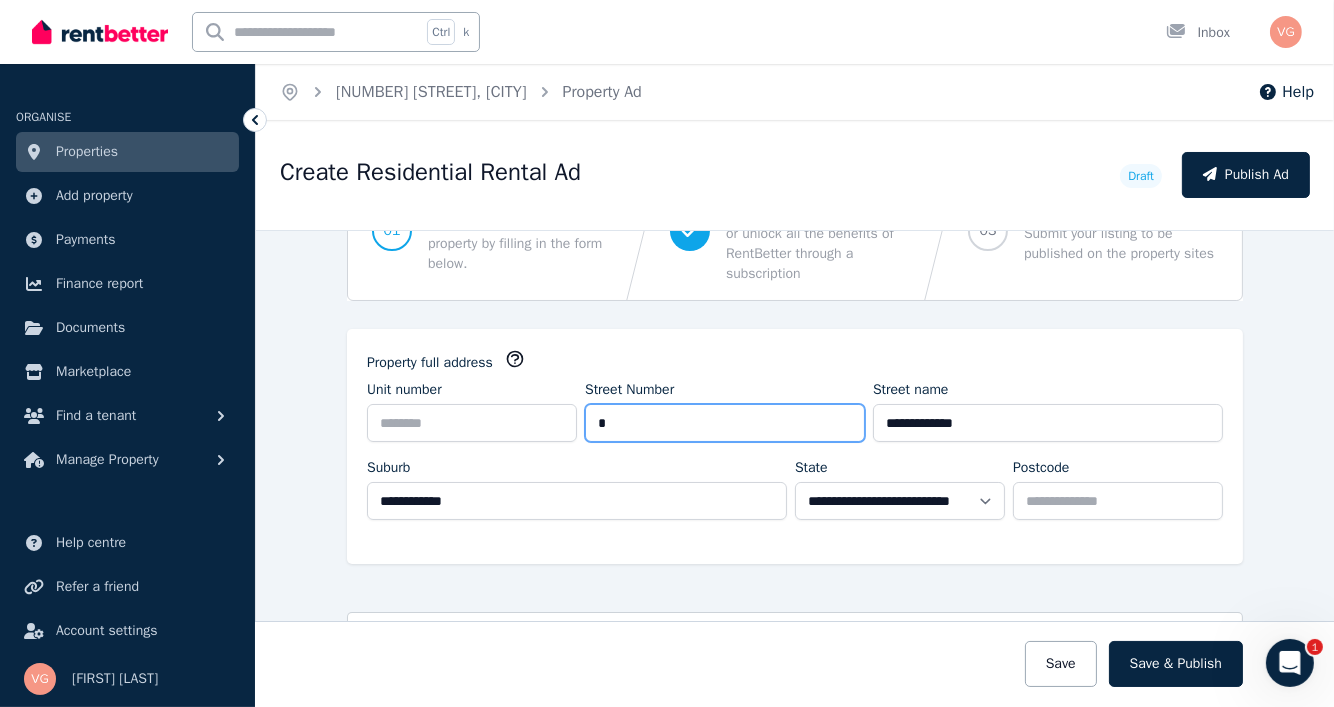 type on "**" 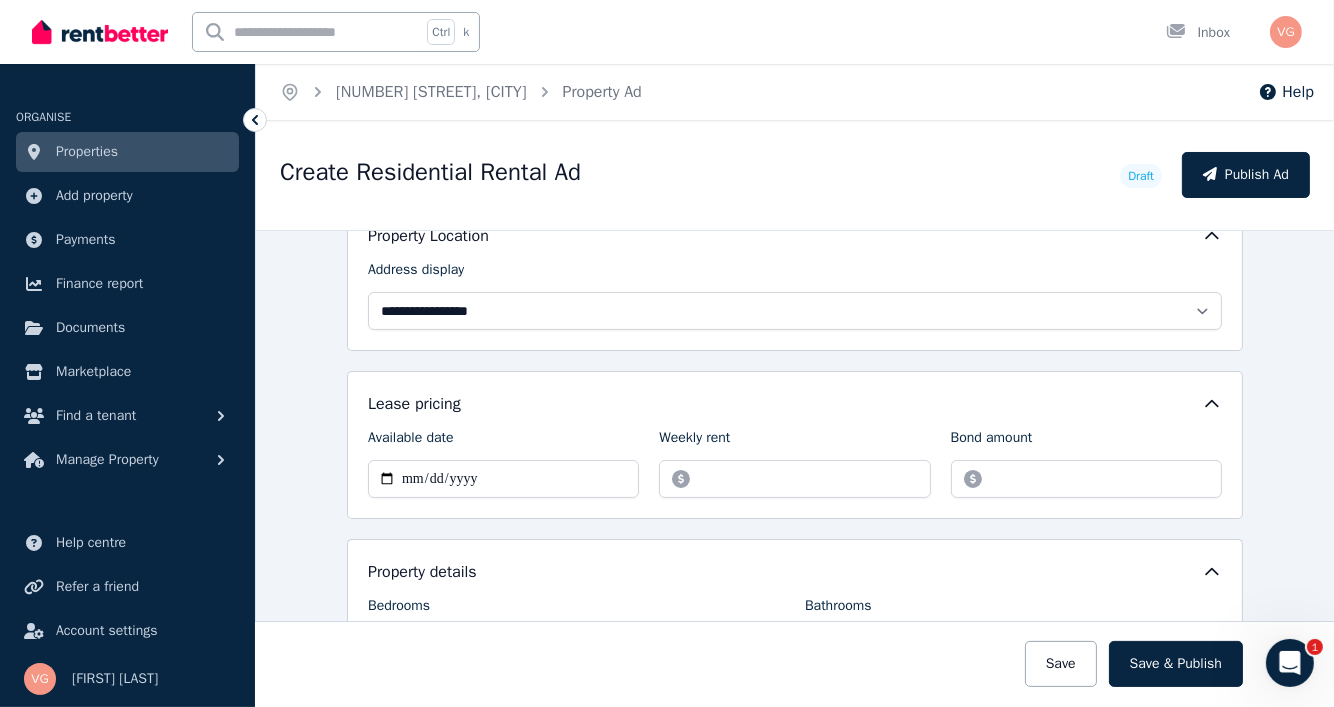scroll, scrollTop: 499, scrollLeft: 0, axis: vertical 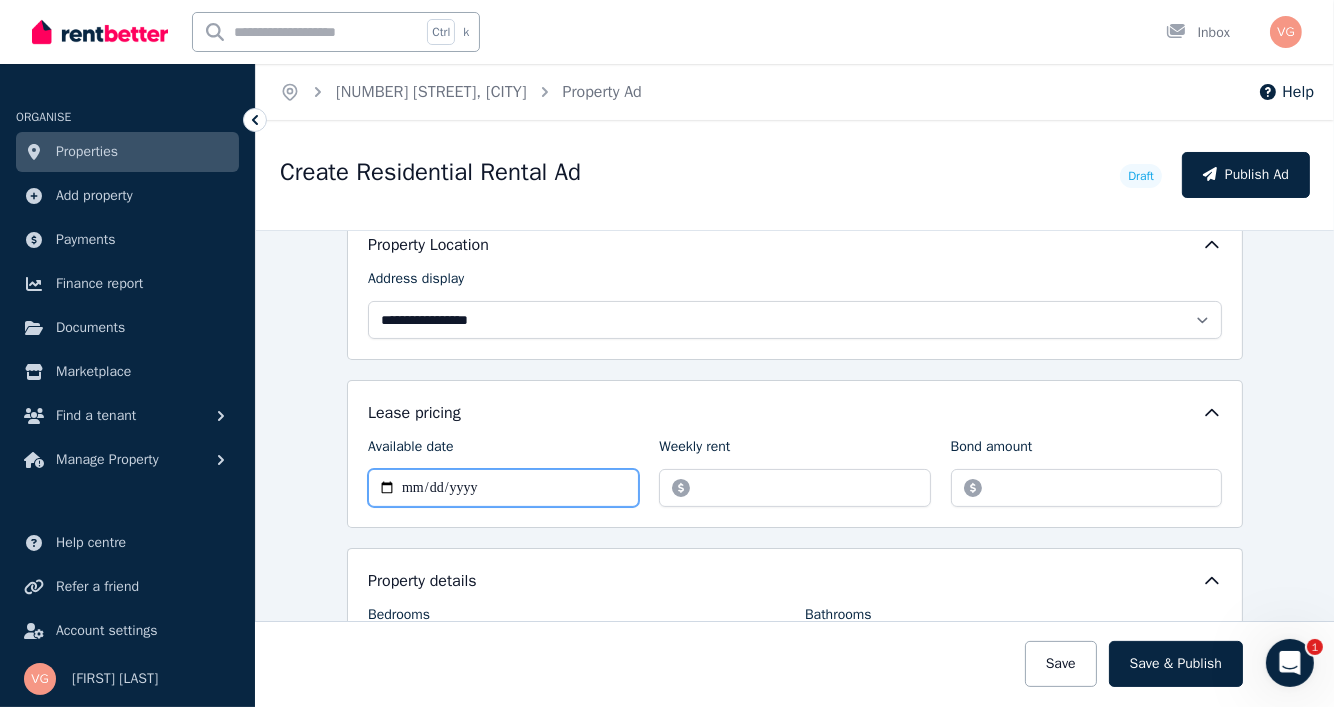 click on "Available date" at bounding box center [503, 488] 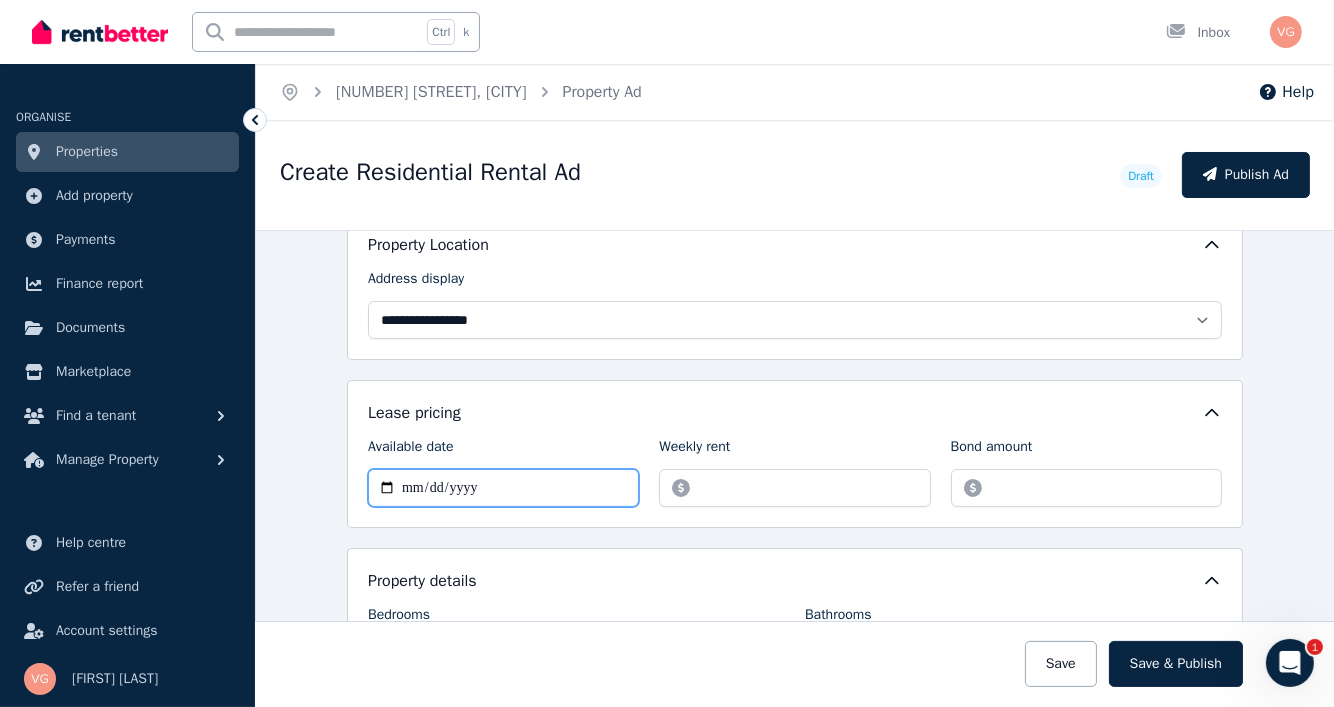 type on "**********" 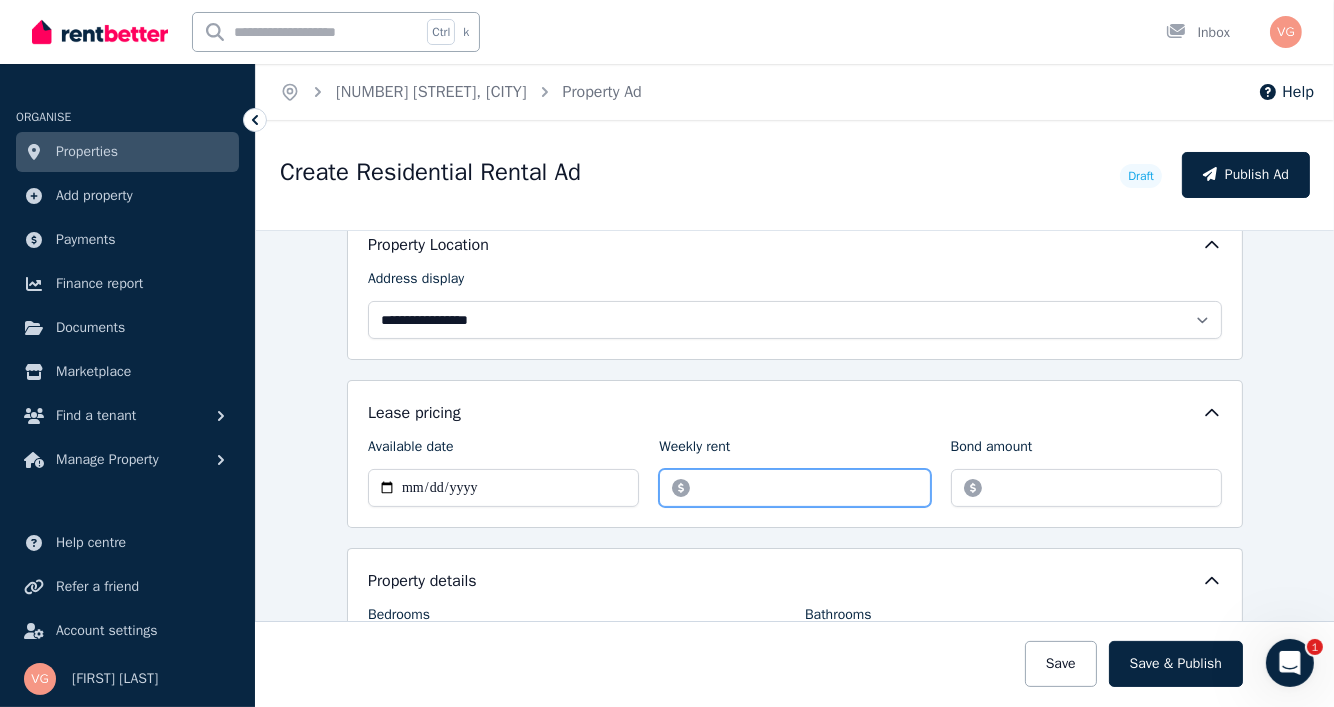 click on "Weekly rent" at bounding box center [794, 488] 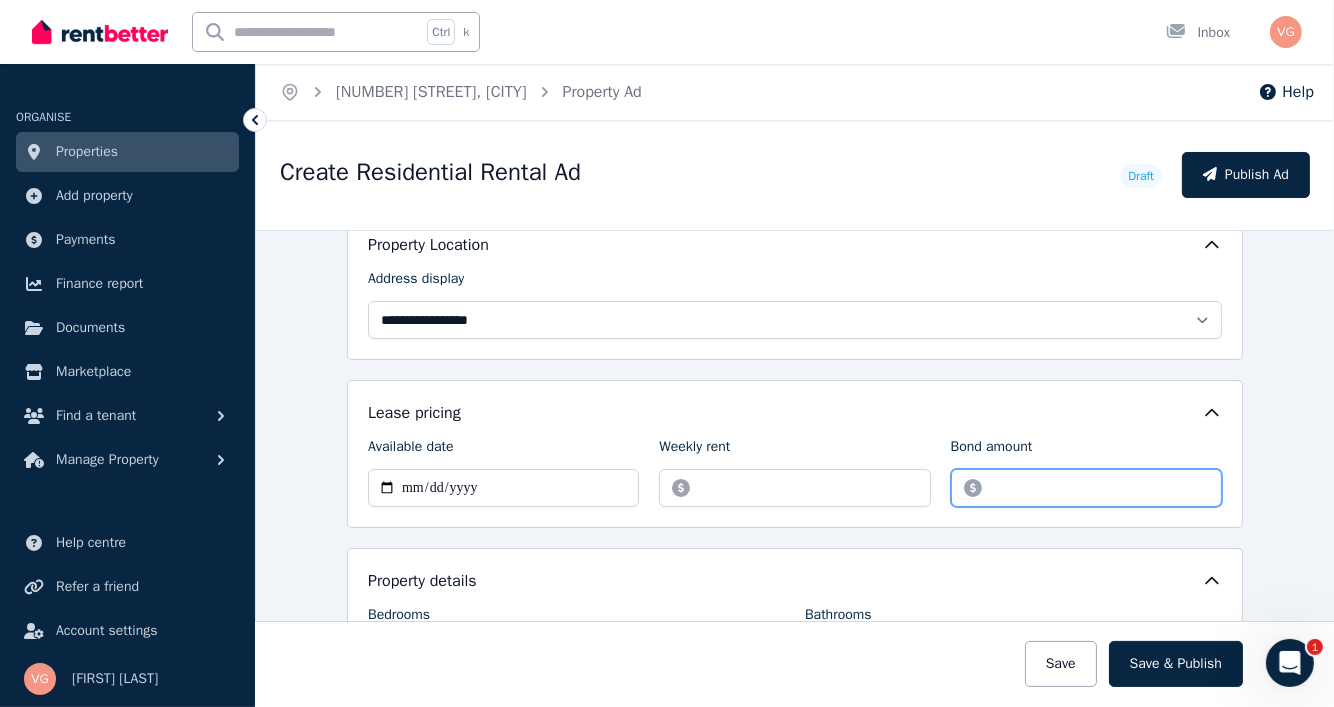 click on "Bond amount" at bounding box center [1086, 488] 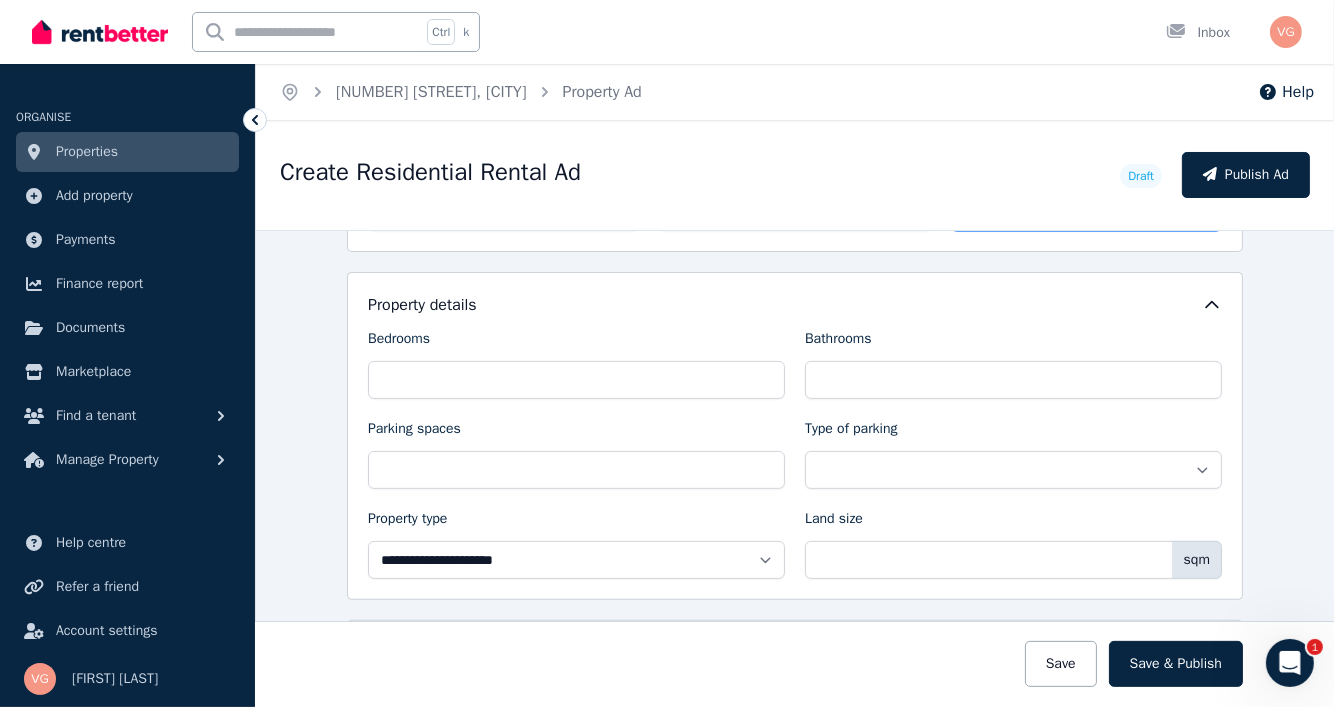 scroll, scrollTop: 799, scrollLeft: 0, axis: vertical 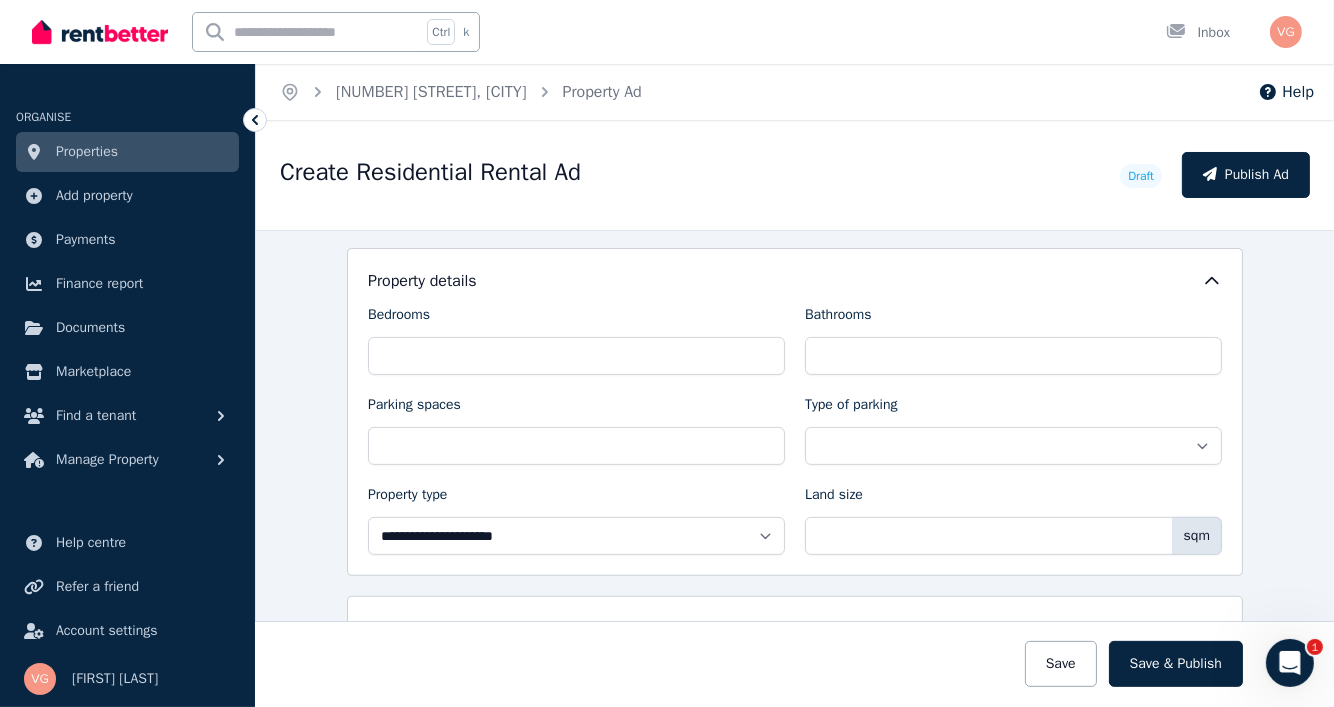 type on "****" 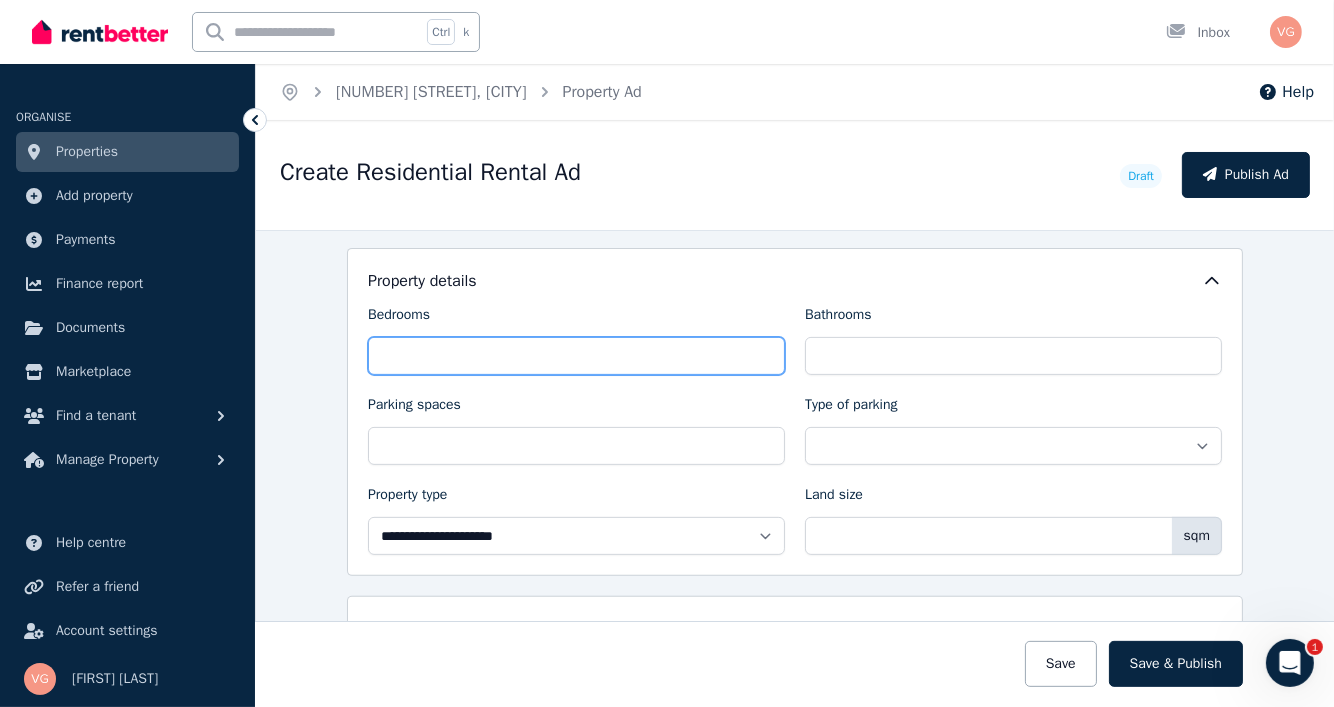 click on "Bedrooms" at bounding box center (576, 356) 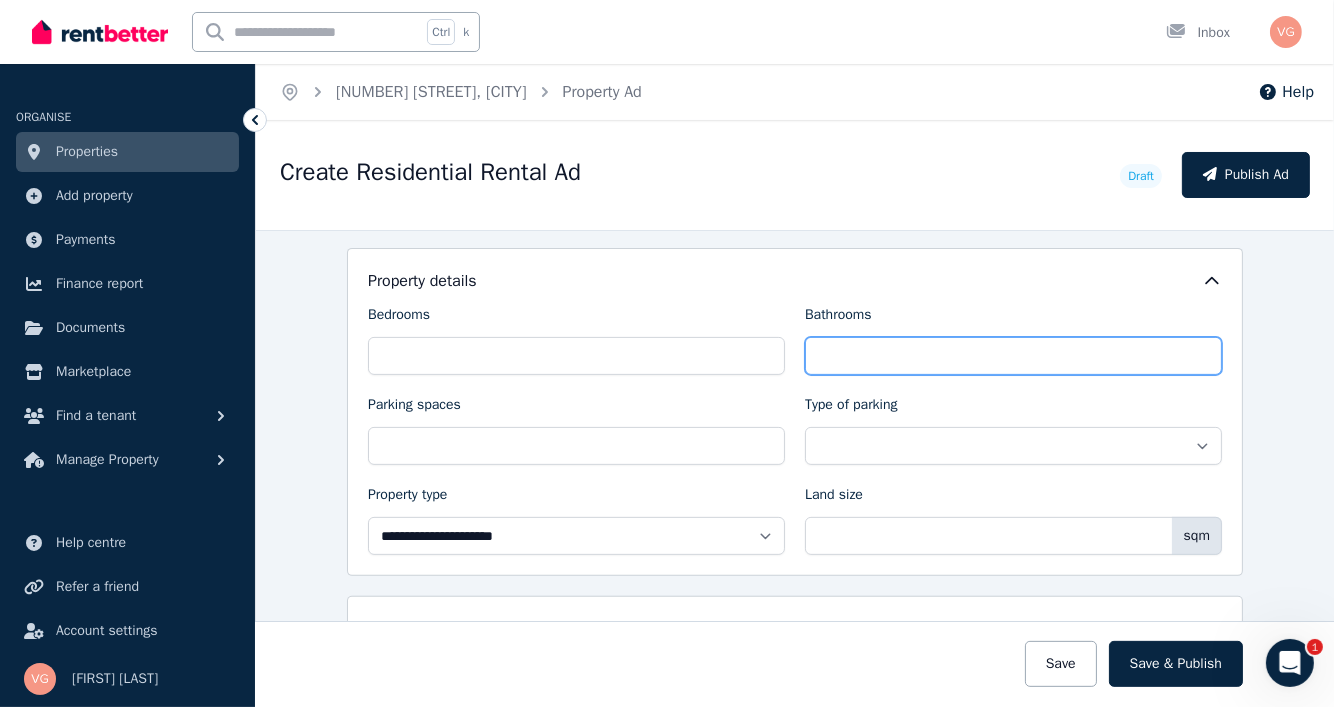 click on "Bathrooms" at bounding box center [1013, 356] 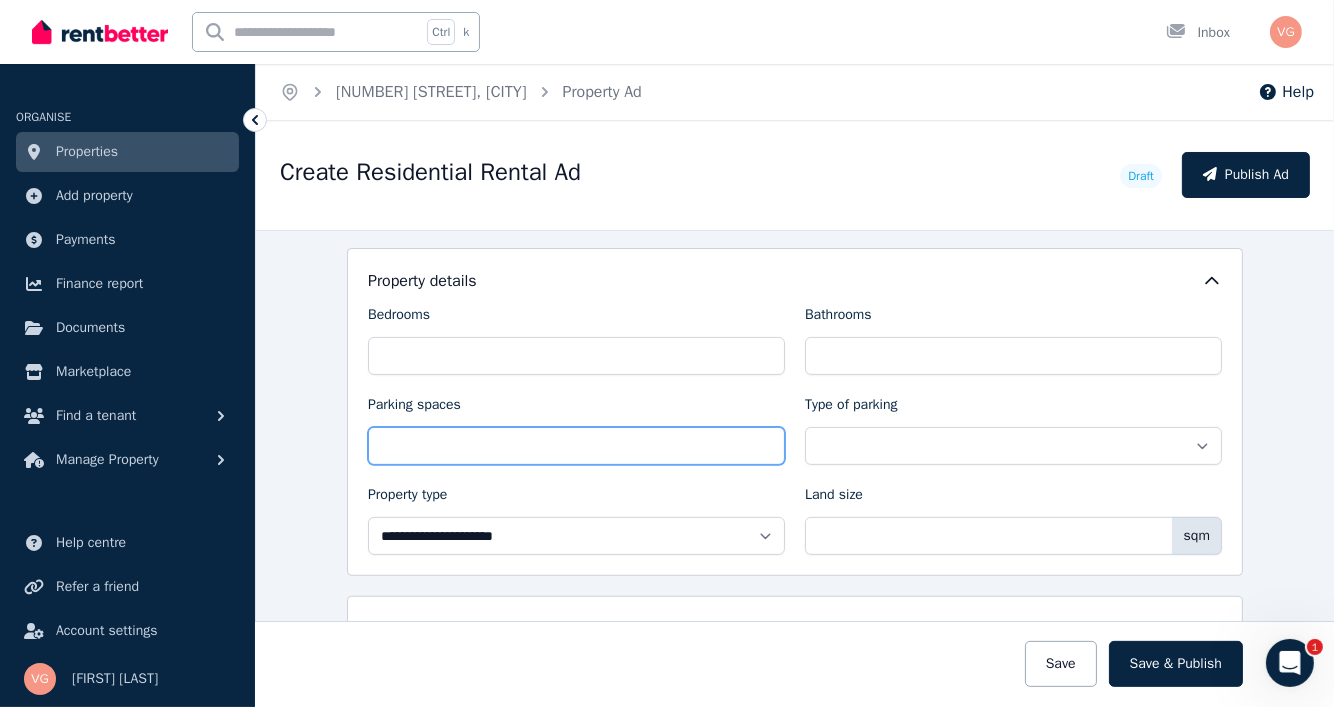 click on "Parking spaces" at bounding box center [576, 446] 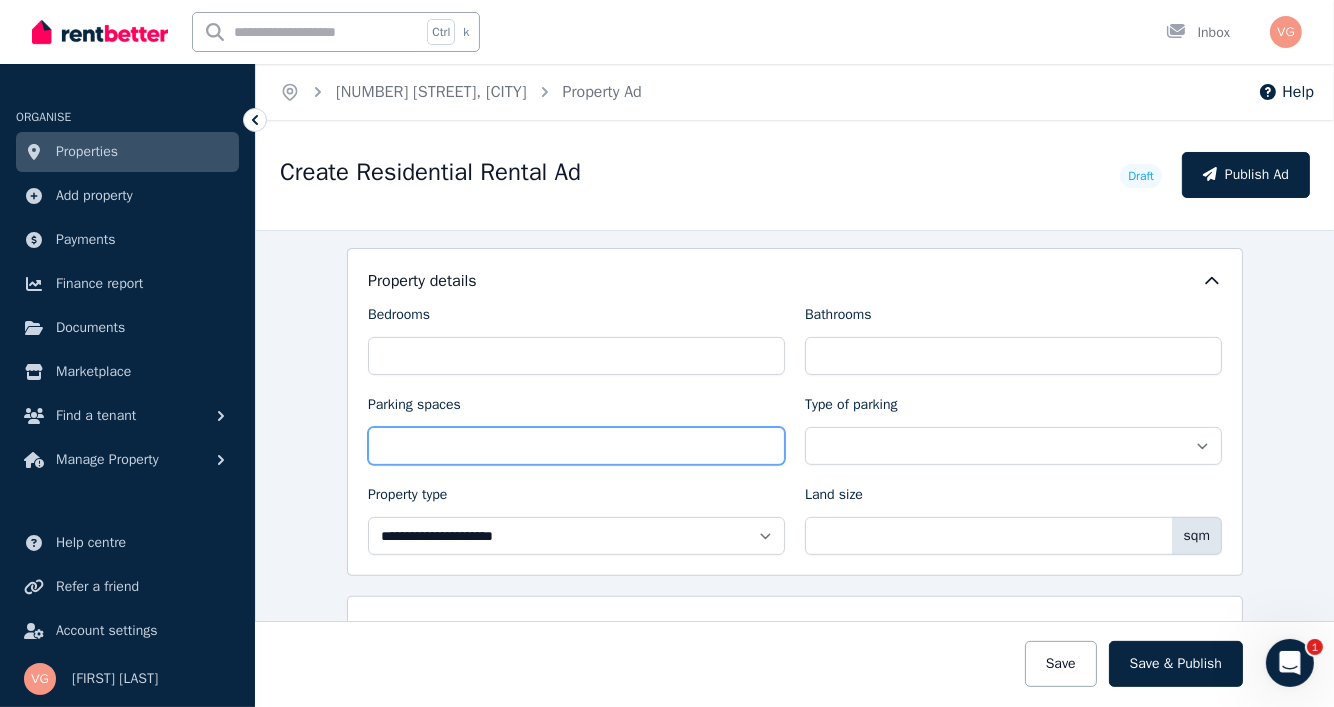 type on "*" 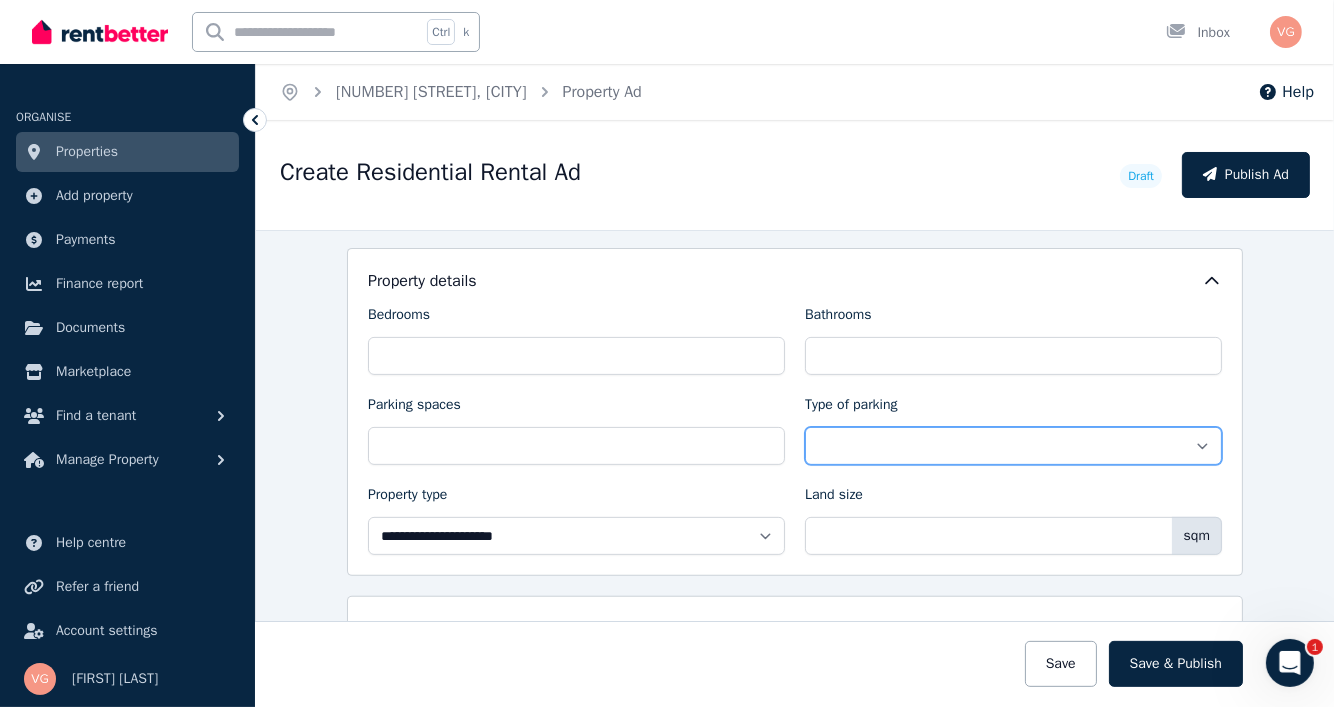 click on "**********" at bounding box center (1013, 446) 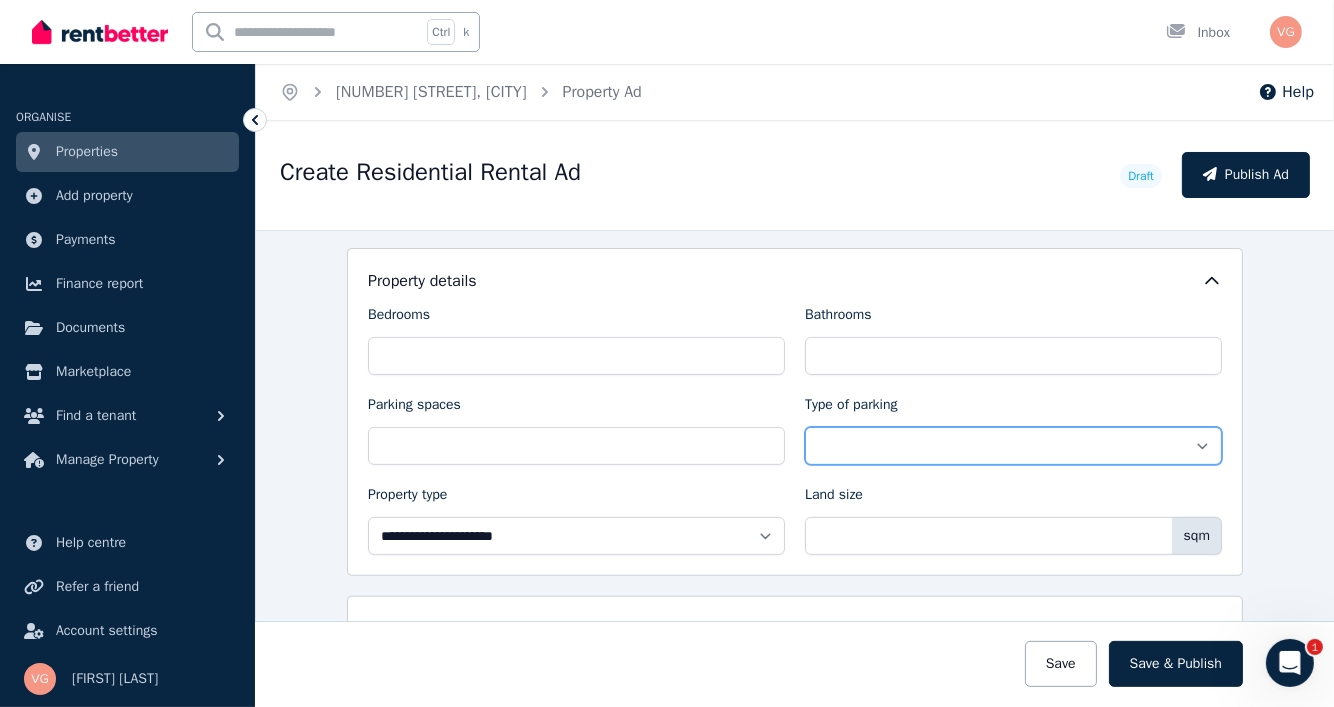 select on "**********" 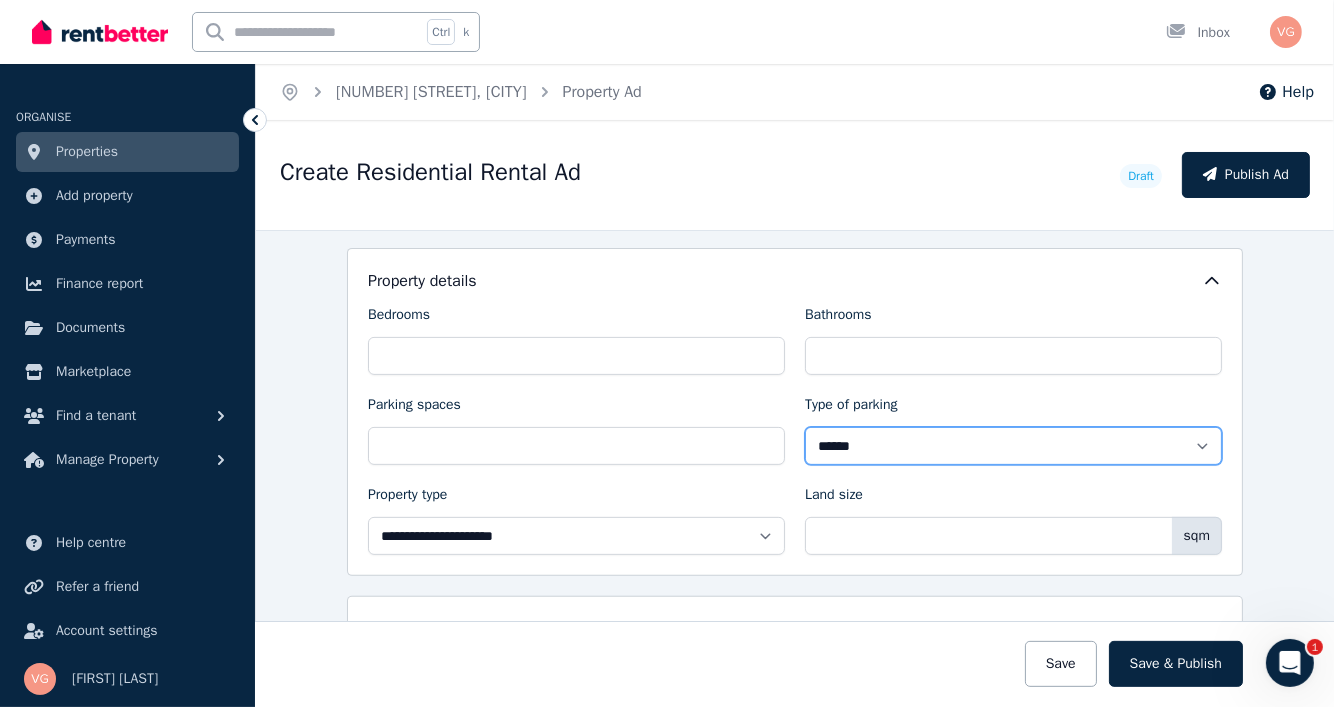 click on "**********" at bounding box center (1013, 446) 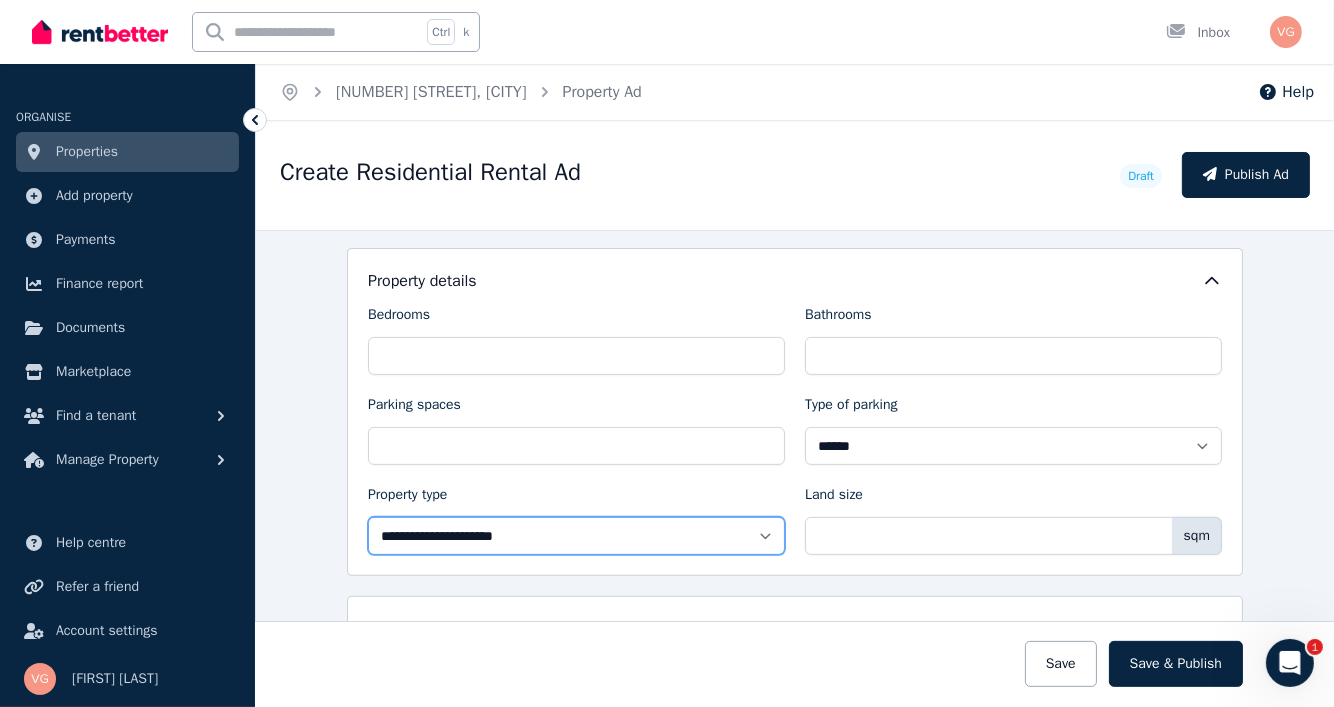 click on "**********" at bounding box center [576, 536] 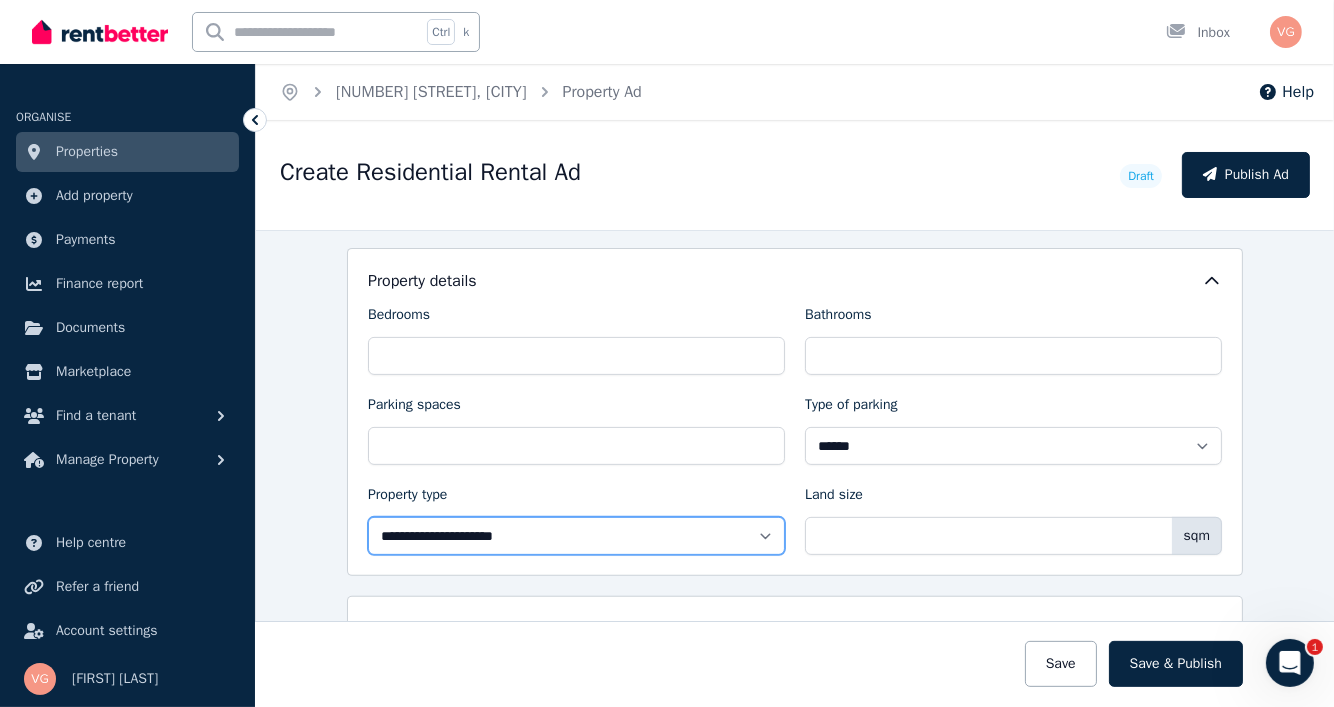 select on "**********" 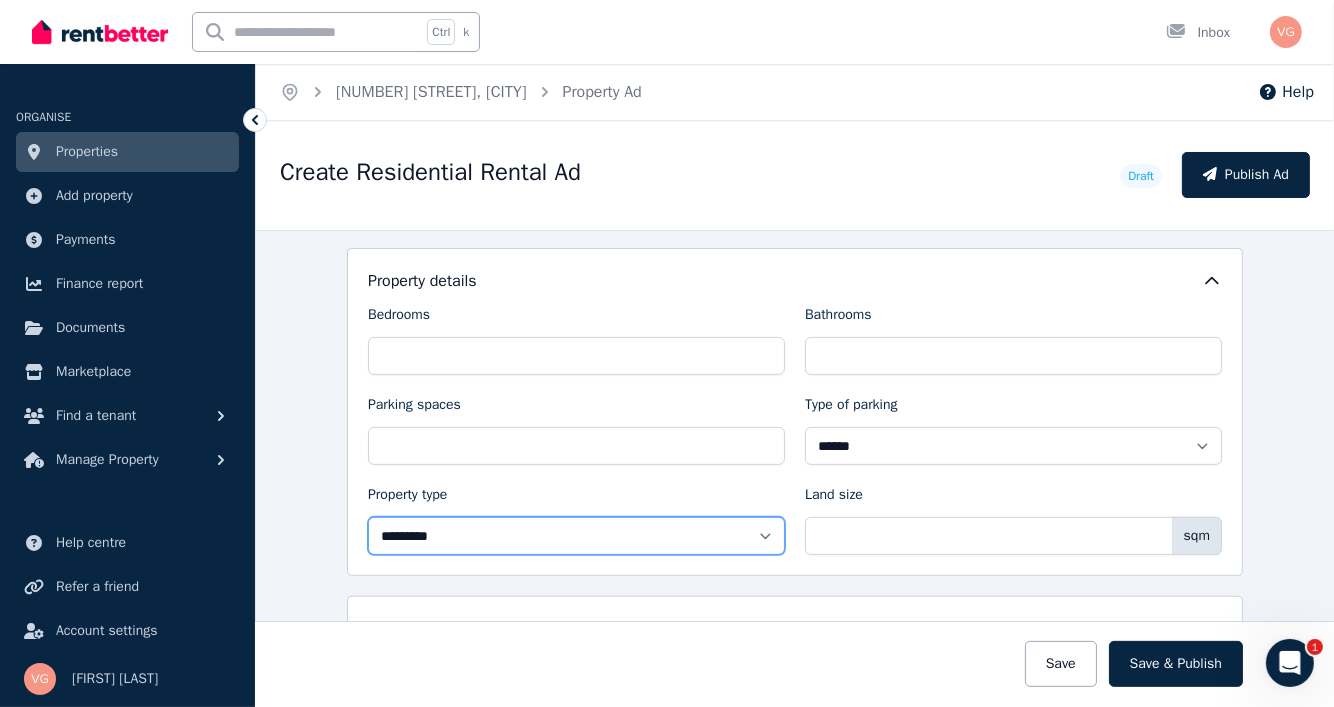 click on "**********" at bounding box center (576, 536) 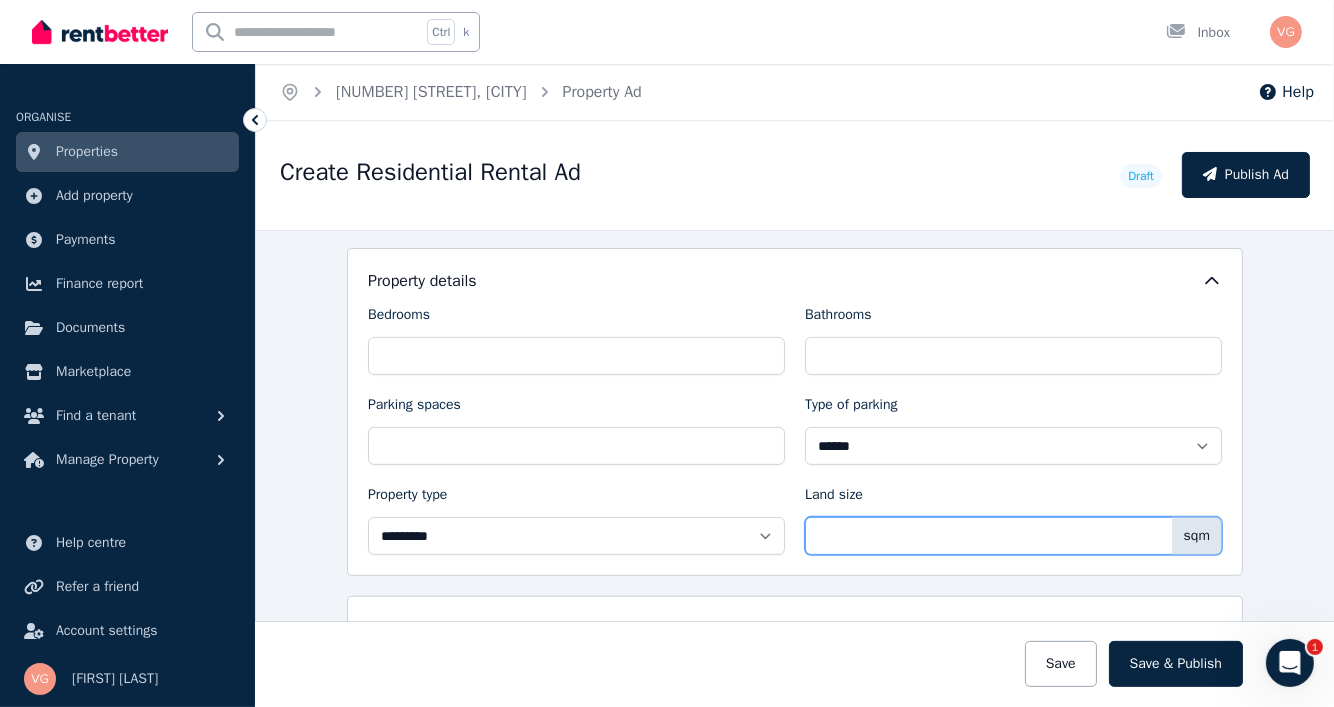 click on "Land size" at bounding box center [1013, 536] 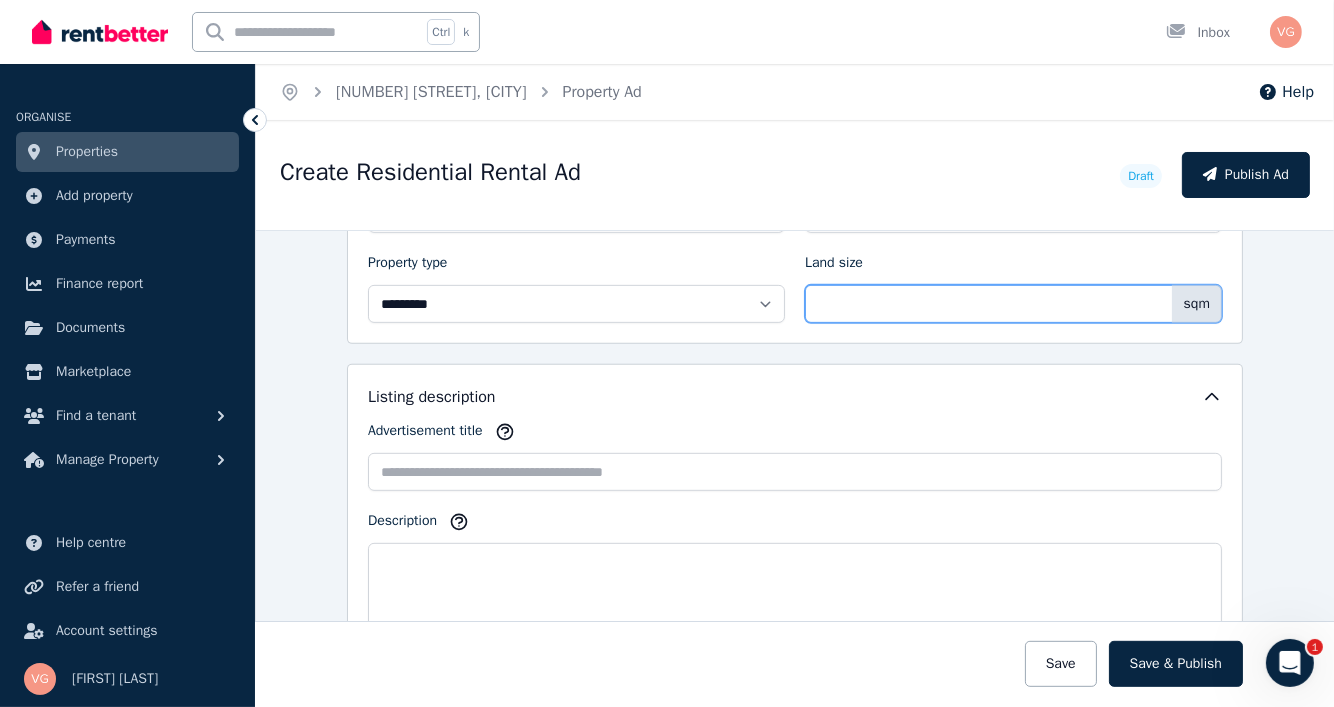 scroll, scrollTop: 1100, scrollLeft: 0, axis: vertical 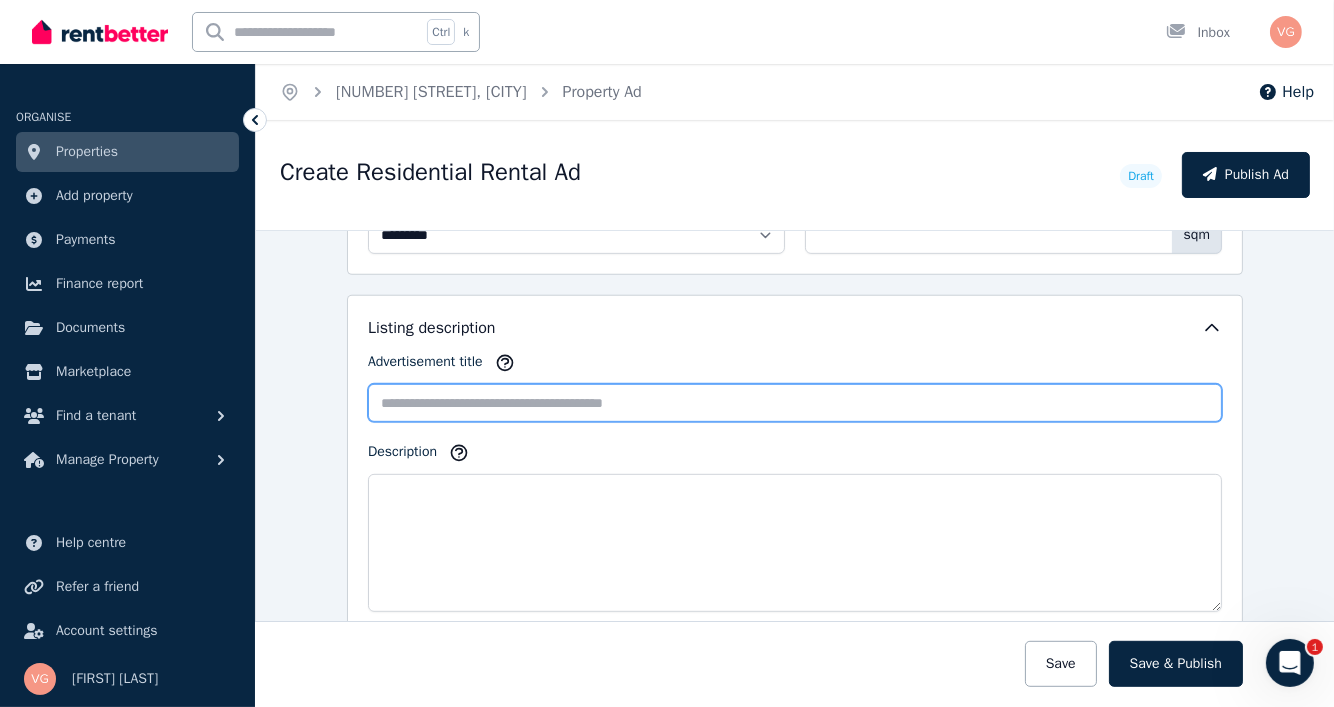 click on "Advertisement title" at bounding box center (795, 403) 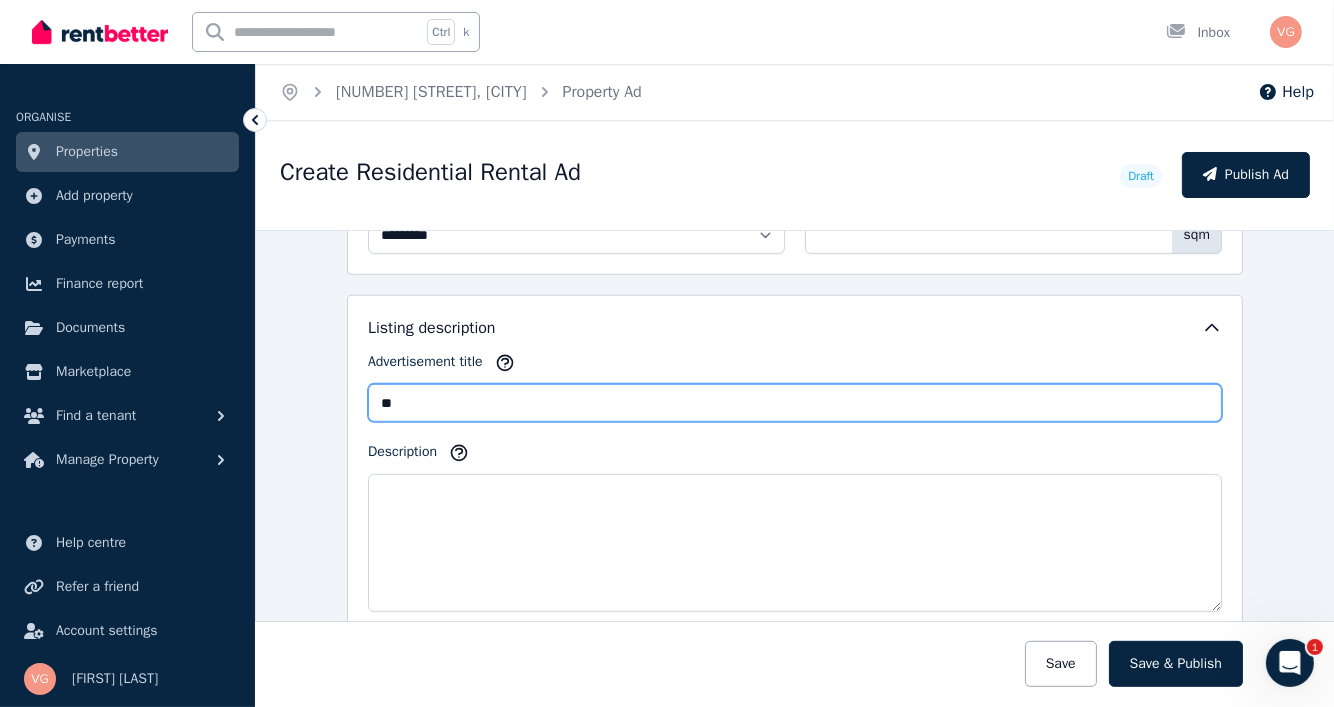 type on "*" 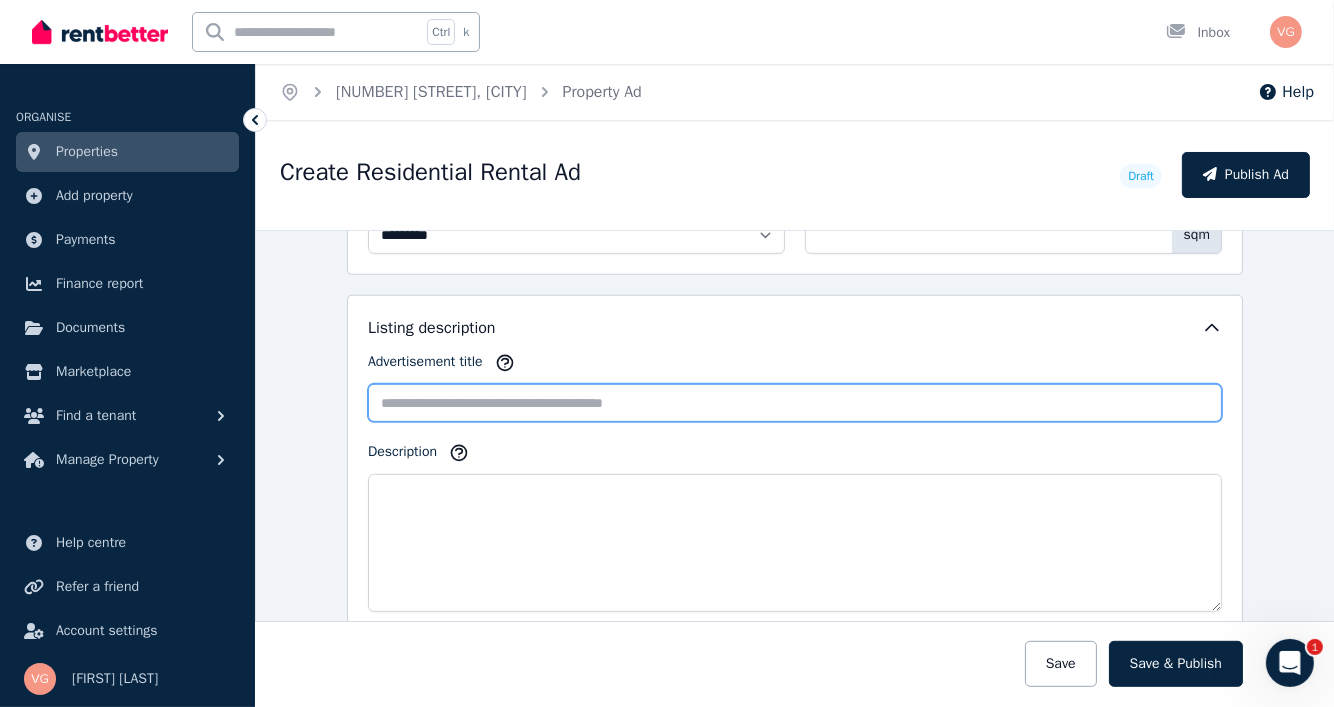 type on "*" 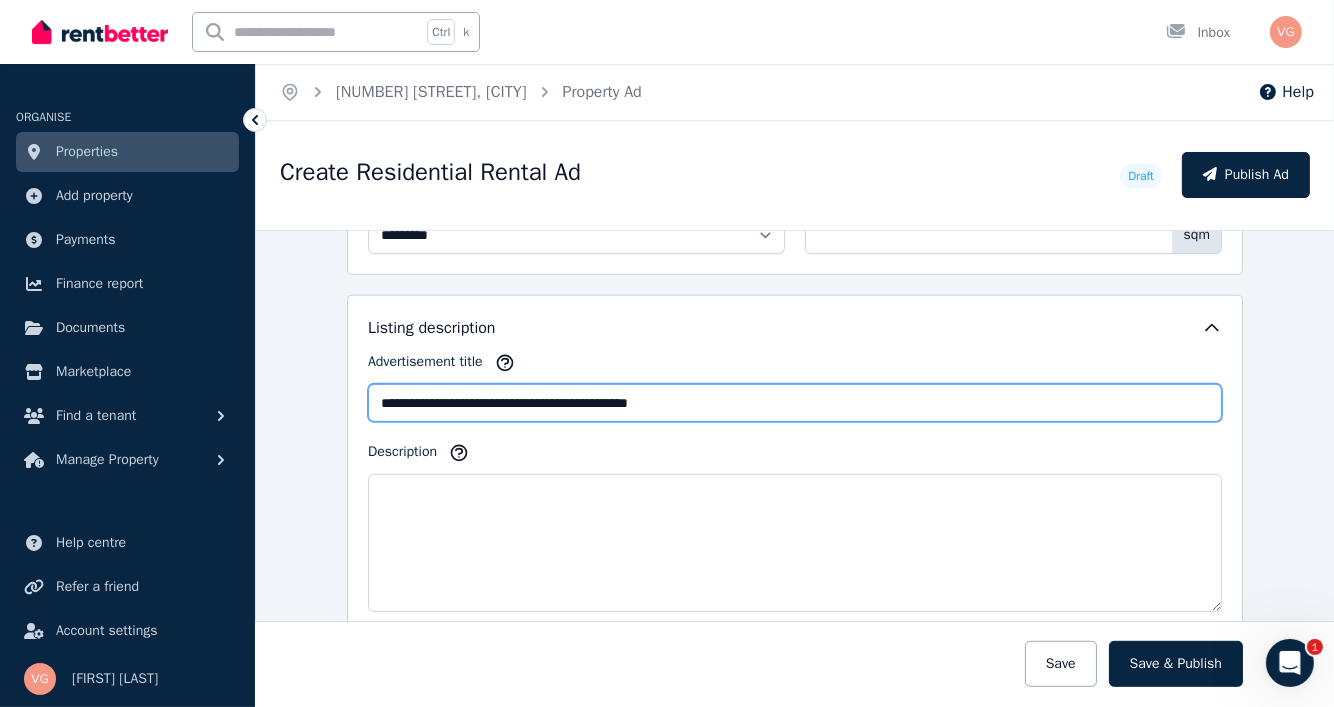 type on "**********" 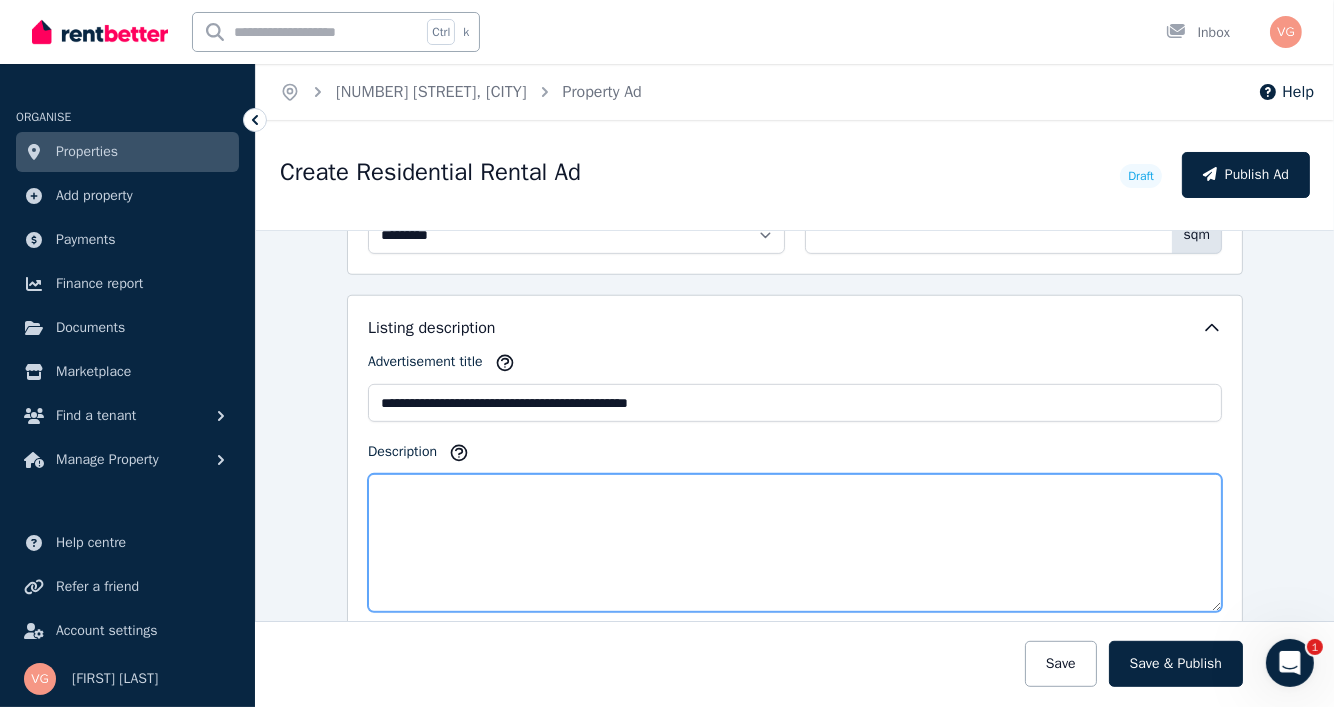 click on "Description" at bounding box center [795, 543] 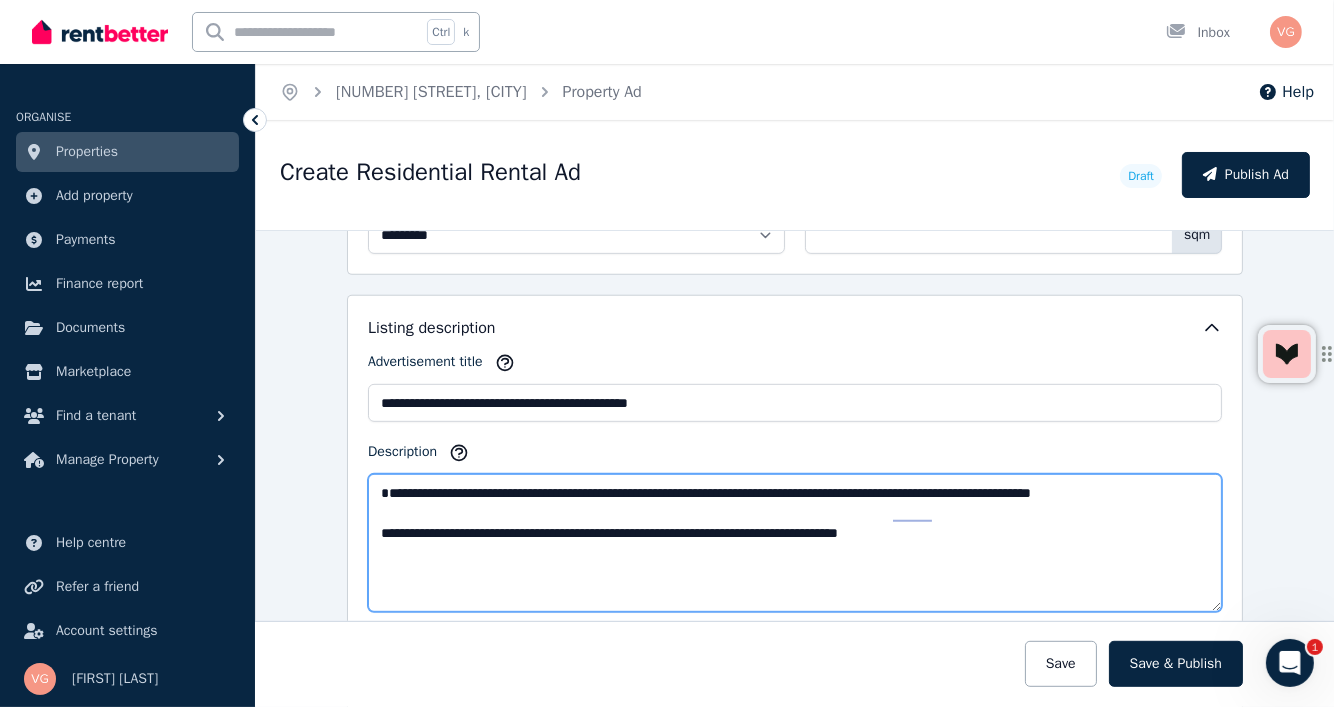 paste on "**********" 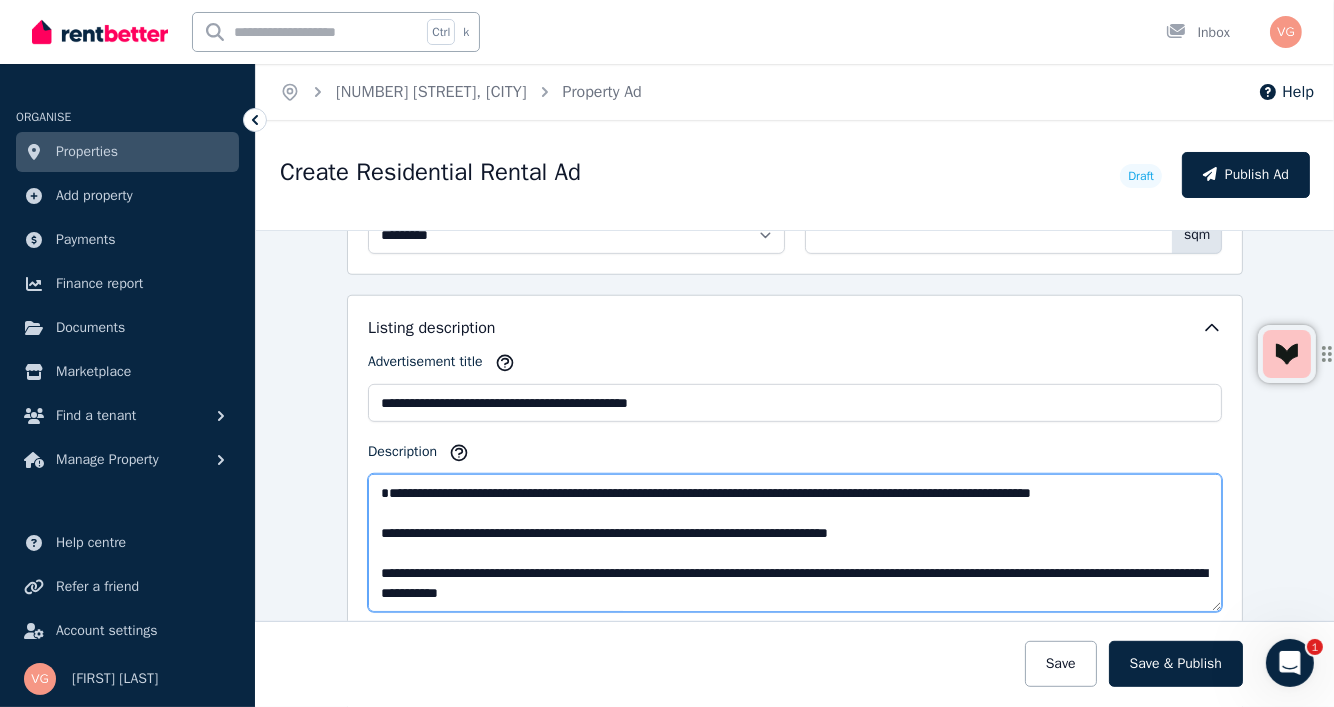 scroll, scrollTop: 431, scrollLeft: 0, axis: vertical 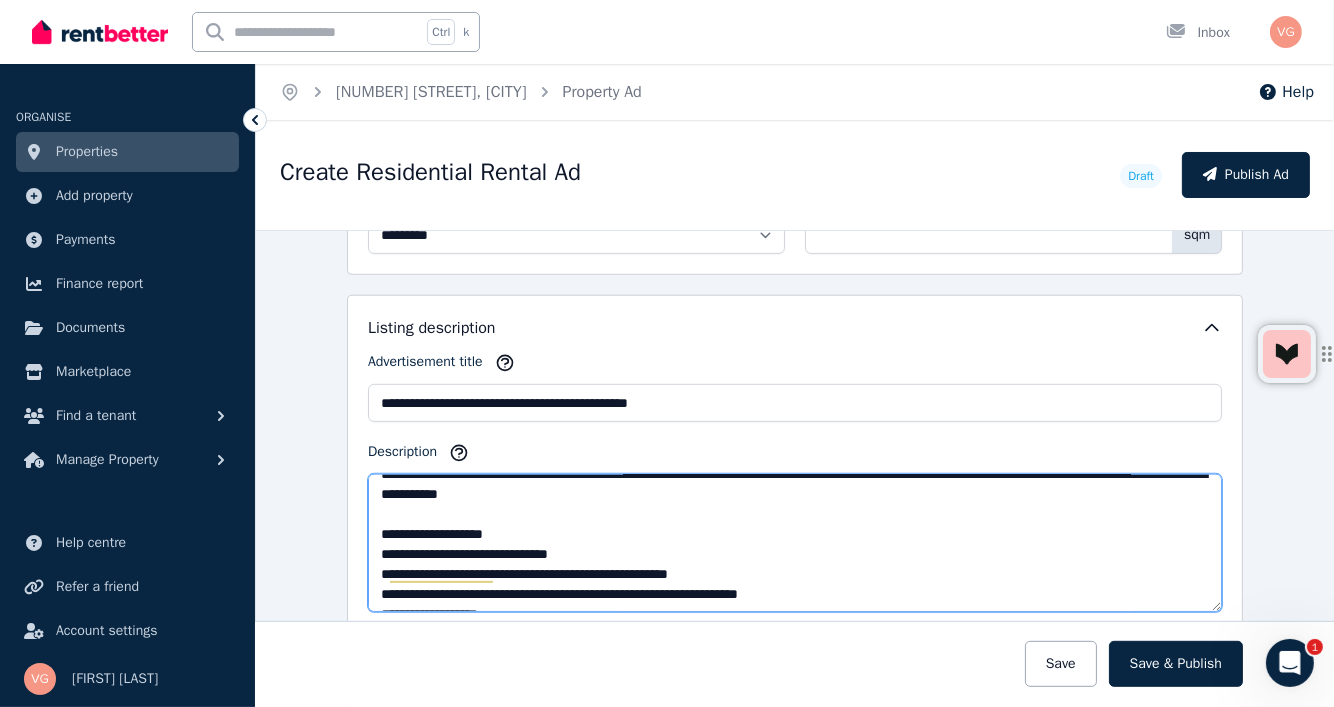 drag, startPoint x: 379, startPoint y: 480, endPoint x: 601, endPoint y: 490, distance: 222.22511 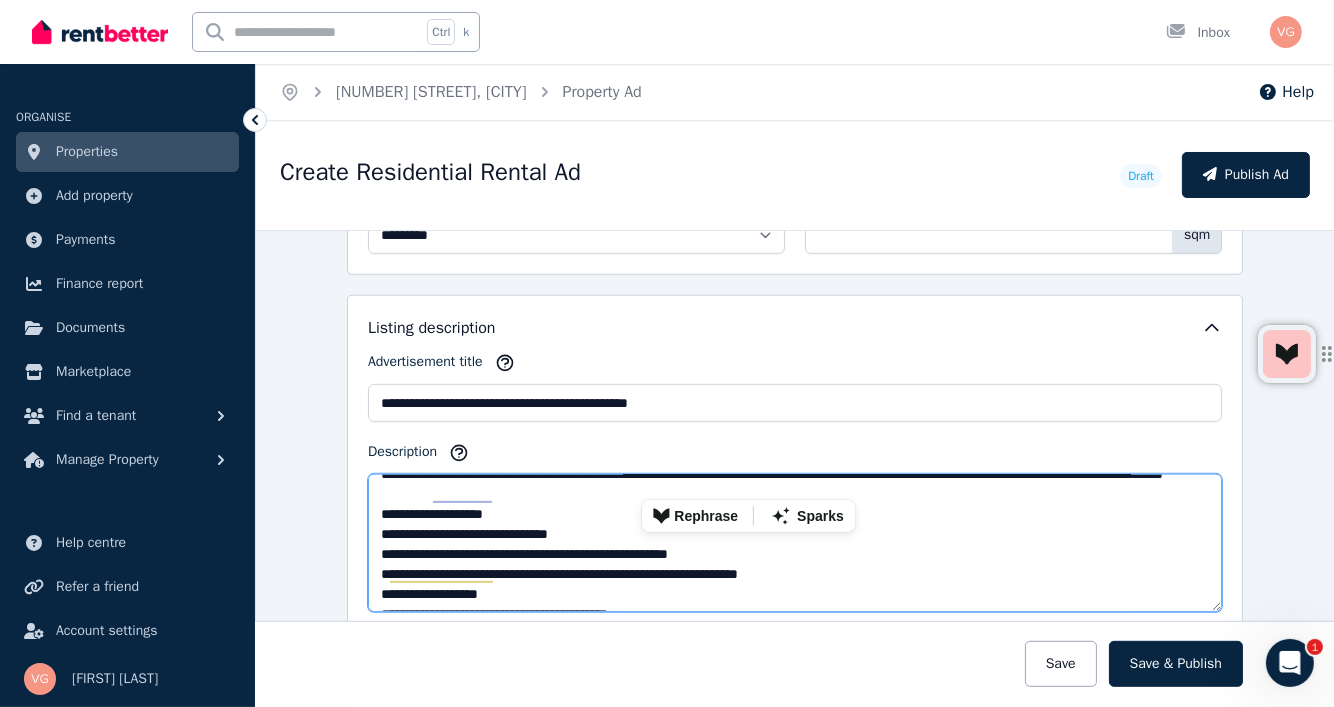 drag, startPoint x: 706, startPoint y: 487, endPoint x: 744, endPoint y: 490, distance: 38.118237 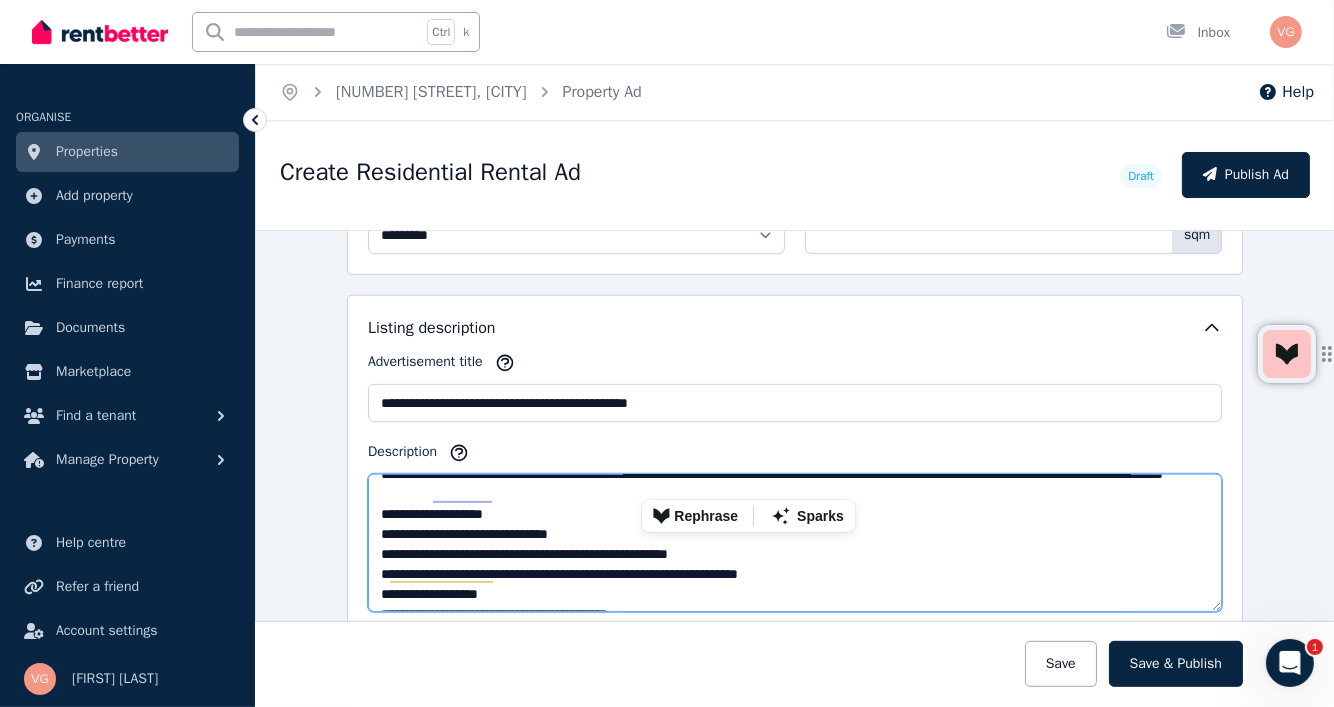click on "**********" at bounding box center [667, 353] 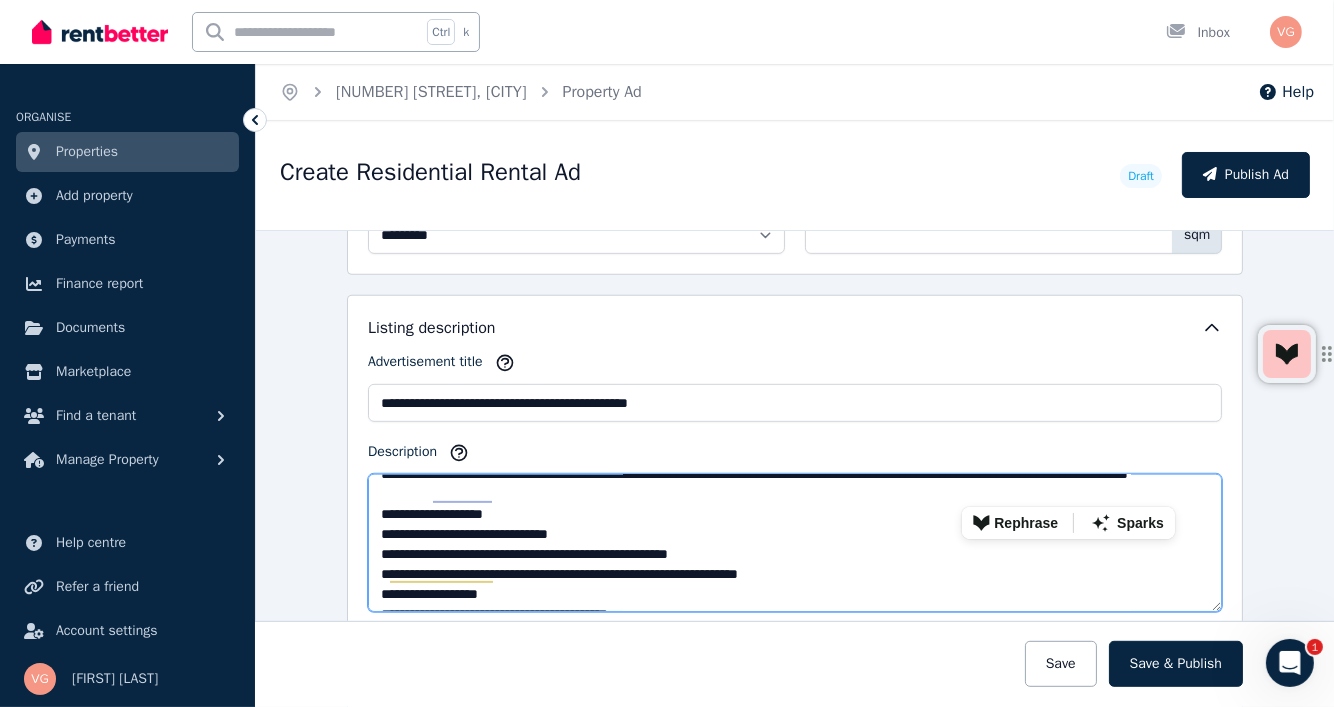 drag, startPoint x: 1070, startPoint y: 486, endPoint x: 1069, endPoint y: 497, distance: 11.045361 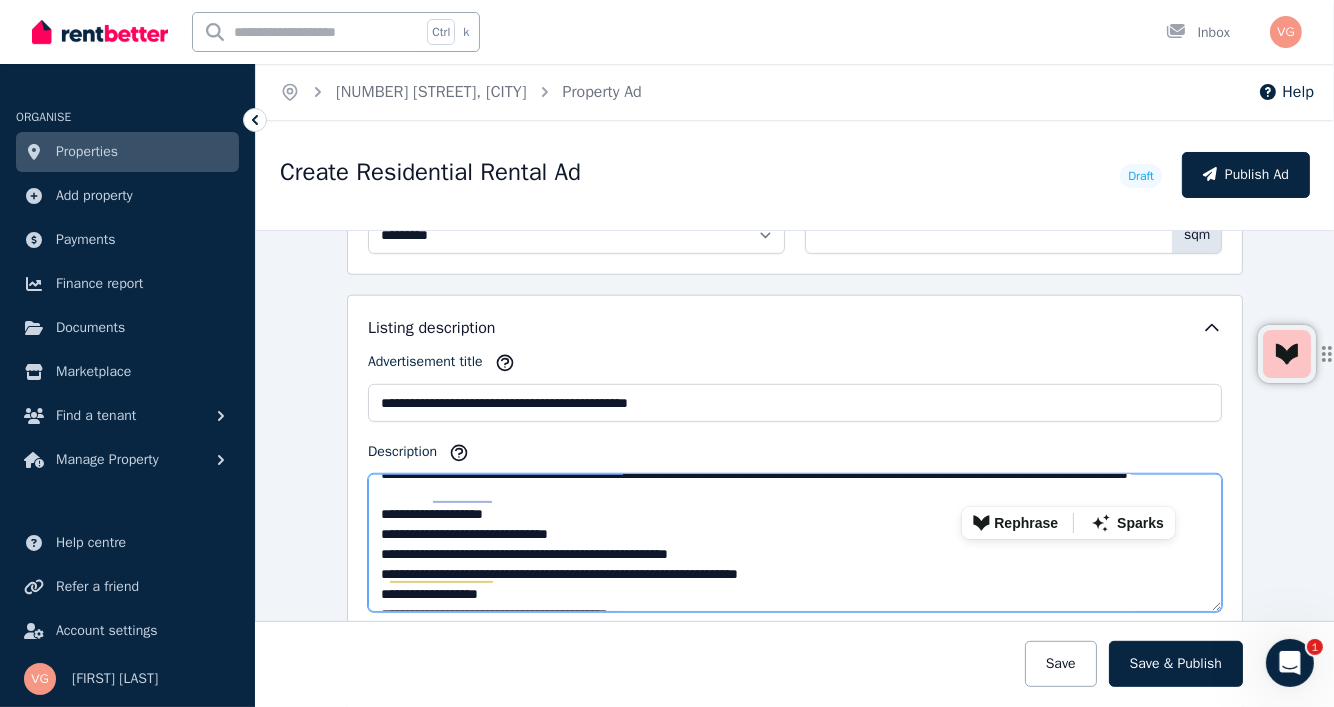 click on "**********" at bounding box center (667, 353) 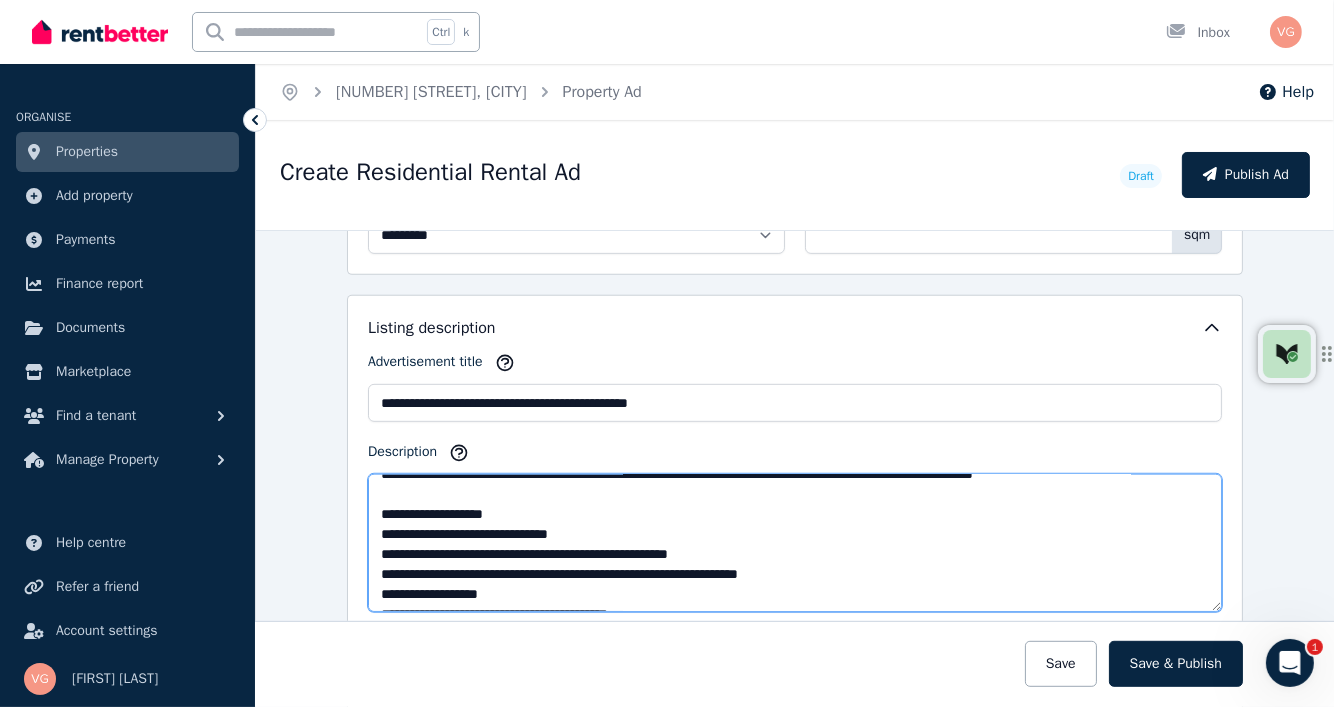 scroll, scrollTop: 99, scrollLeft: 0, axis: vertical 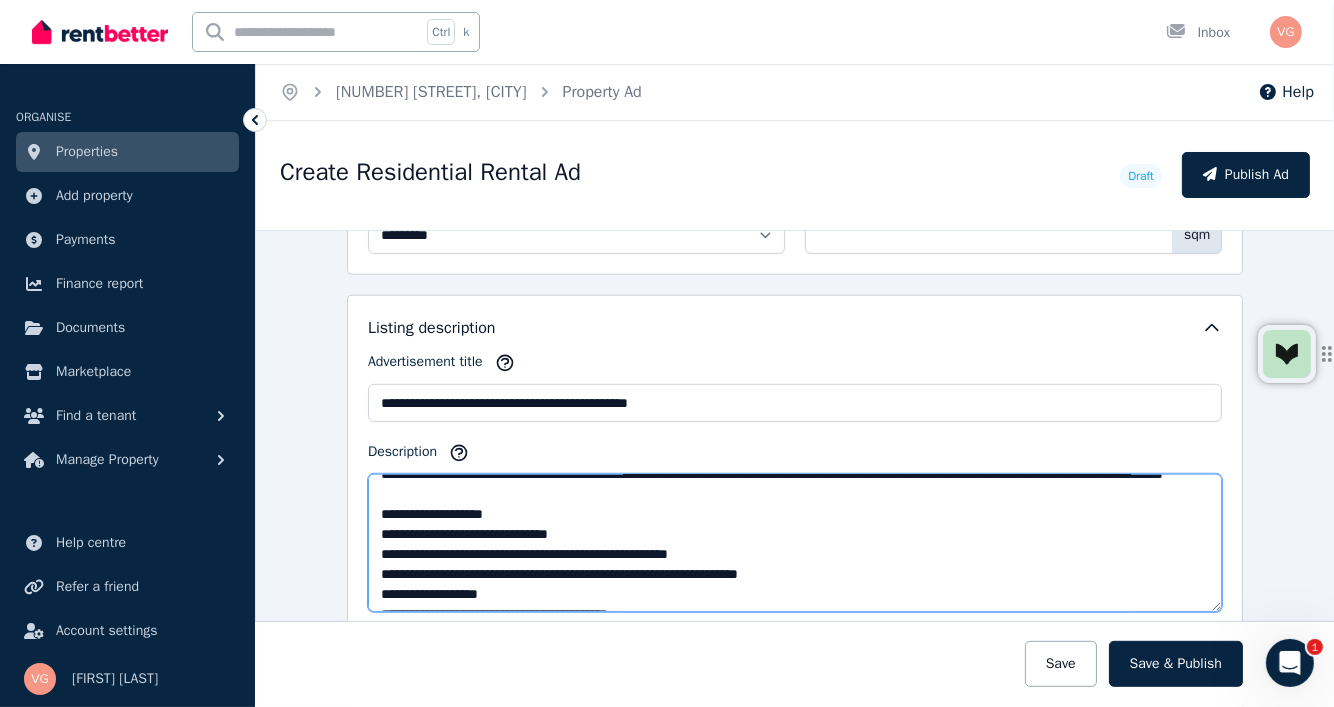 click on "Description" at bounding box center [795, 543] 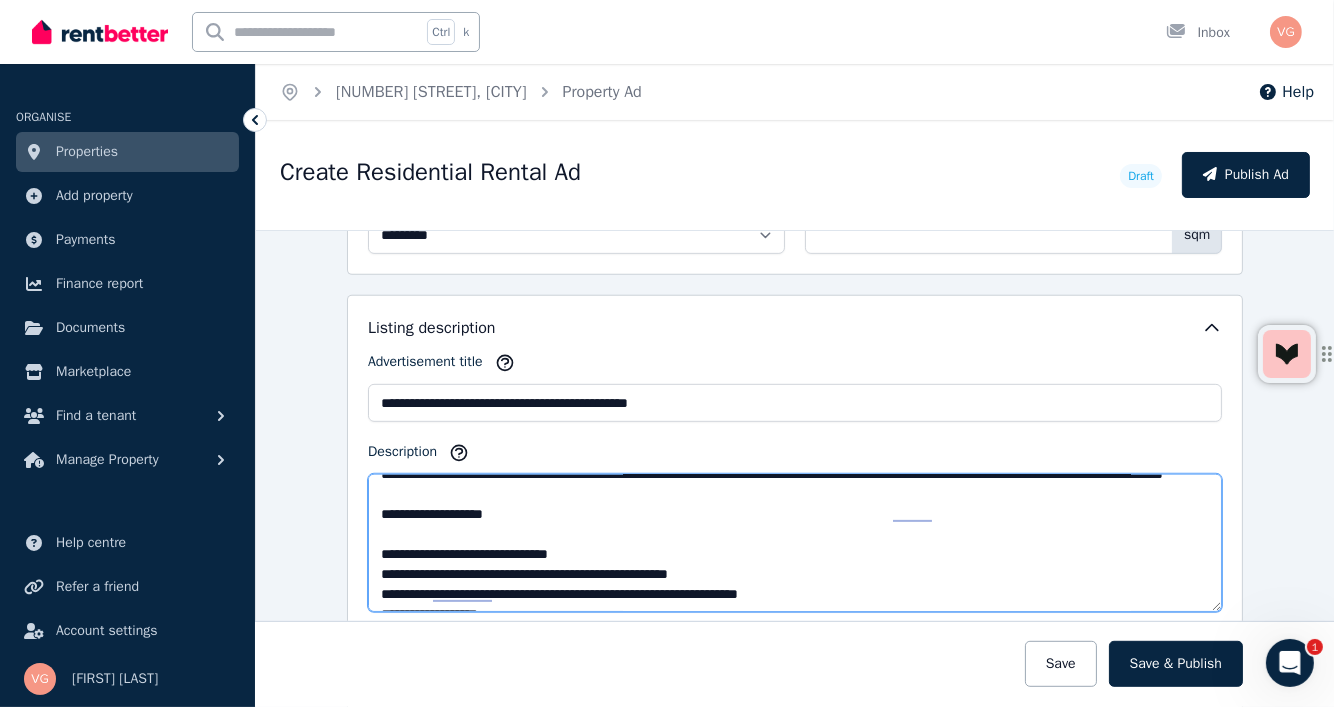 scroll, scrollTop: 189, scrollLeft: 0, axis: vertical 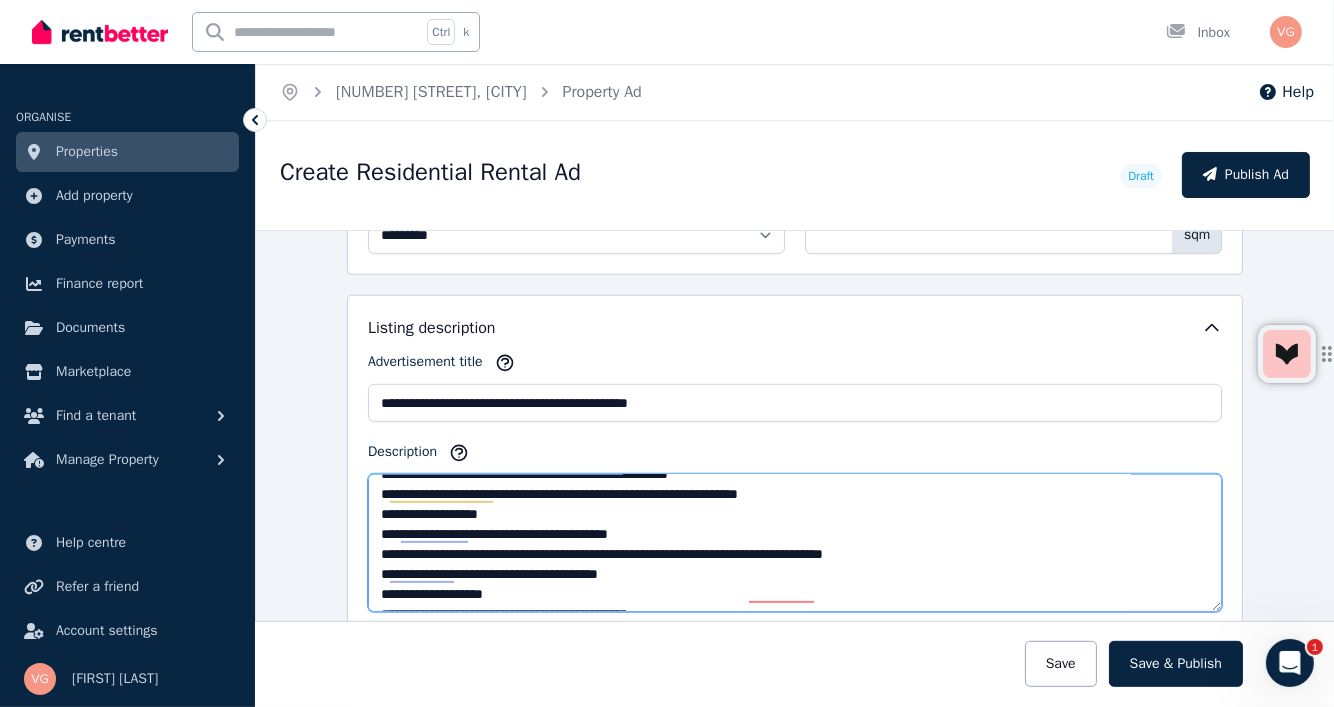 drag, startPoint x: 385, startPoint y: 506, endPoint x: 516, endPoint y: 511, distance: 131.09538 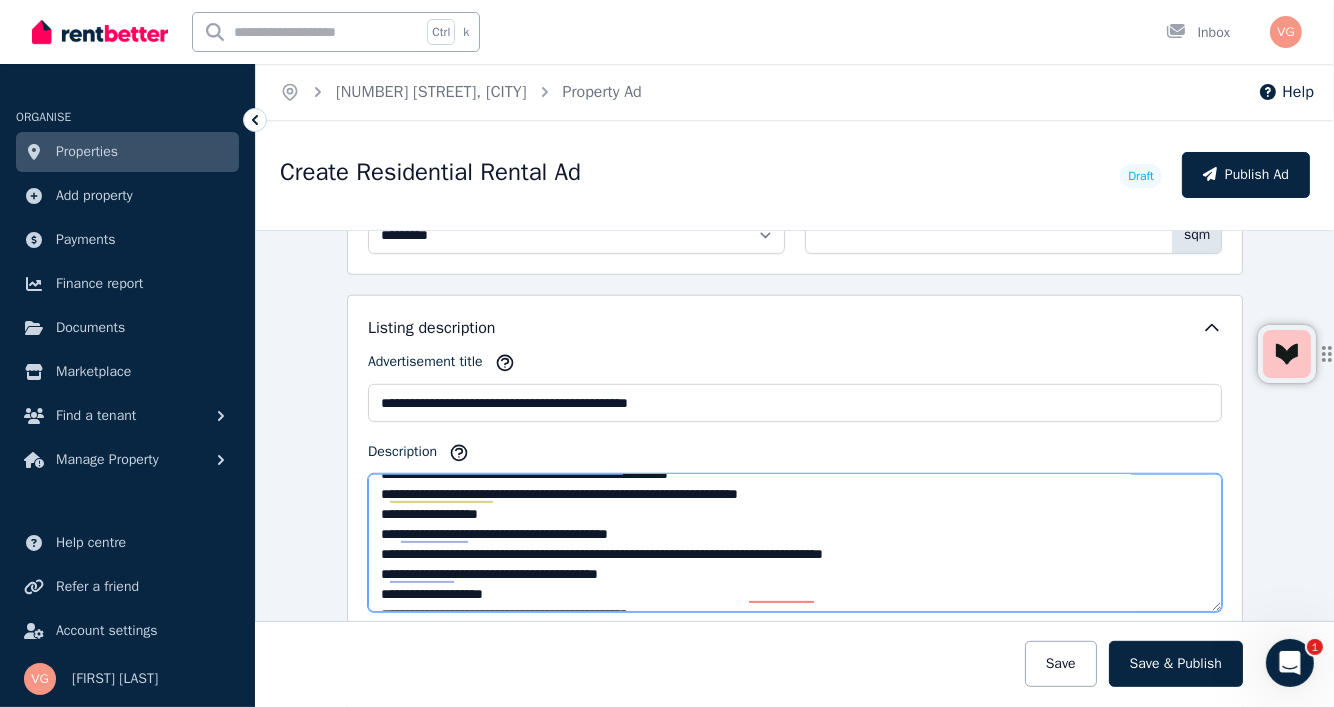 click on "**********" at bounding box center [667, 353] 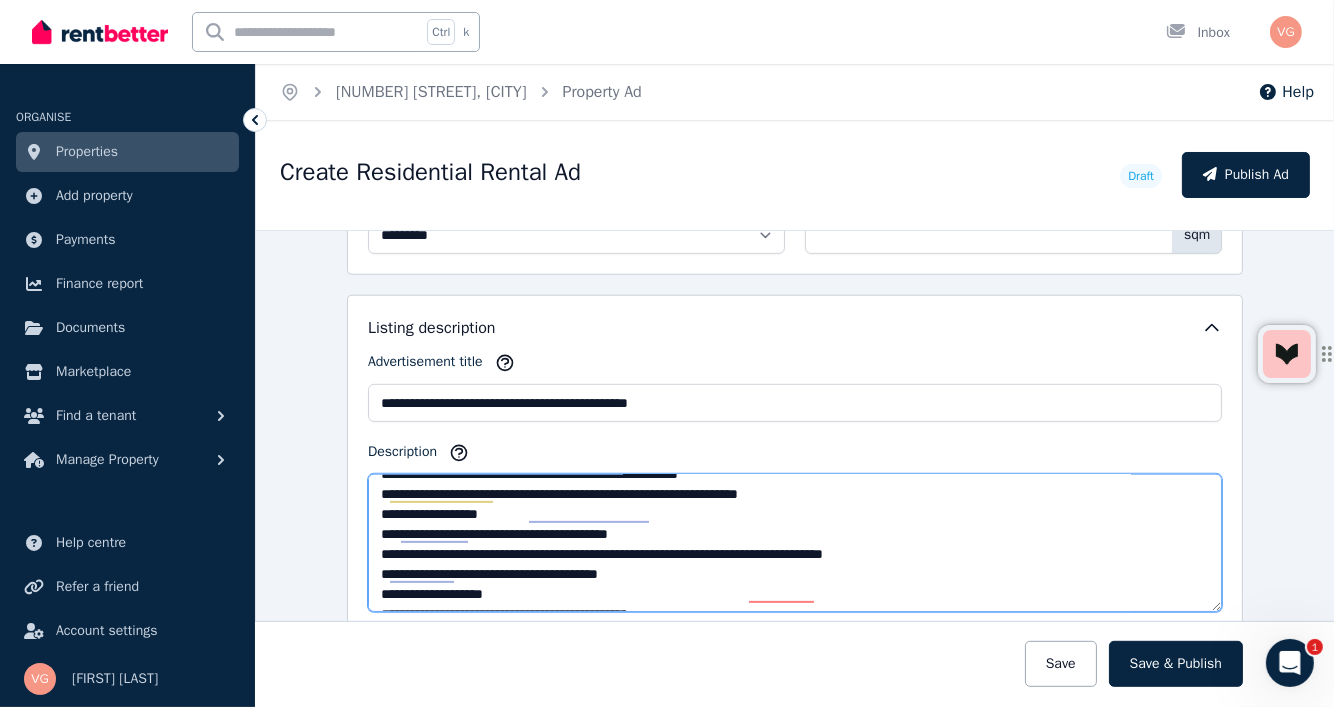 click on "Description" at bounding box center (795, 543) 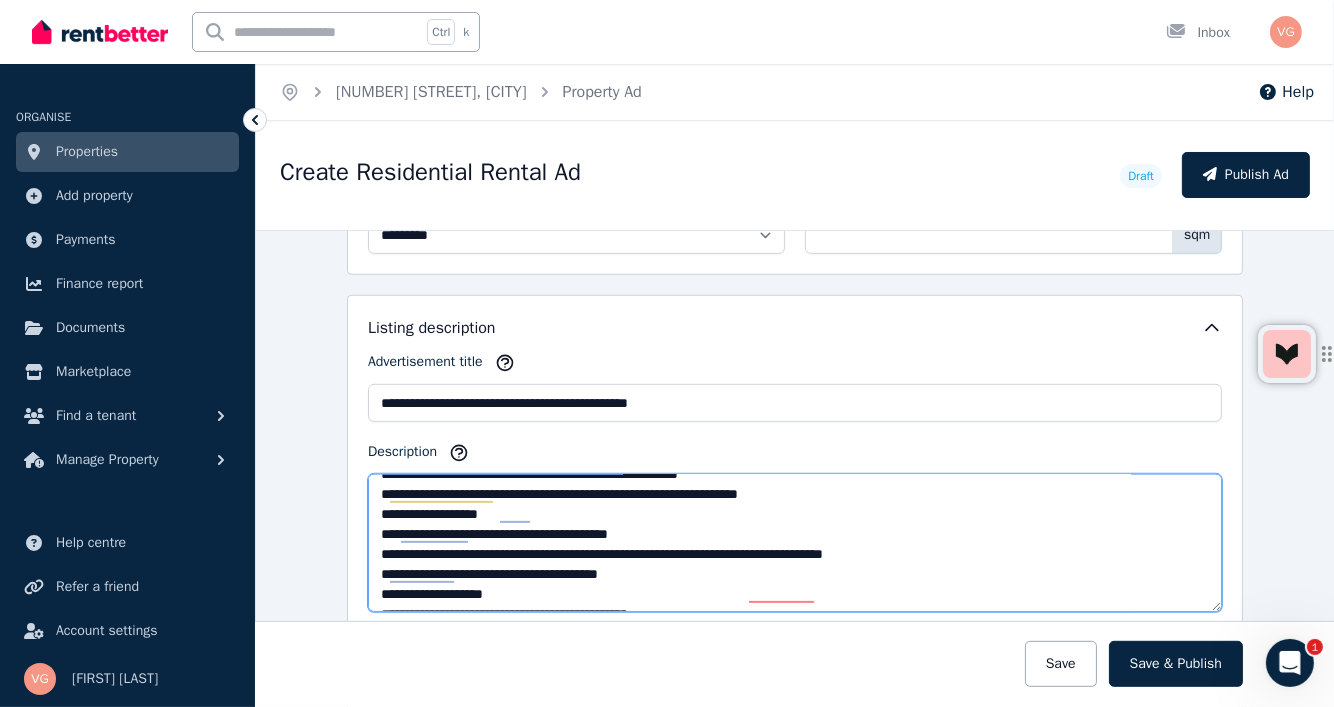 drag, startPoint x: 522, startPoint y: 487, endPoint x: 661, endPoint y: 453, distance: 143.09787 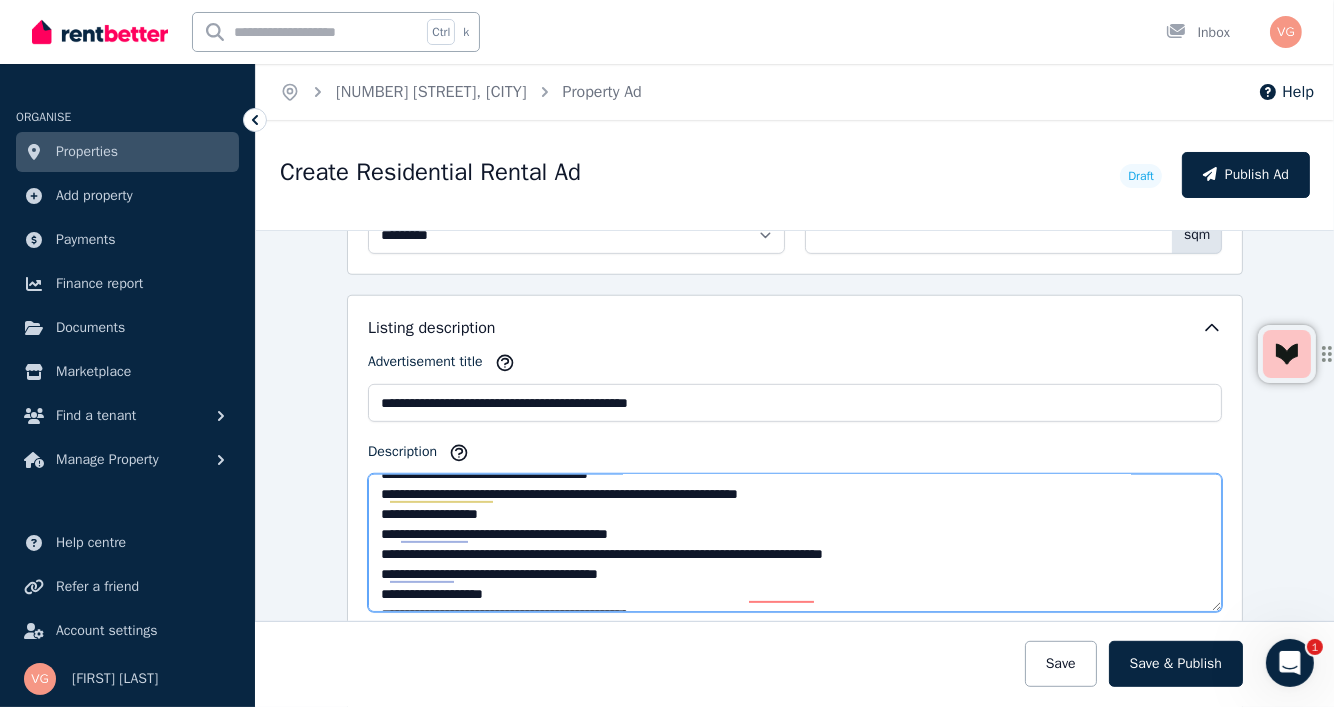 click on "Description" at bounding box center [795, 543] 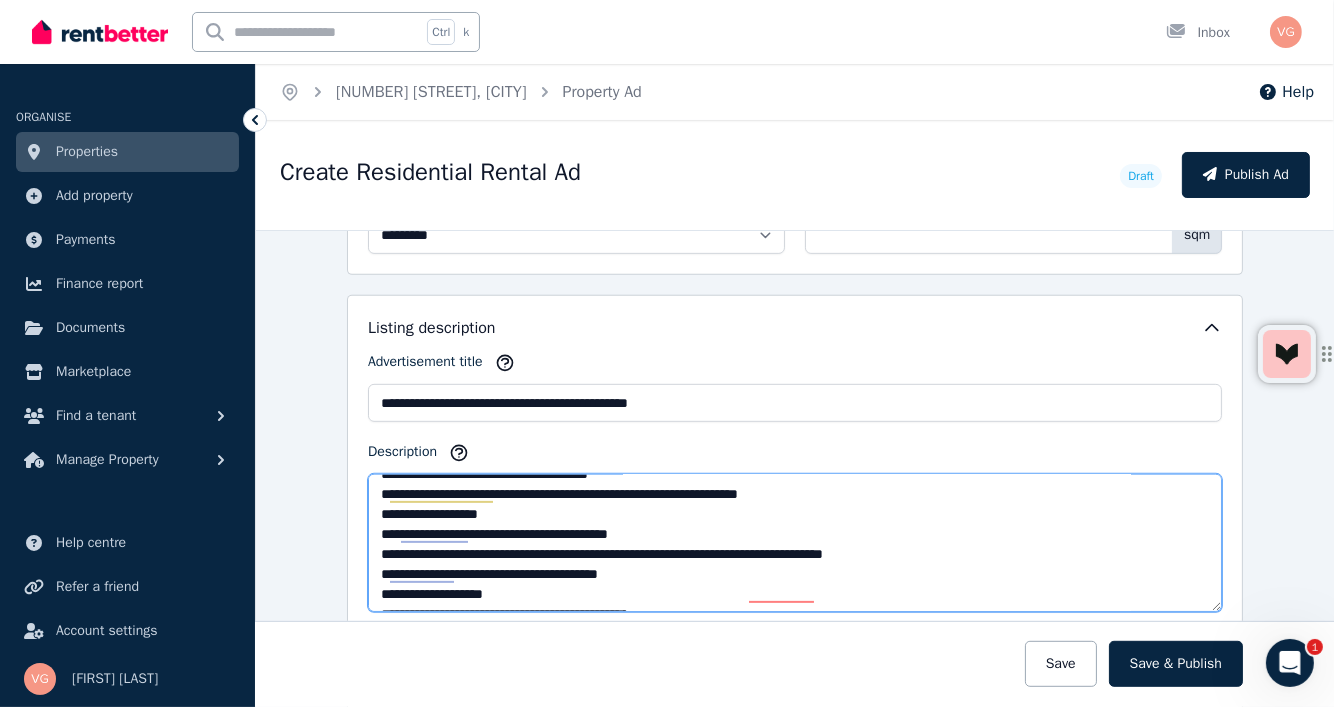 scroll, scrollTop: 286, scrollLeft: 0, axis: vertical 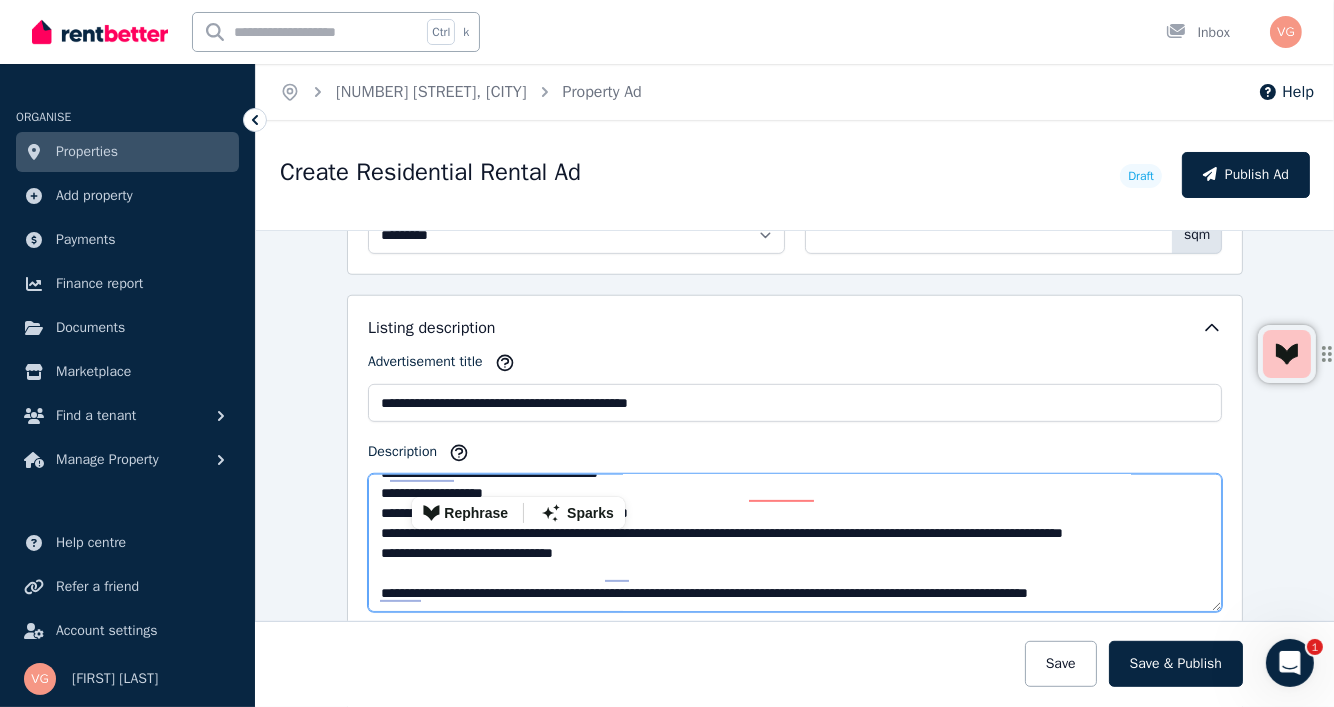 drag, startPoint x: 457, startPoint y: 488, endPoint x: 520, endPoint y: 488, distance: 63 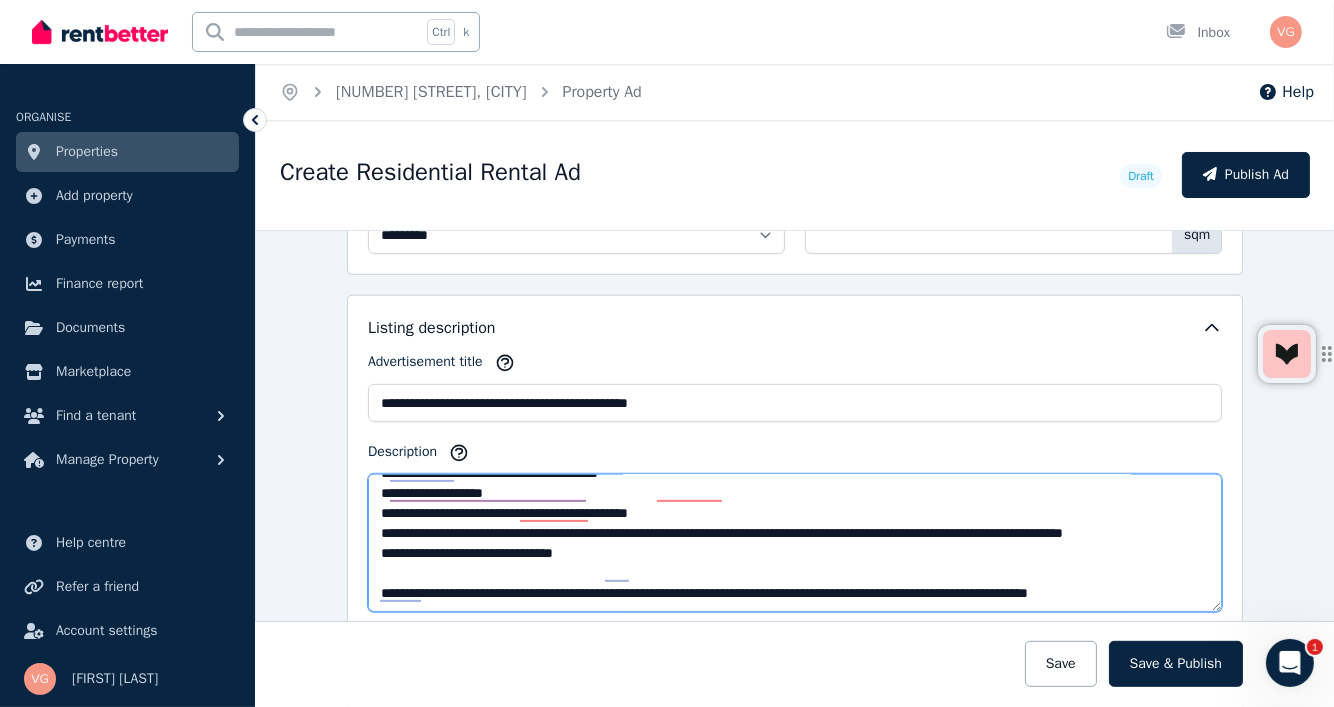 drag, startPoint x: 520, startPoint y: 488, endPoint x: 800, endPoint y: 462, distance: 281.20456 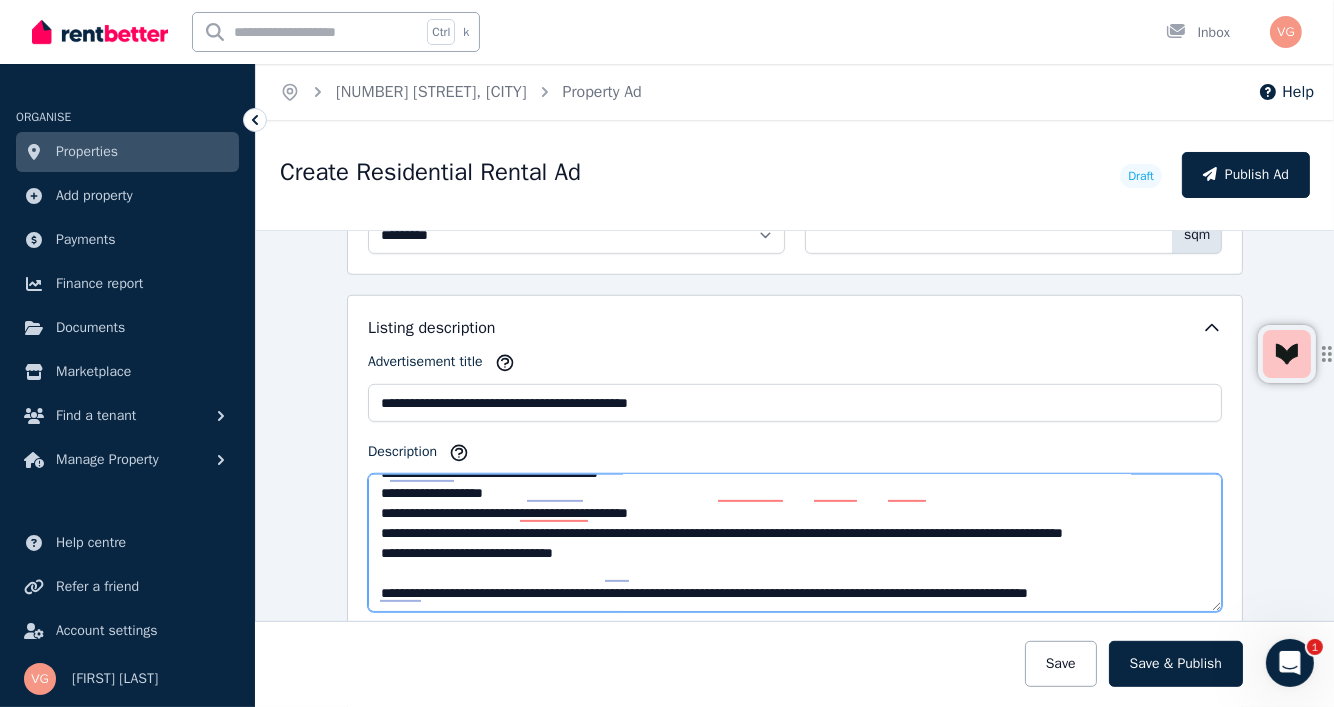 click on "Description" at bounding box center [795, 543] 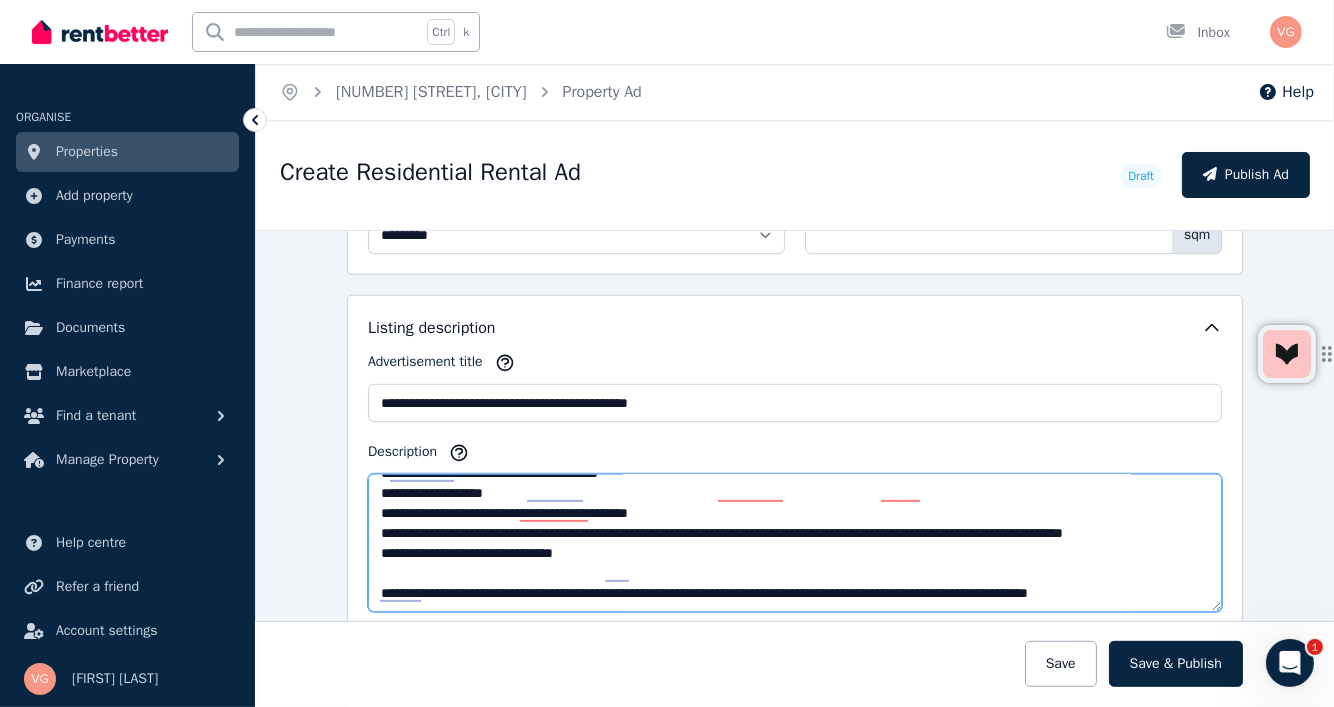click on "Description" at bounding box center [795, 543] 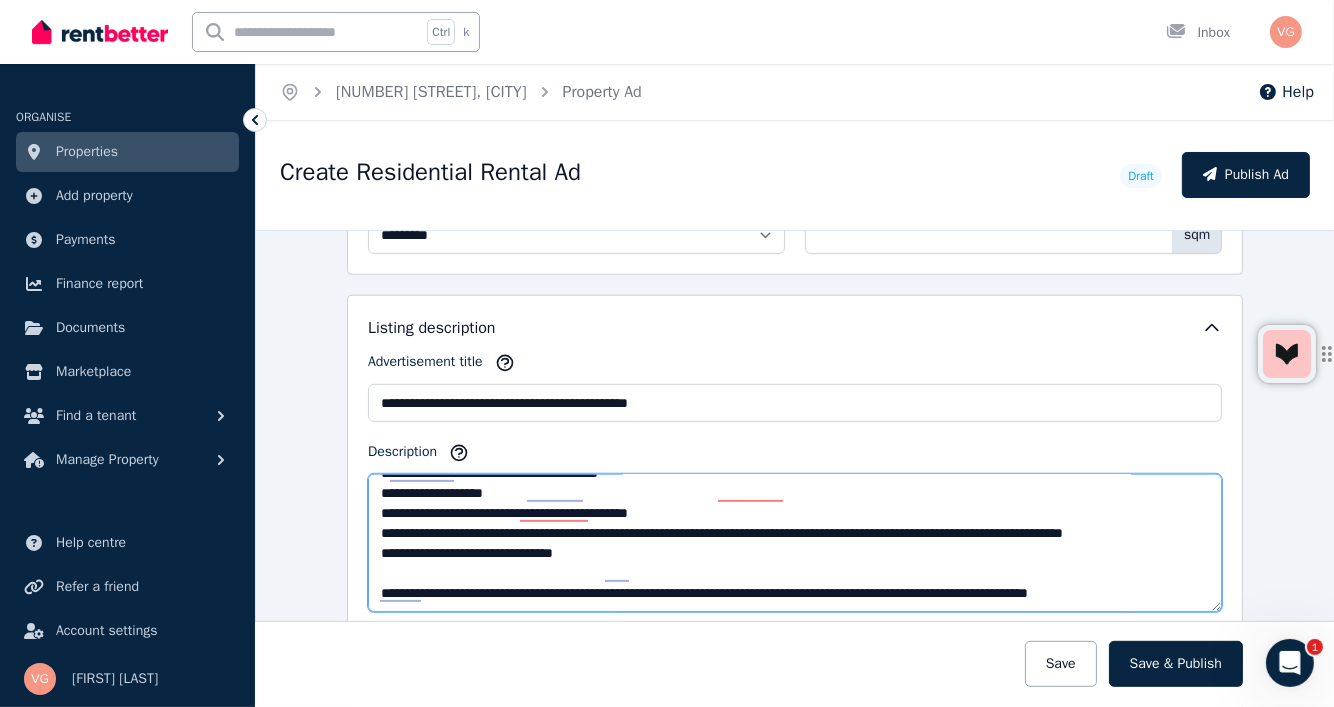 click on "Description" at bounding box center (795, 543) 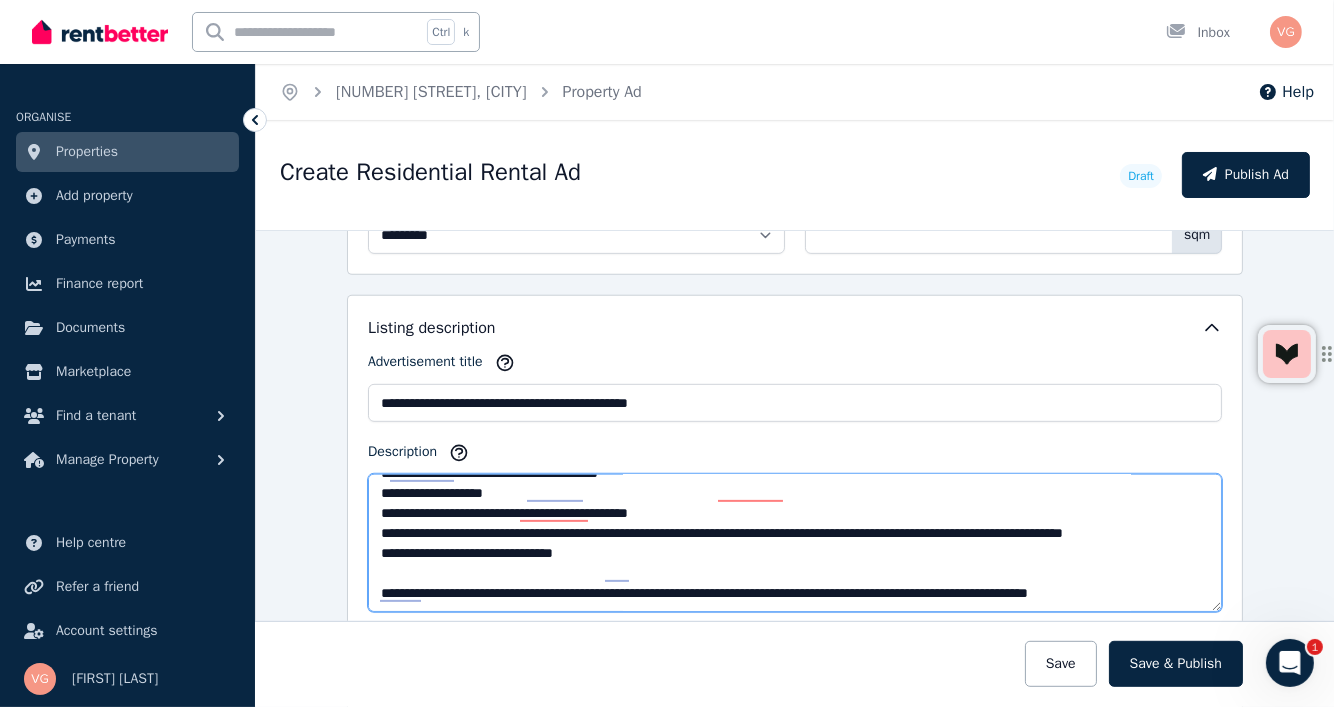 drag, startPoint x: 383, startPoint y: 528, endPoint x: 448, endPoint y: 528, distance: 65 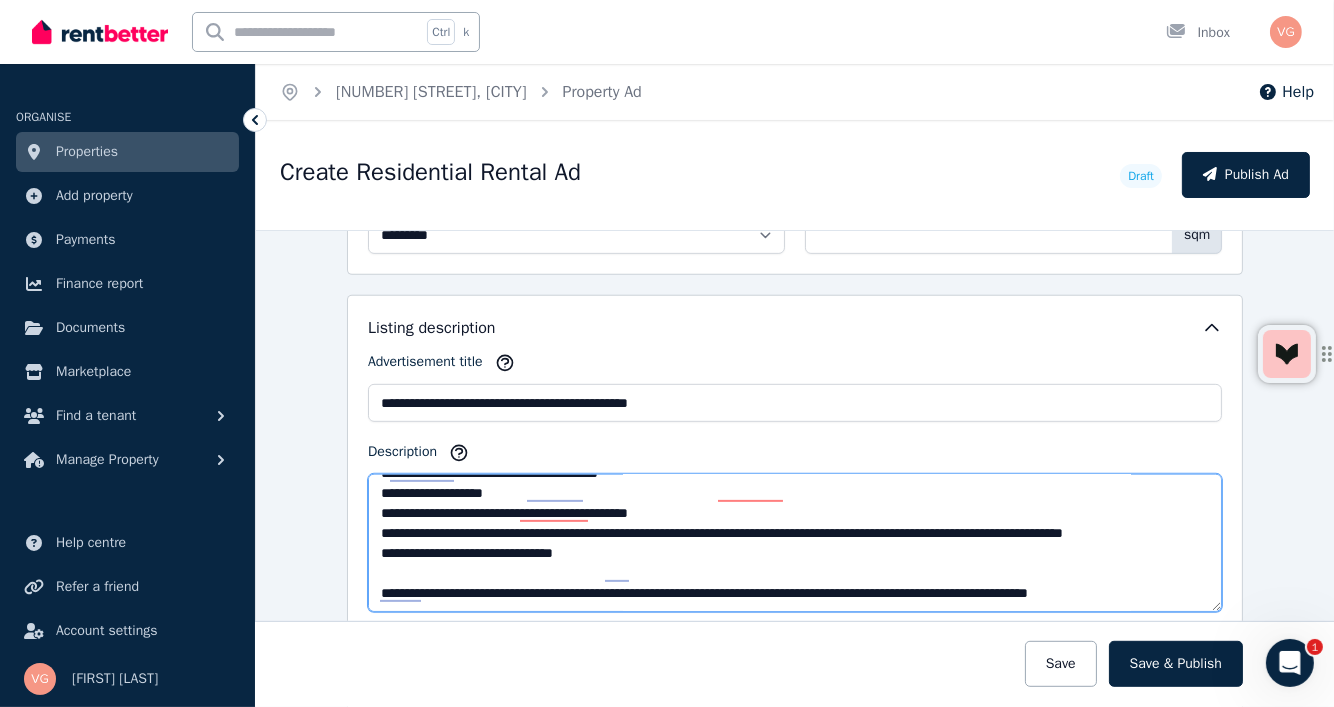 click on "Description" at bounding box center [795, 543] 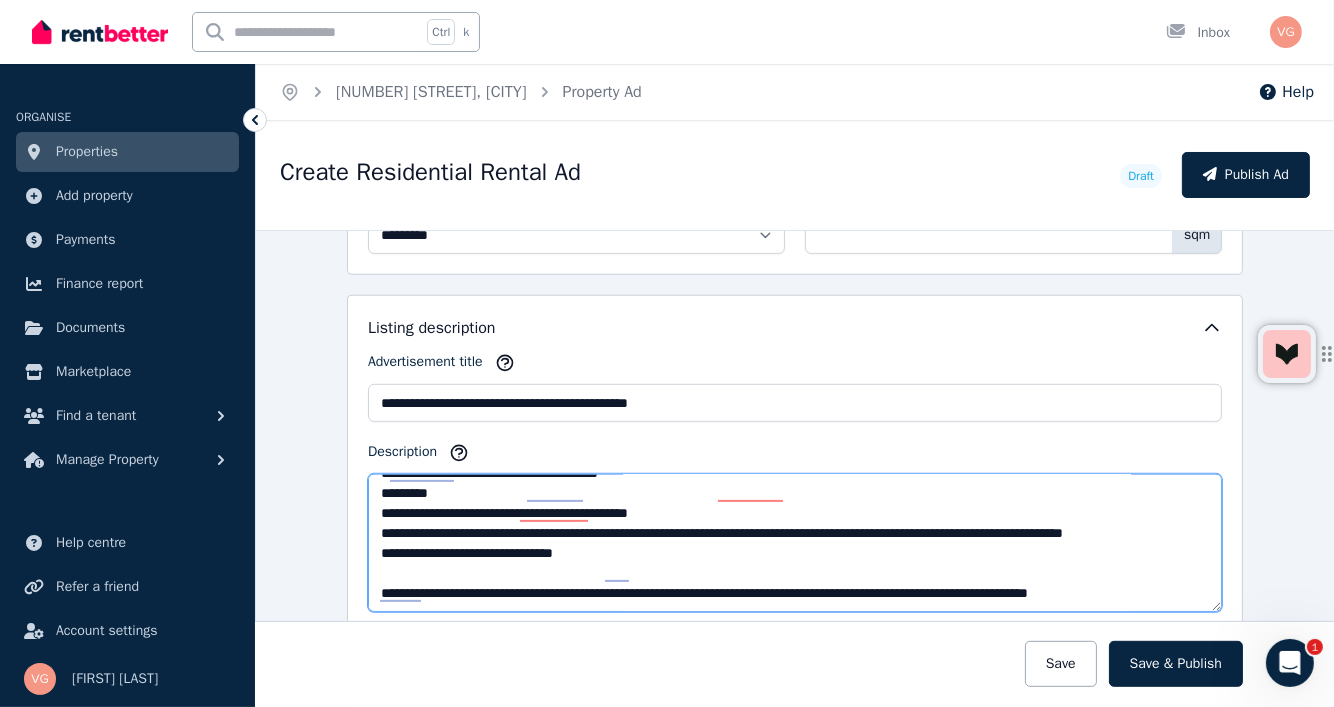 drag, startPoint x: 682, startPoint y: 549, endPoint x: 815, endPoint y: 554, distance: 133.09395 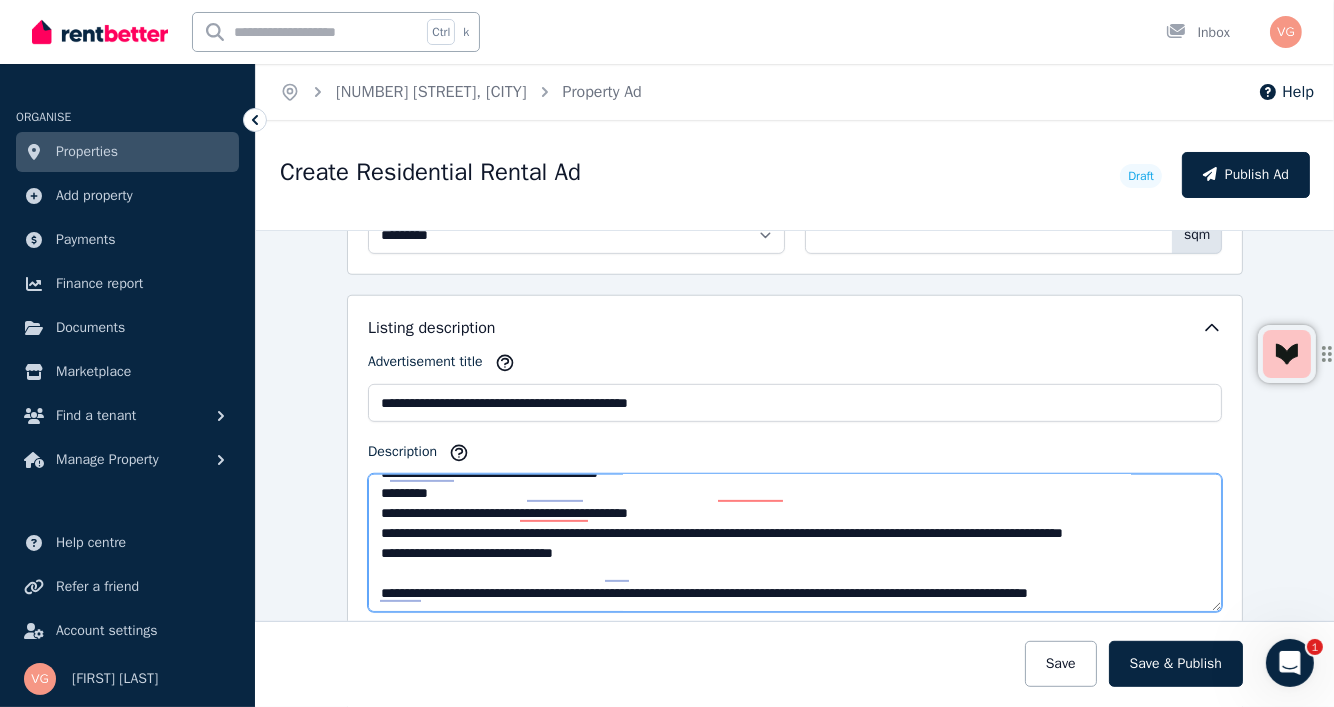click on "**********" at bounding box center [667, 353] 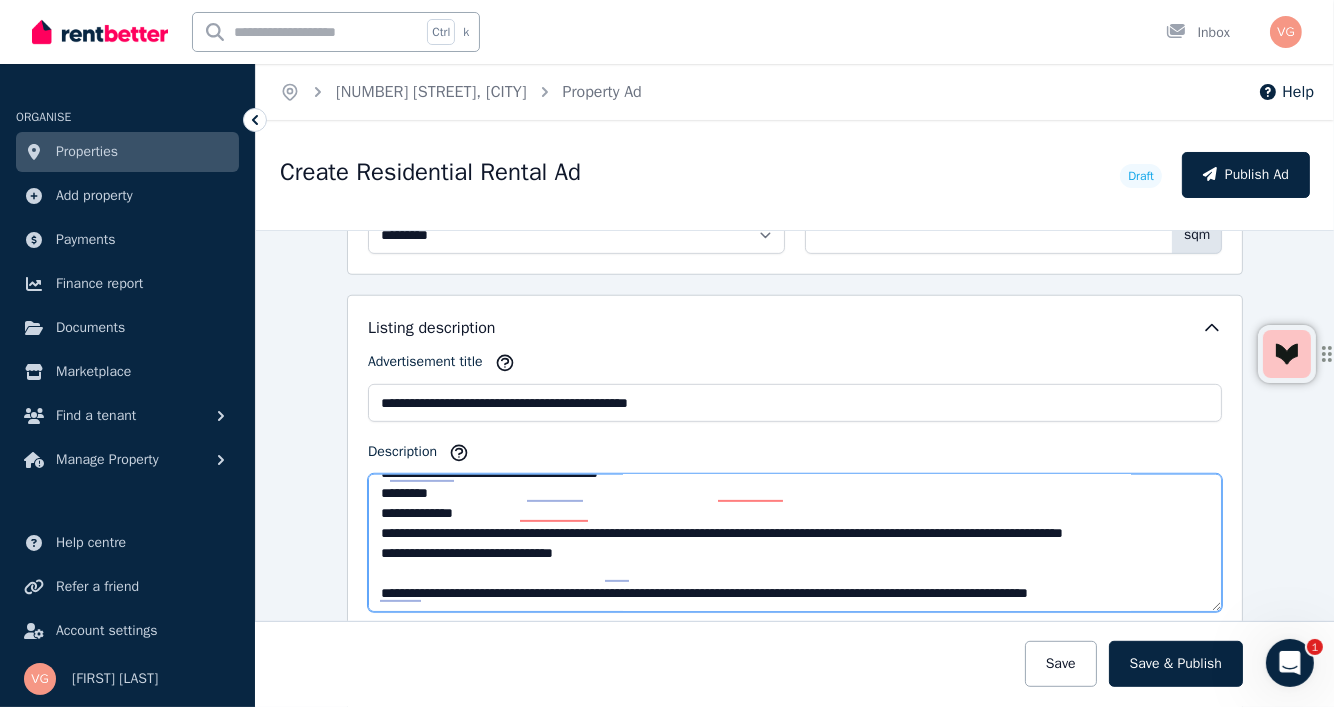 drag, startPoint x: 497, startPoint y: 545, endPoint x: 367, endPoint y: 545, distance: 130 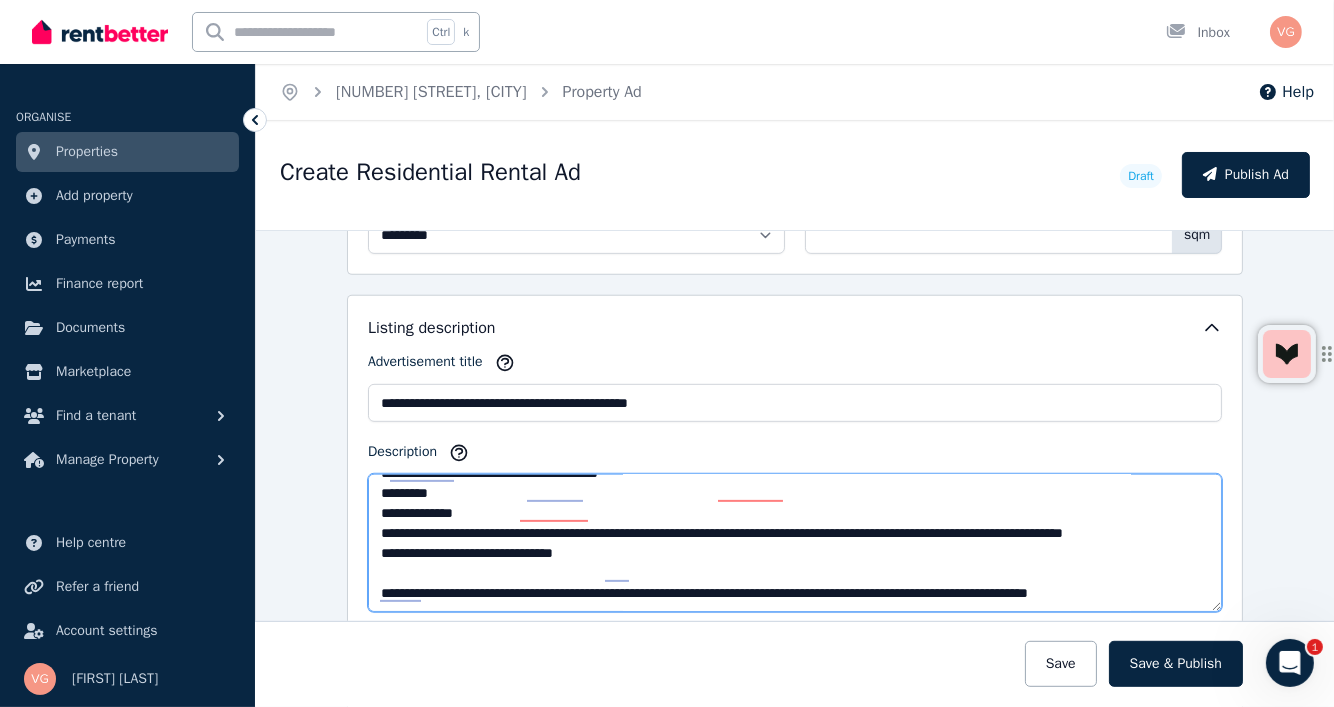 click on "Description" at bounding box center [795, 543] 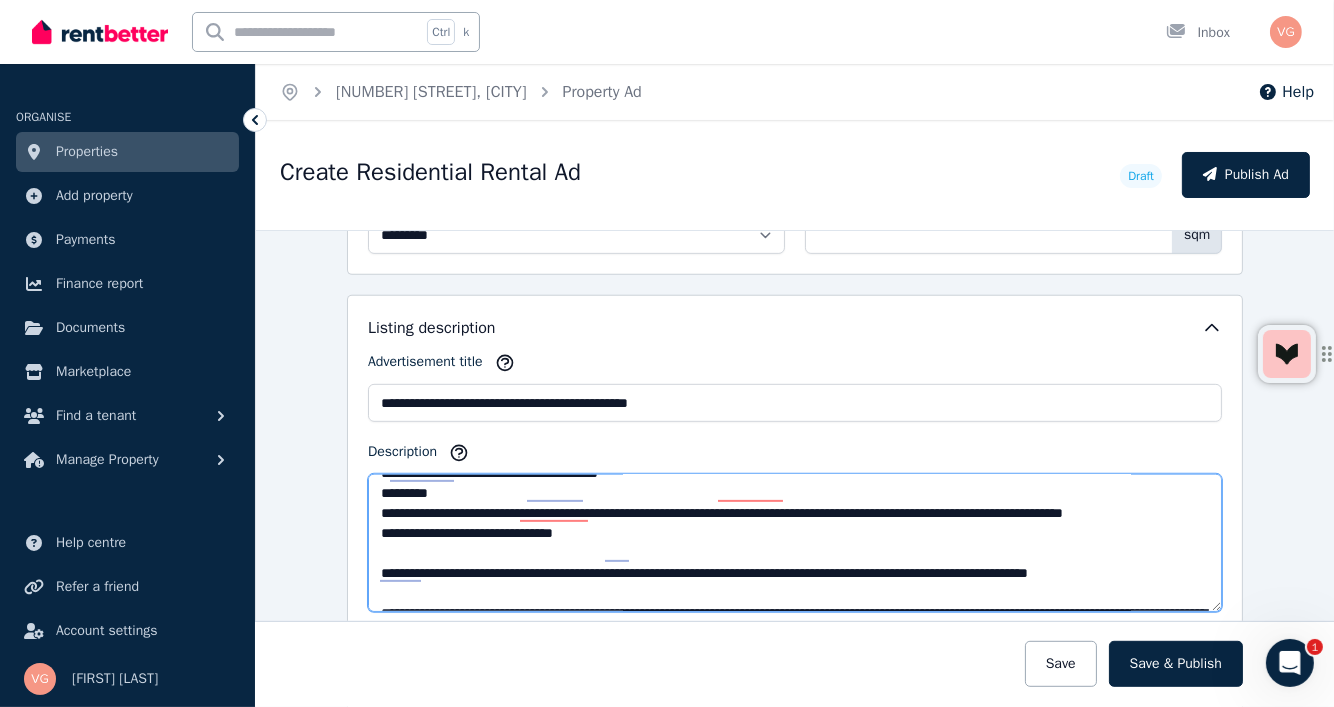 drag, startPoint x: 595, startPoint y: 549, endPoint x: 622, endPoint y: 562, distance: 29.966648 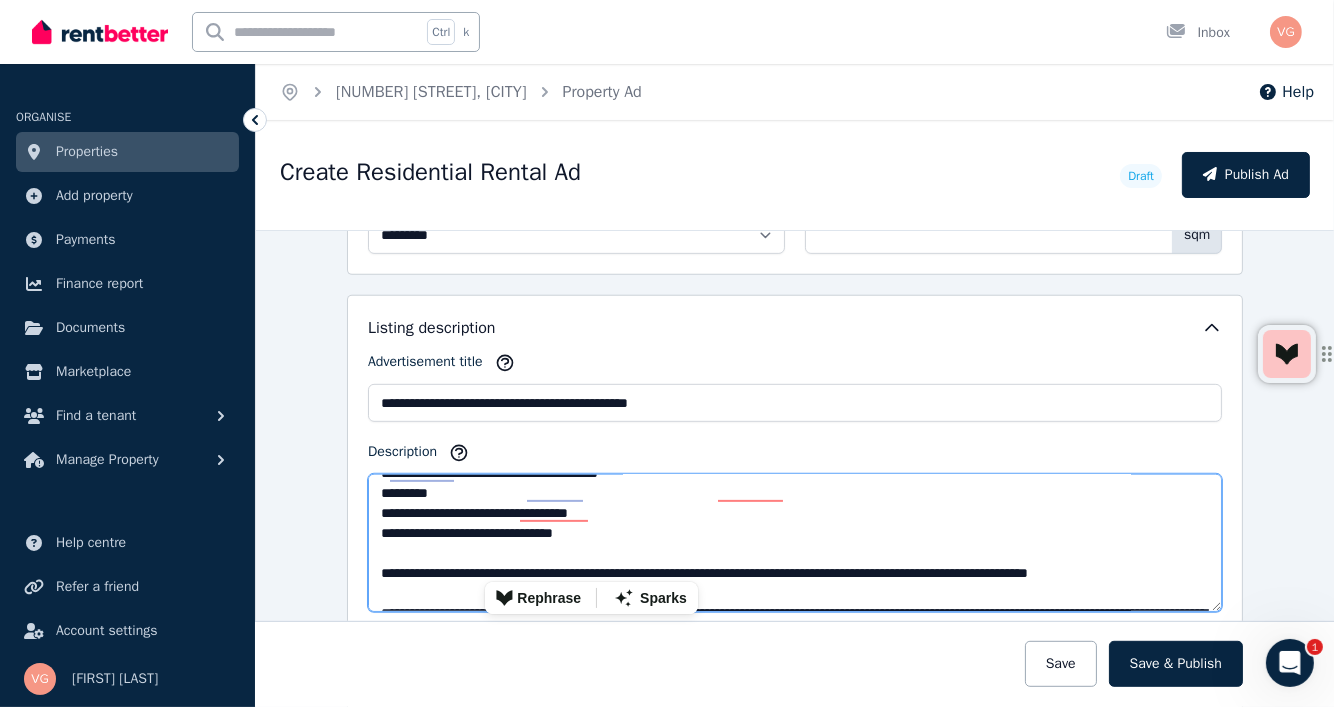 drag, startPoint x: 532, startPoint y: 568, endPoint x: 598, endPoint y: 572, distance: 66.1211 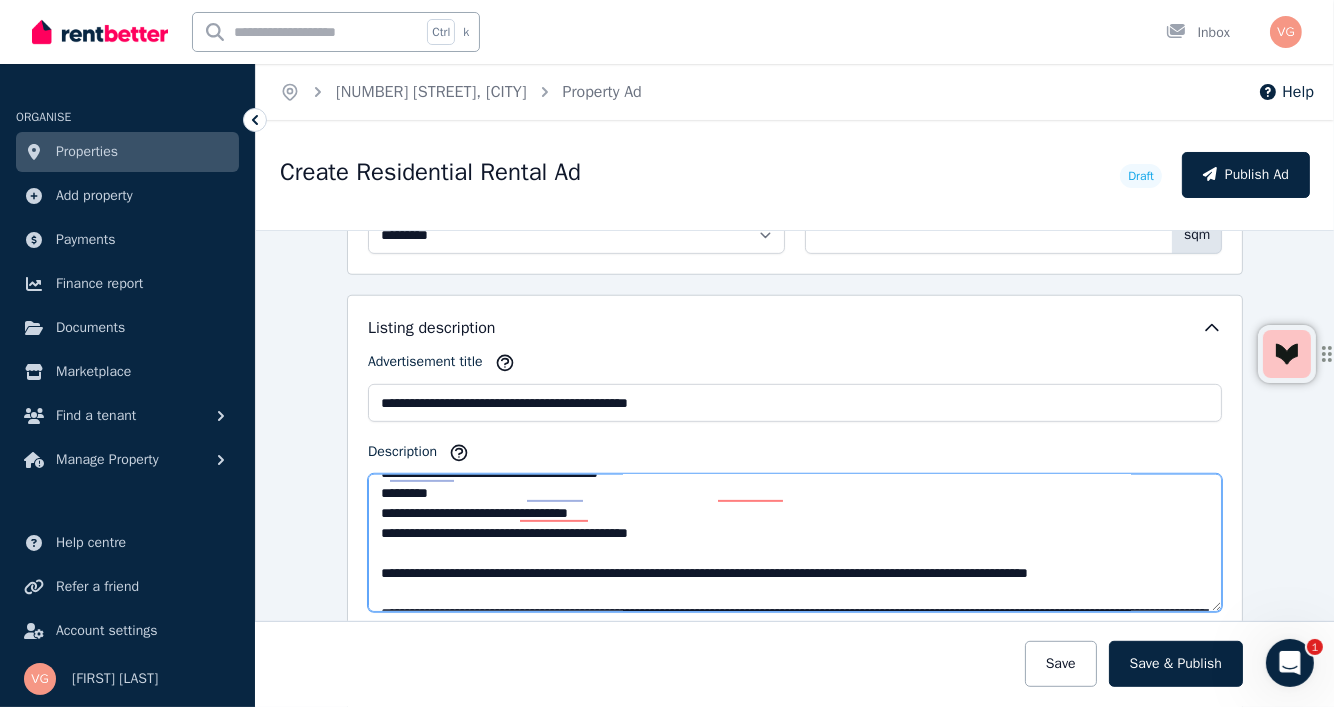 click on "Description" at bounding box center (795, 543) 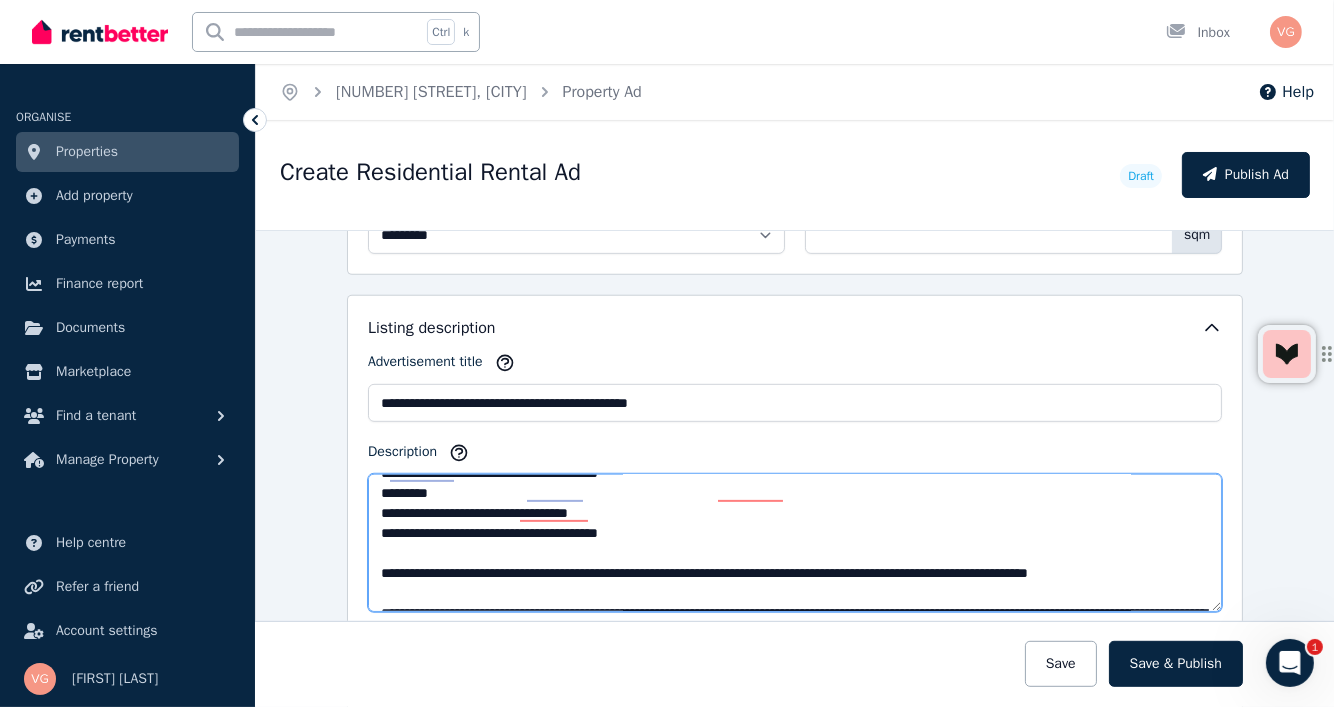 click on "Description" at bounding box center [795, 543] 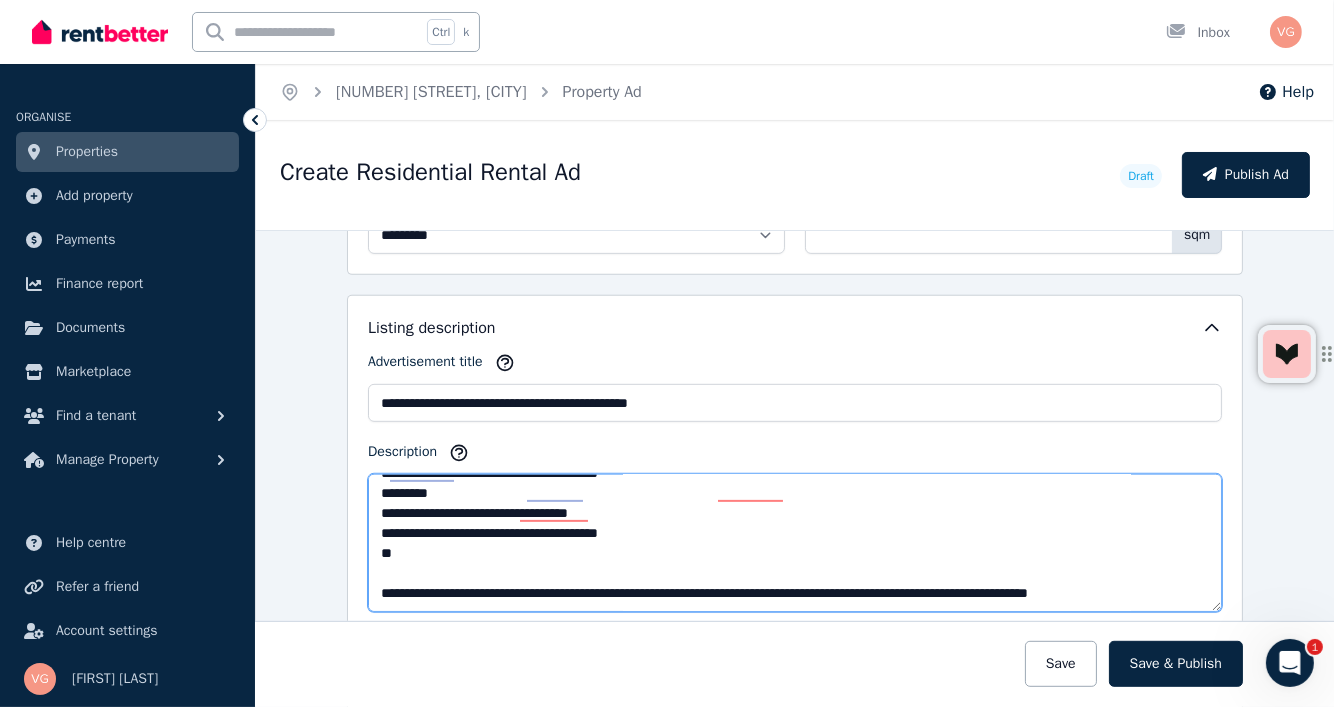 scroll, scrollTop: 0, scrollLeft: 0, axis: both 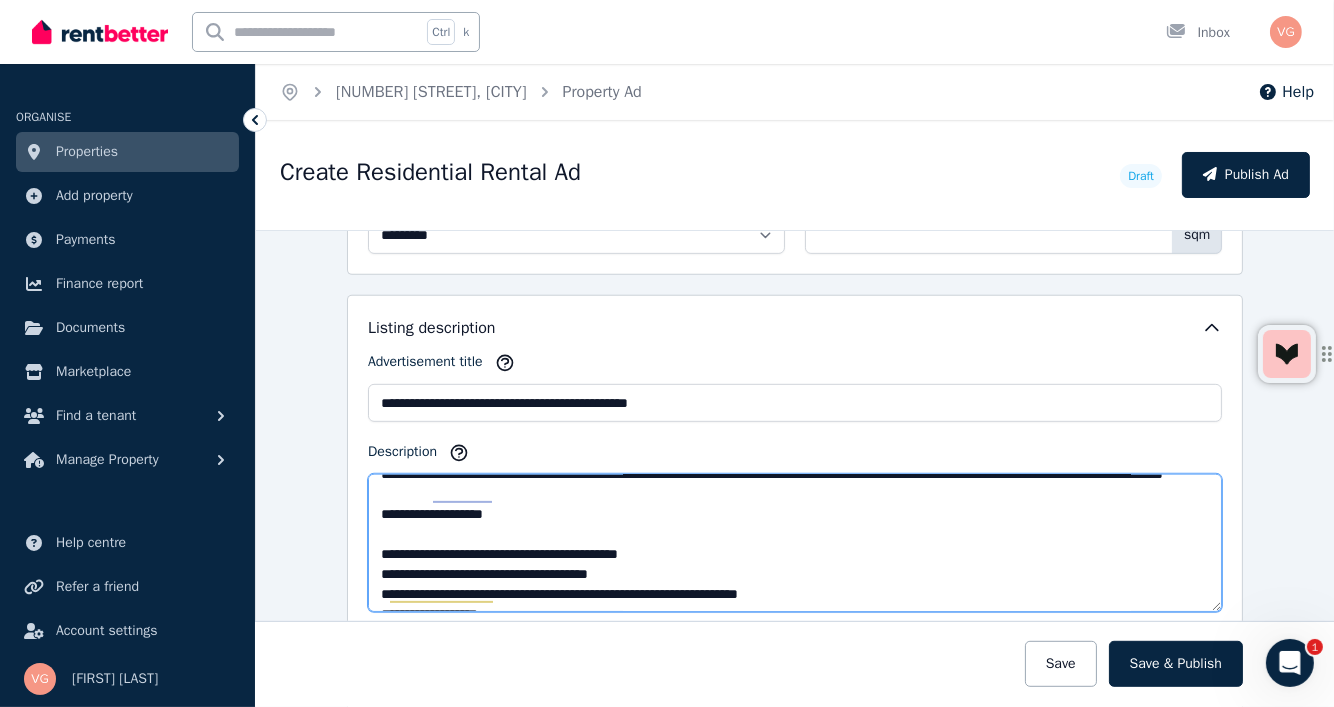 click on "Description" at bounding box center (795, 543) 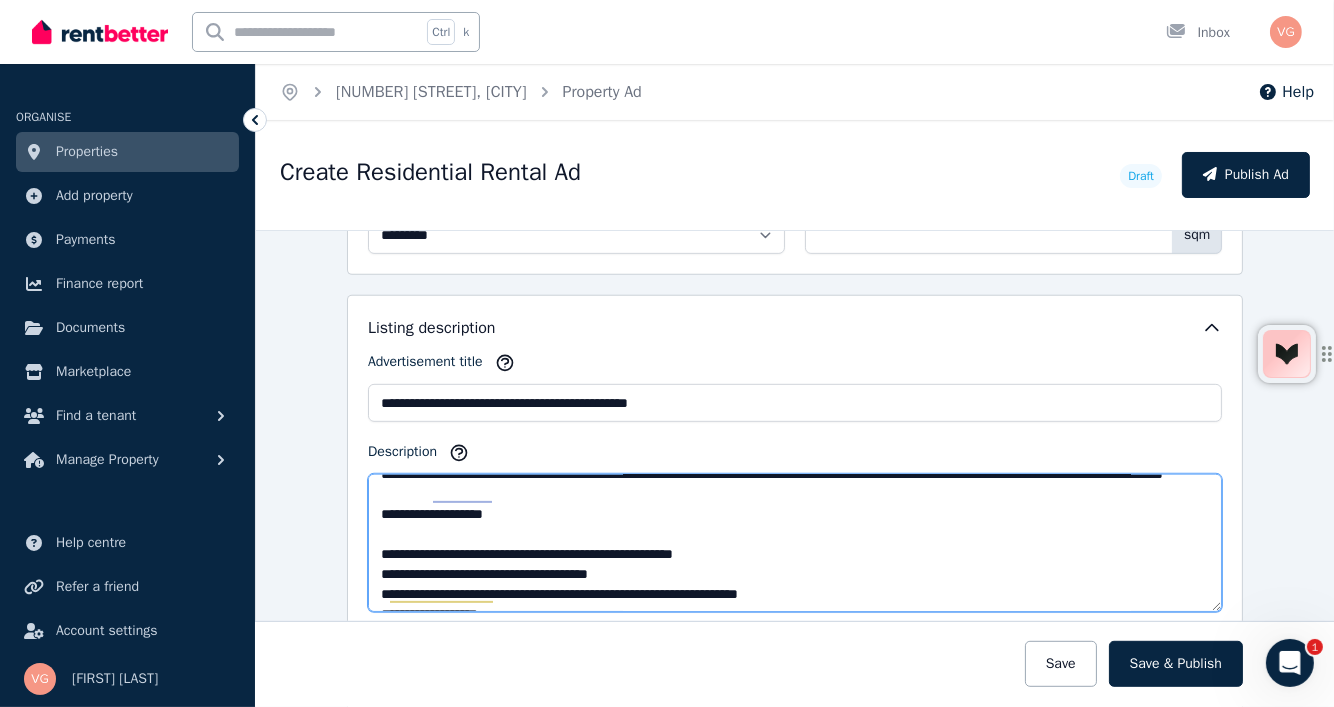 scroll, scrollTop: 298, scrollLeft: 0, axis: vertical 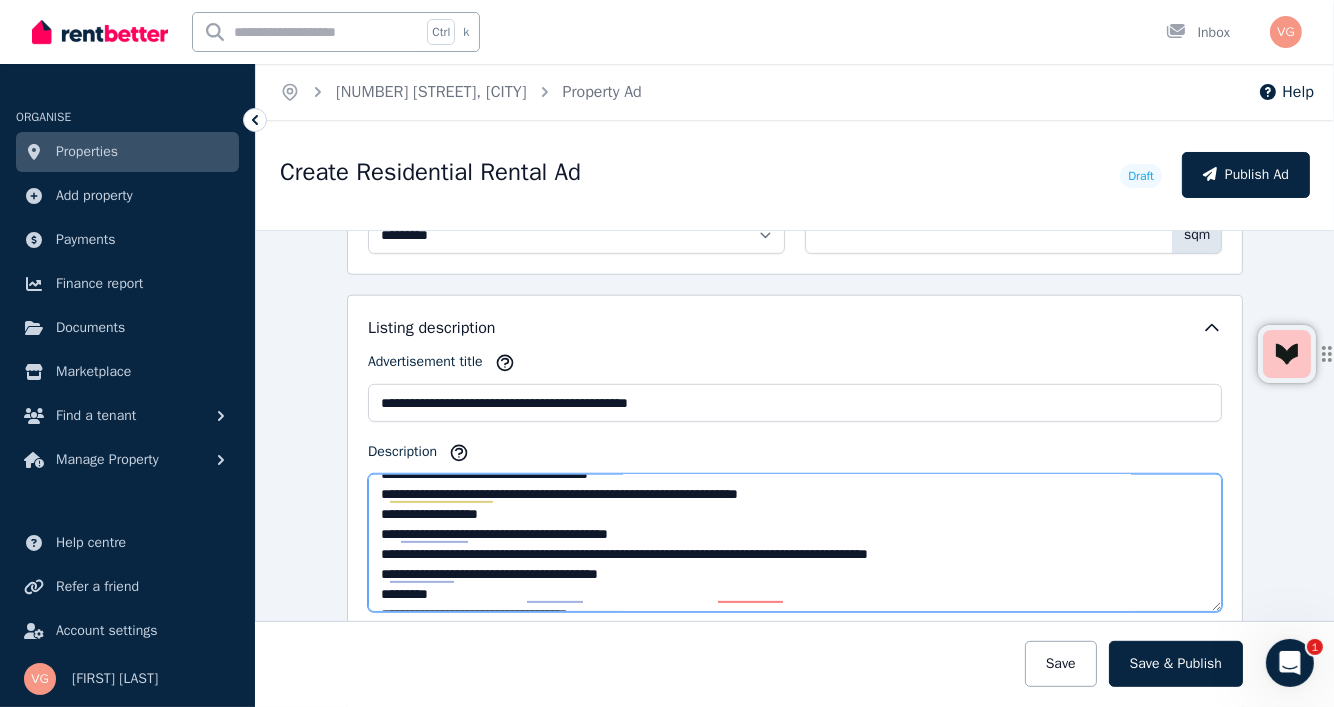drag, startPoint x: 741, startPoint y: 581, endPoint x: 809, endPoint y: 586, distance: 68.18358 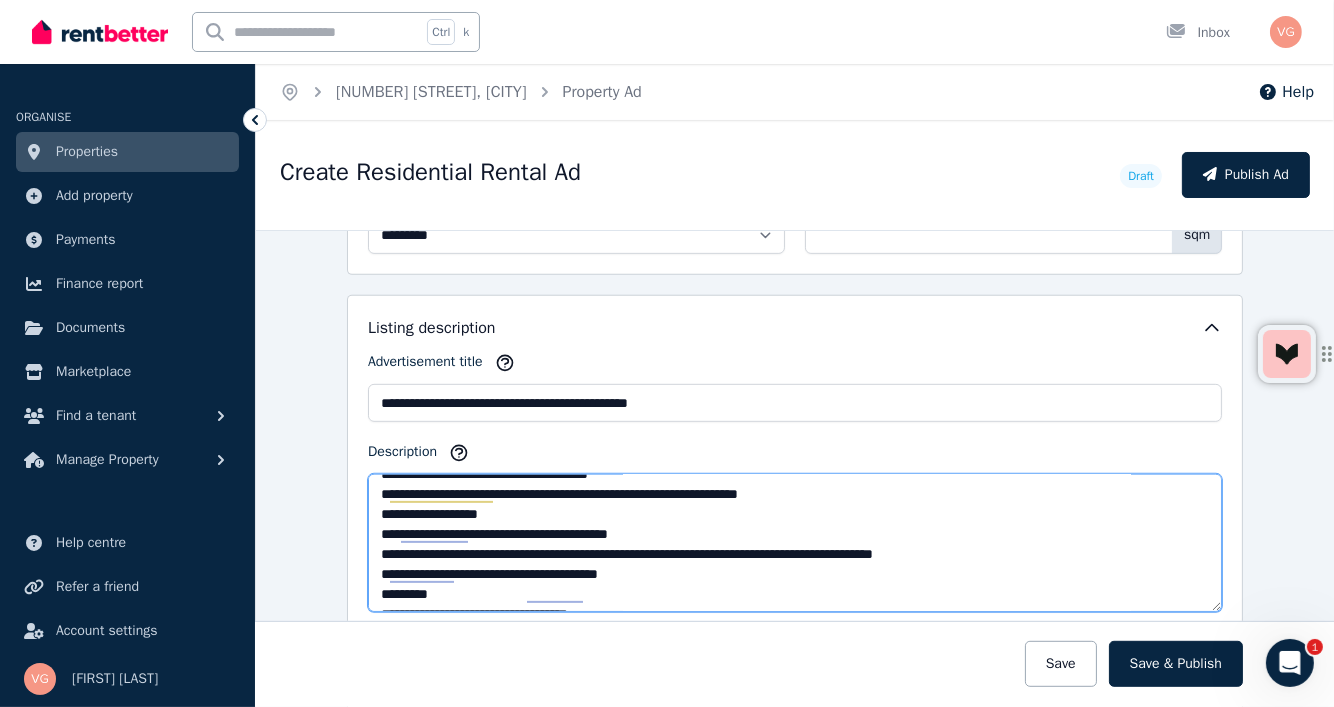 scroll, scrollTop: 283, scrollLeft: 0, axis: vertical 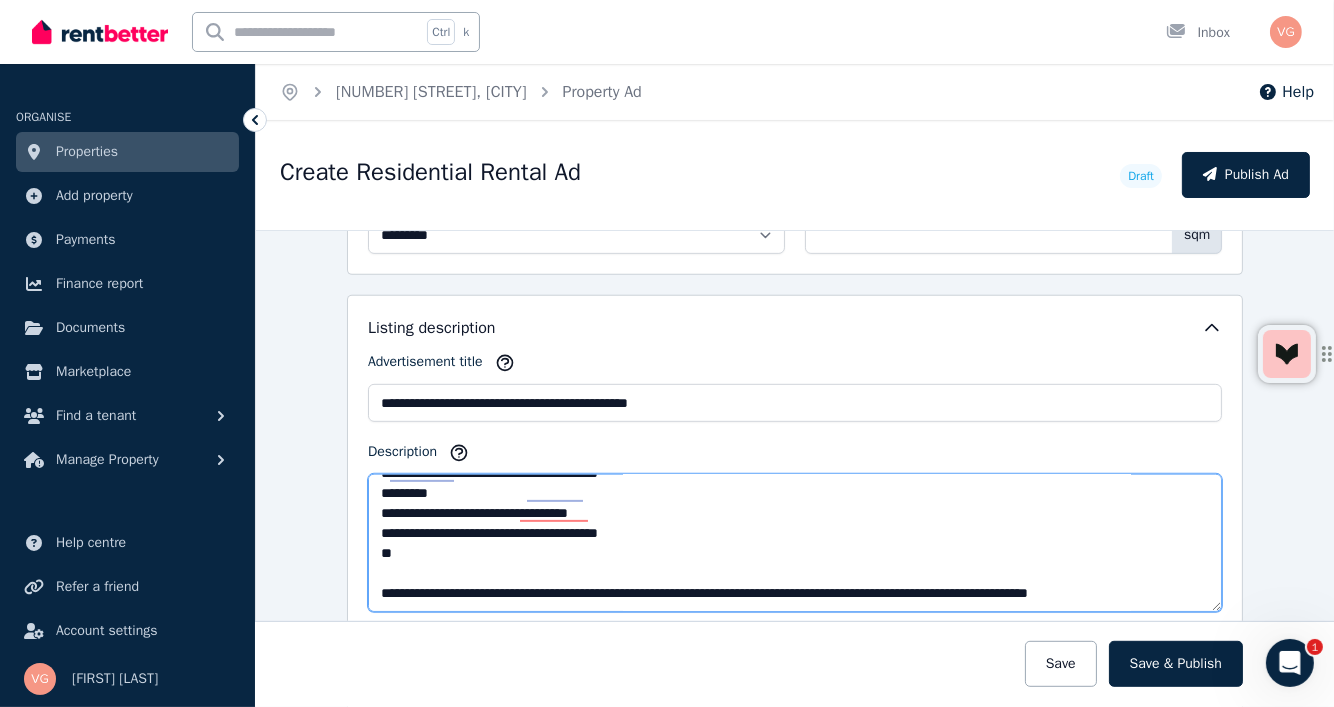 drag, startPoint x: 550, startPoint y: 503, endPoint x: 630, endPoint y: 511, distance: 80.399 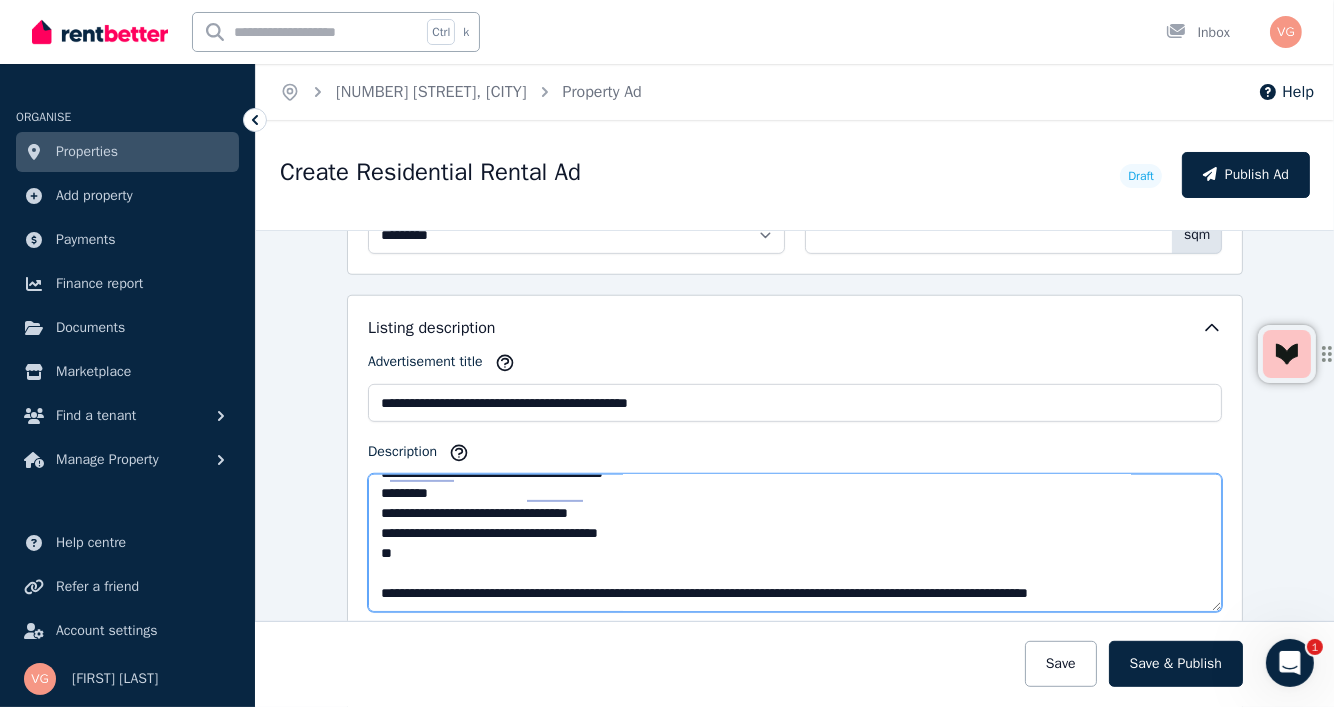 drag, startPoint x: 610, startPoint y: 550, endPoint x: 412, endPoint y: 545, distance: 198.06313 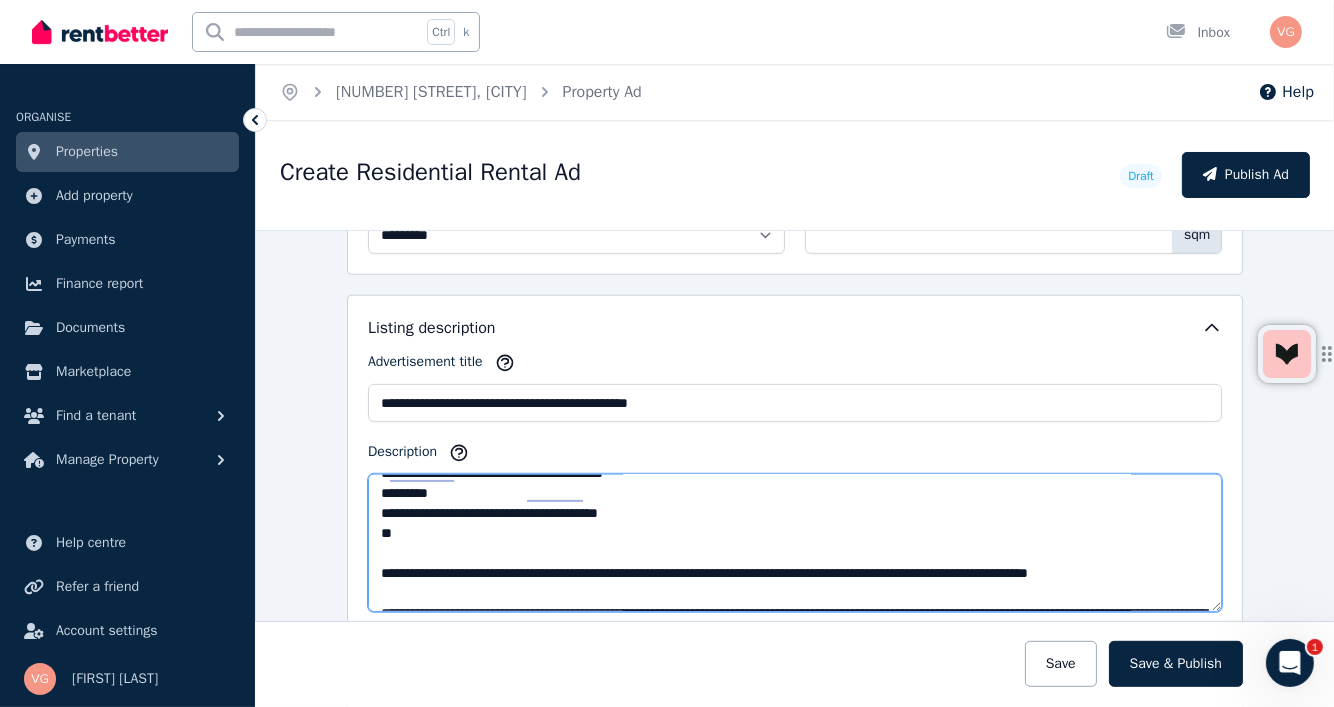 click on "Description" at bounding box center [795, 543] 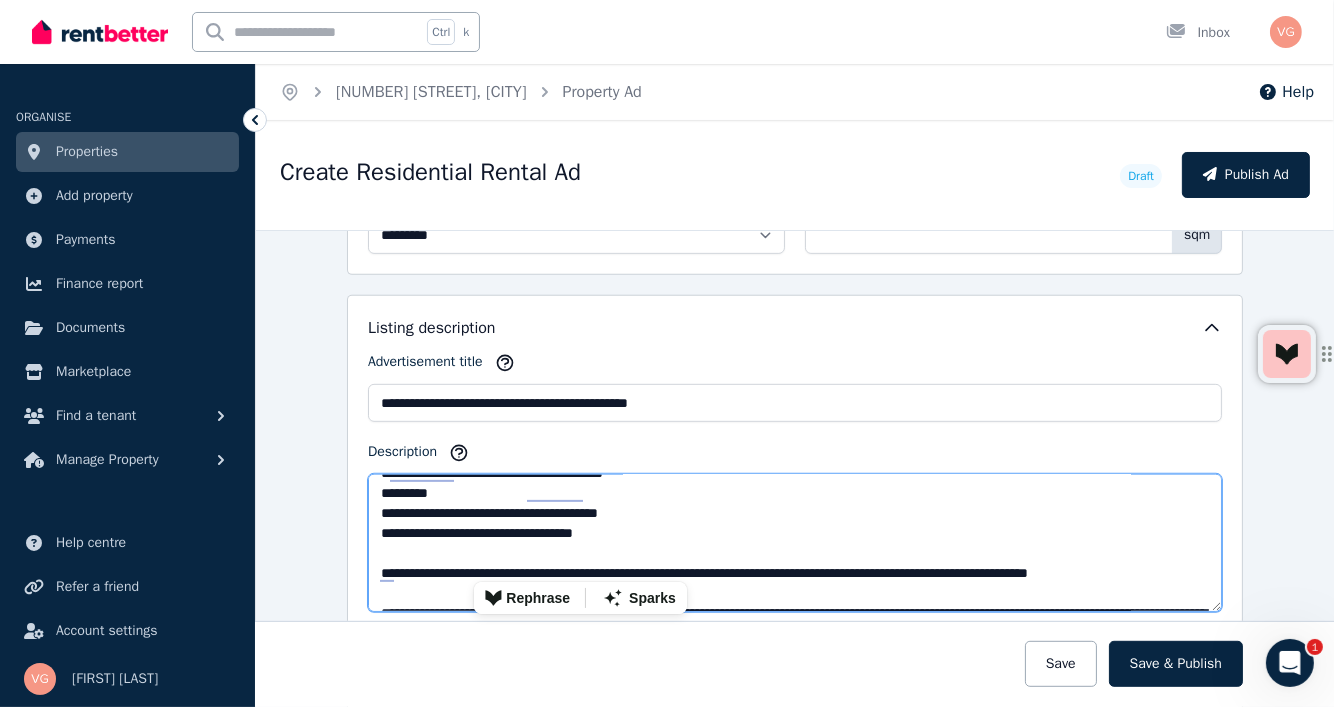 drag, startPoint x: 528, startPoint y: 569, endPoint x: 589, endPoint y: 572, distance: 61.073727 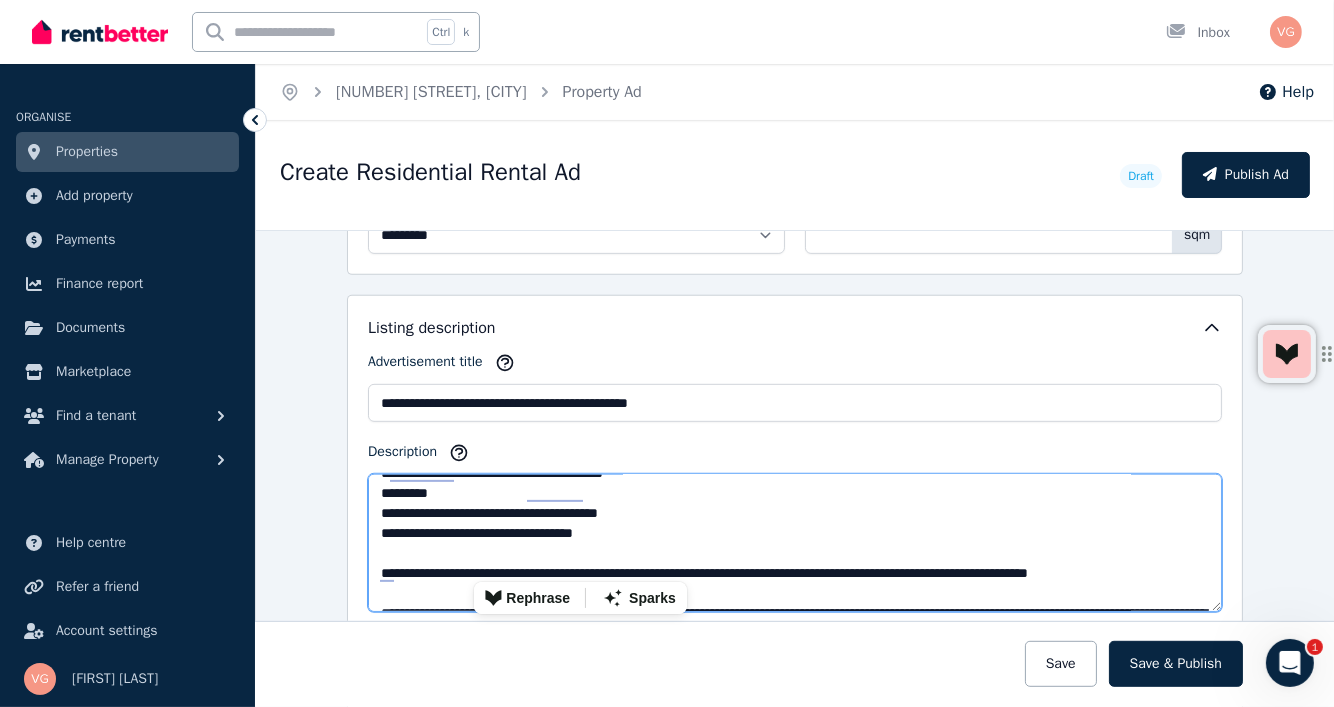 click on "**********" at bounding box center (667, 353) 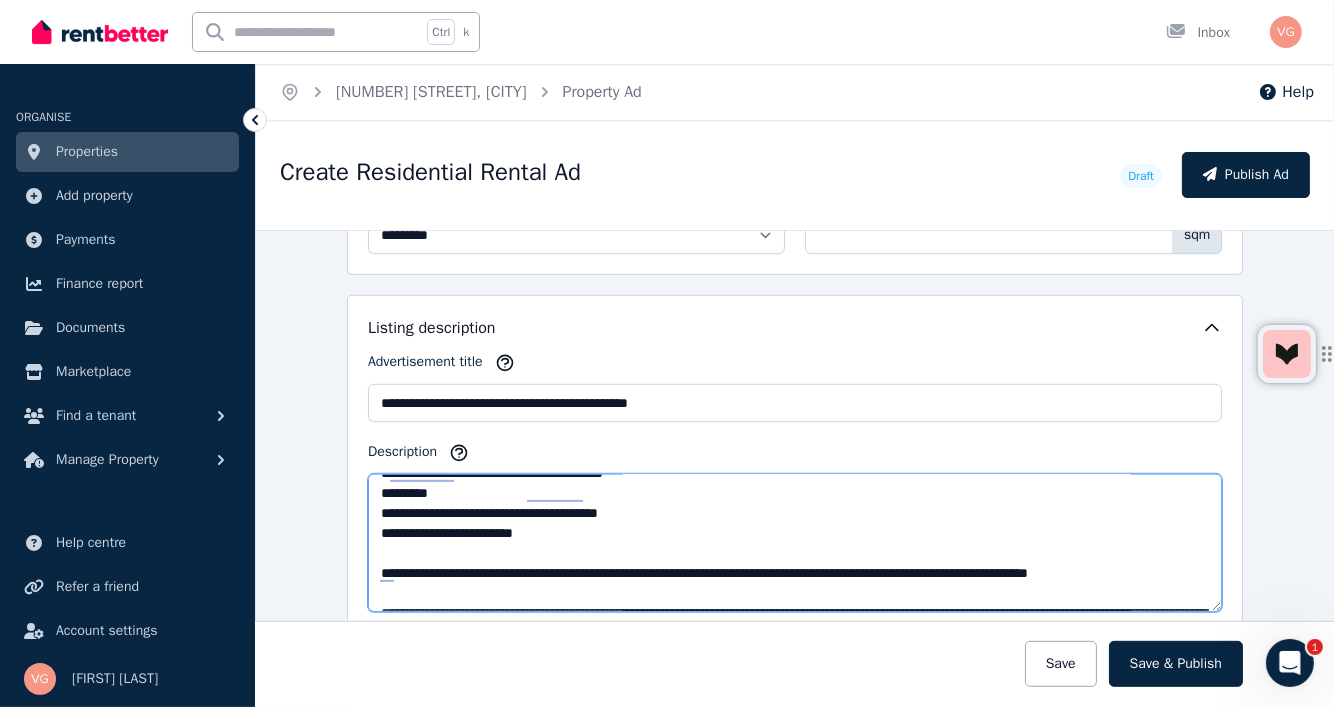 type on "**********" 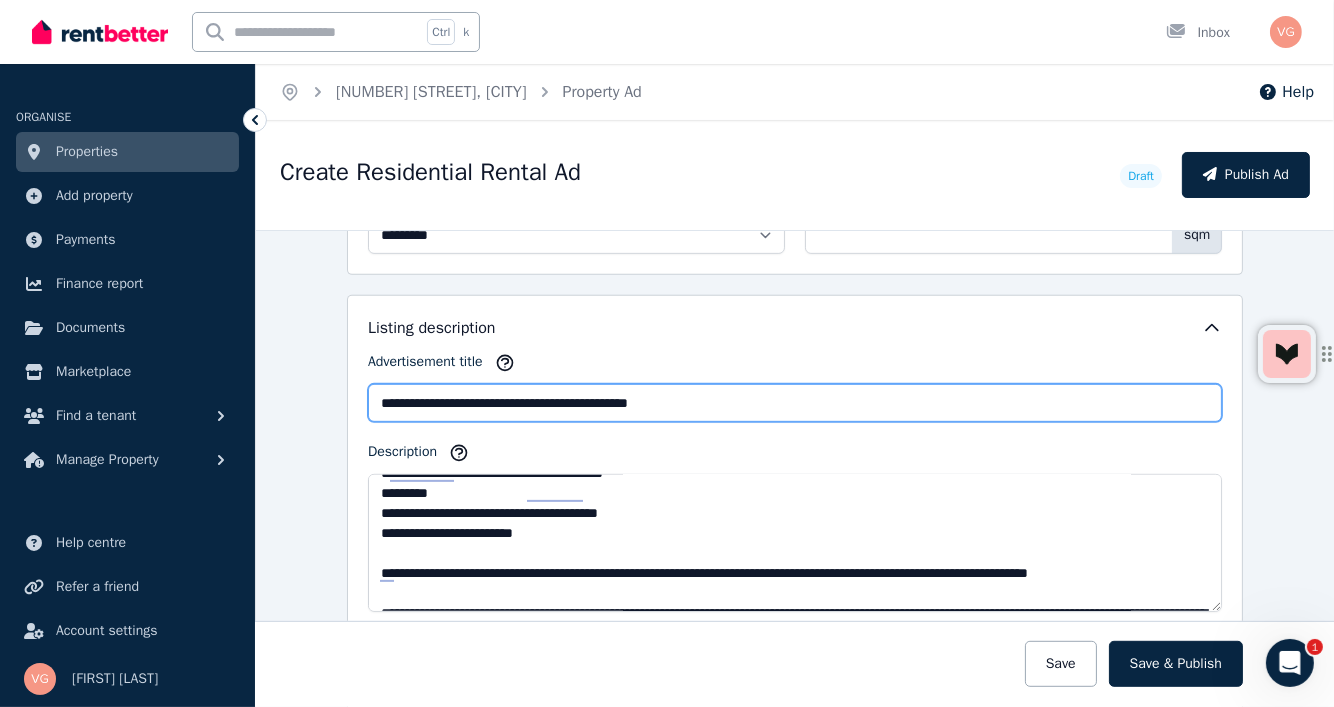 drag, startPoint x: 702, startPoint y: 392, endPoint x: 715, endPoint y: 394, distance: 13.152946 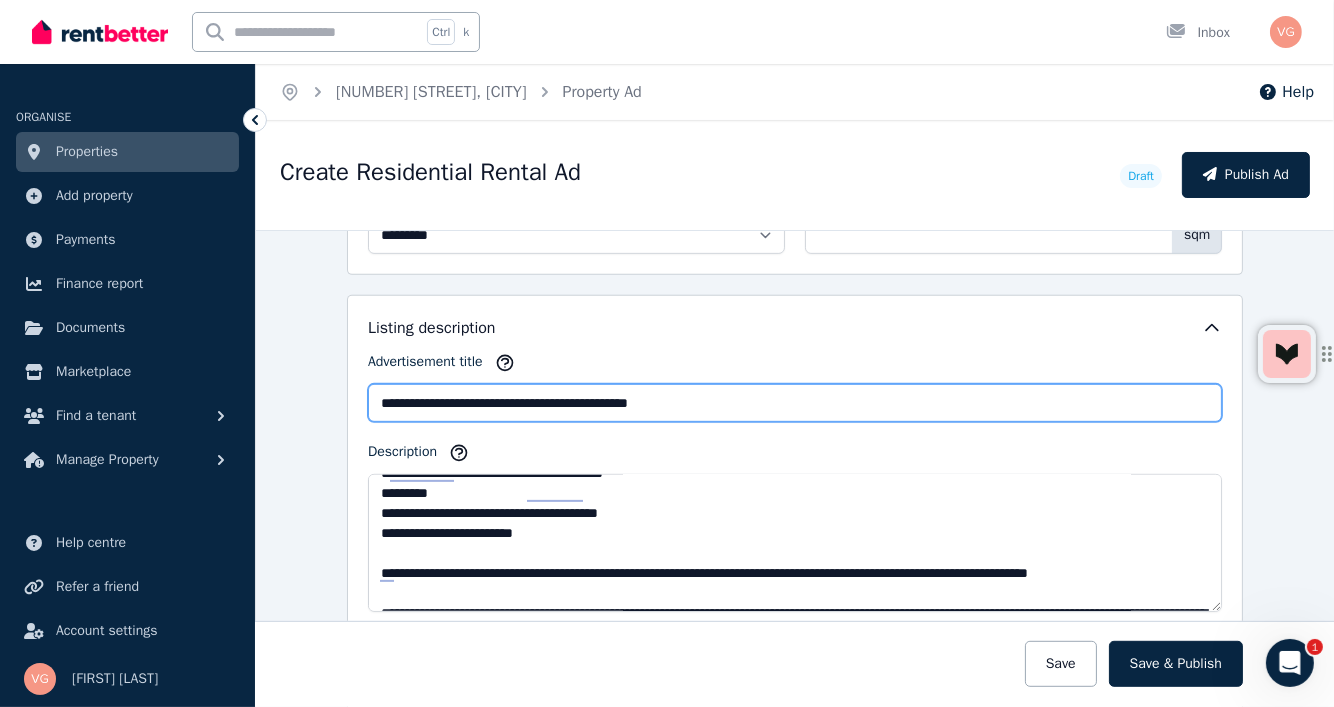 click on "**********" at bounding box center (795, 403) 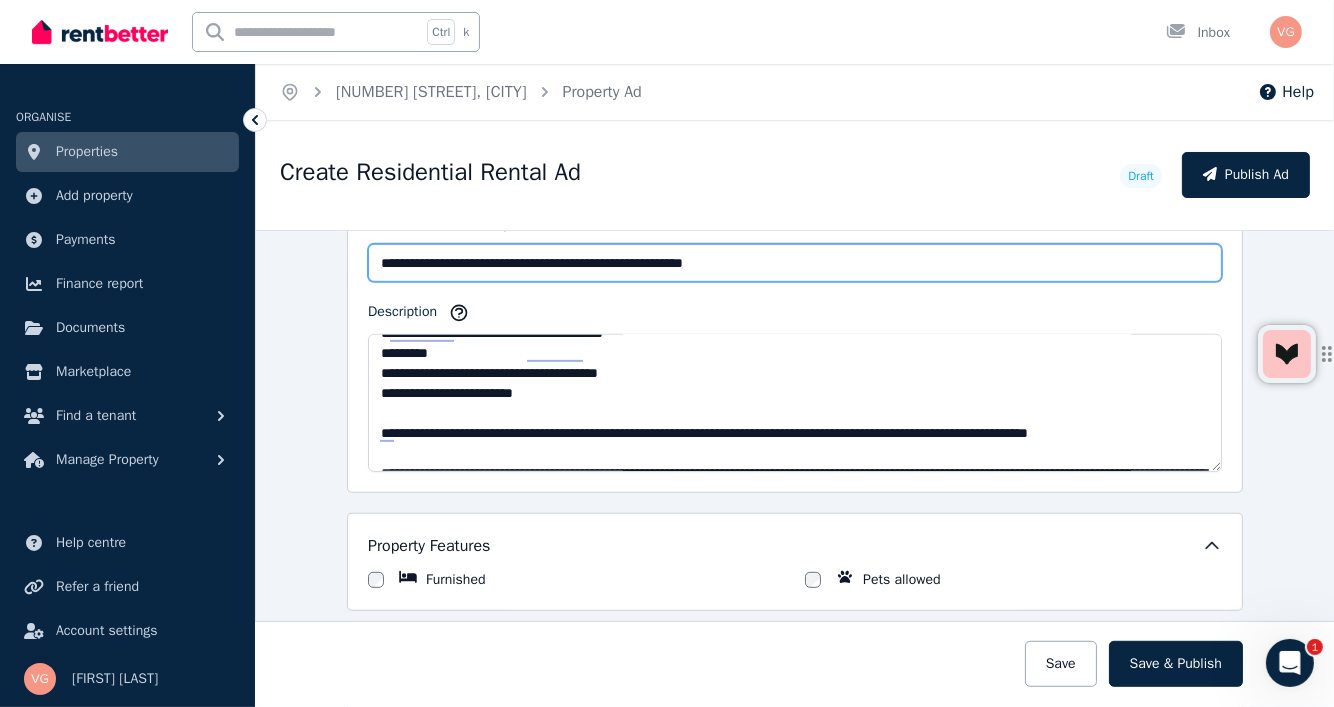 scroll, scrollTop: 1300, scrollLeft: 0, axis: vertical 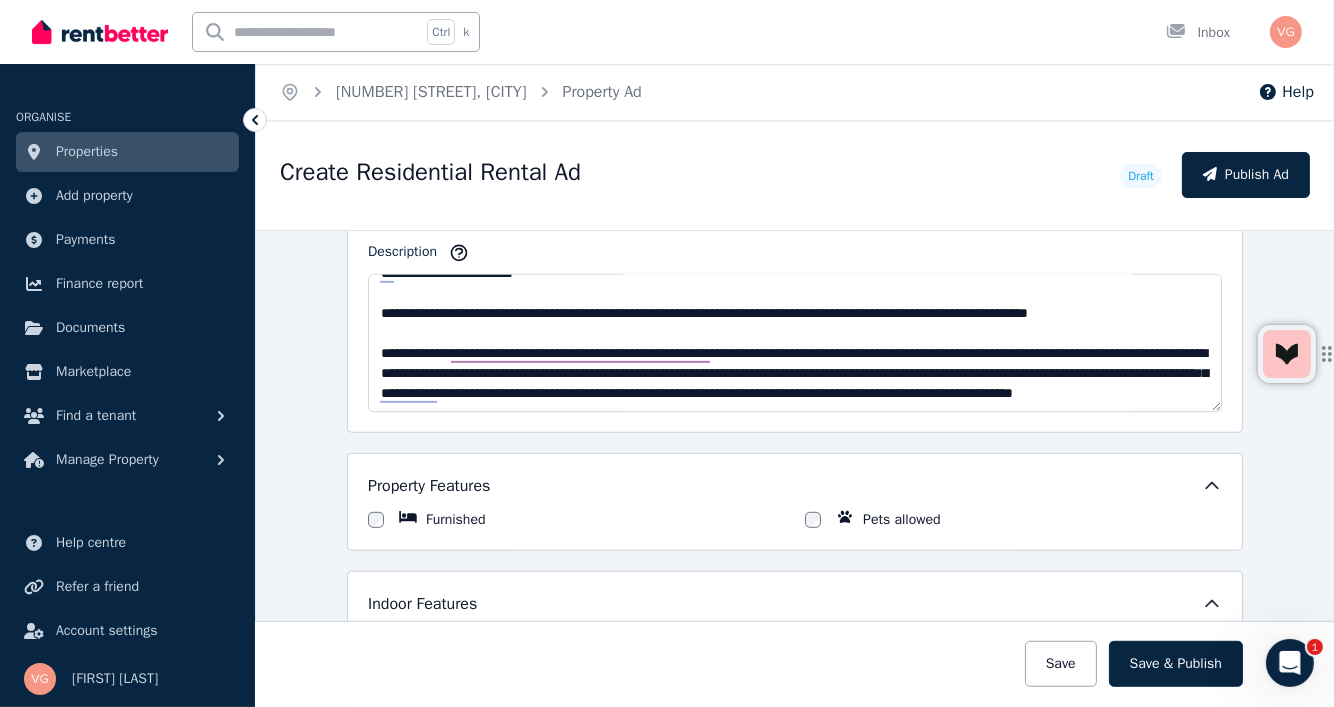 type on "**********" 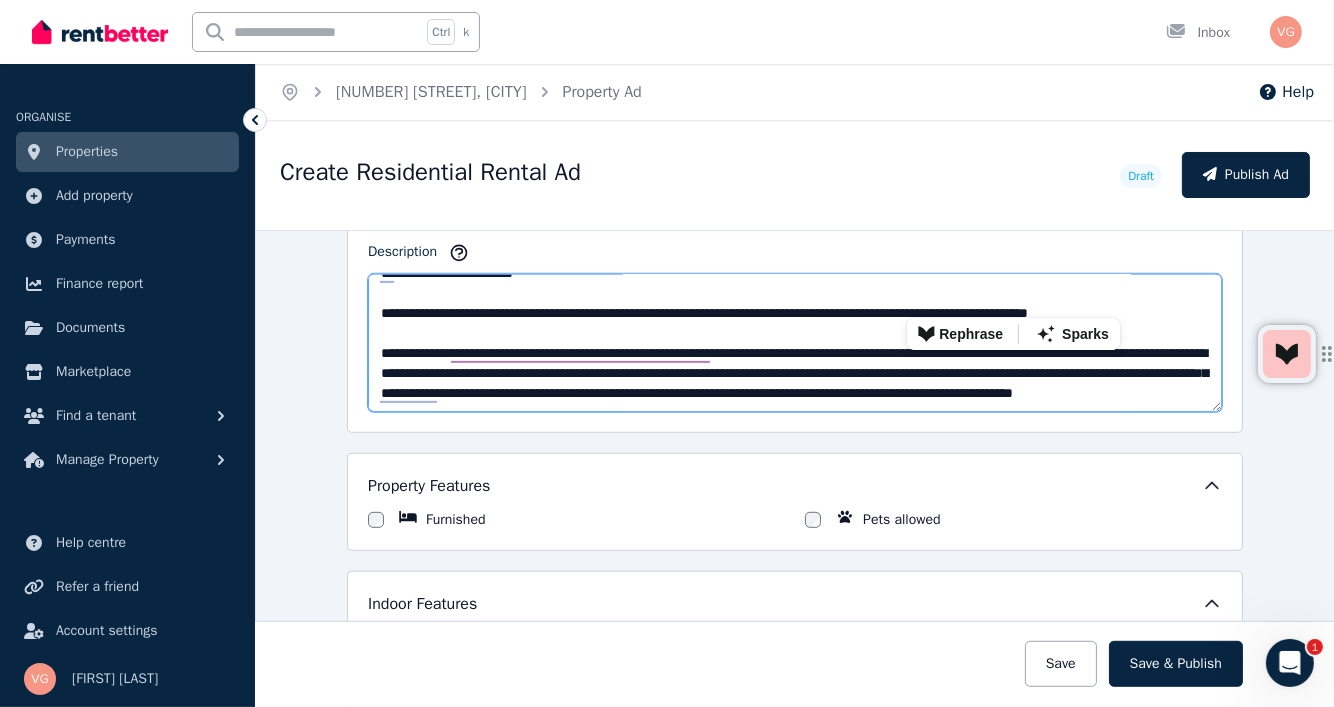 drag, startPoint x: 899, startPoint y: 305, endPoint x: 1017, endPoint y: 308, distance: 118.03813 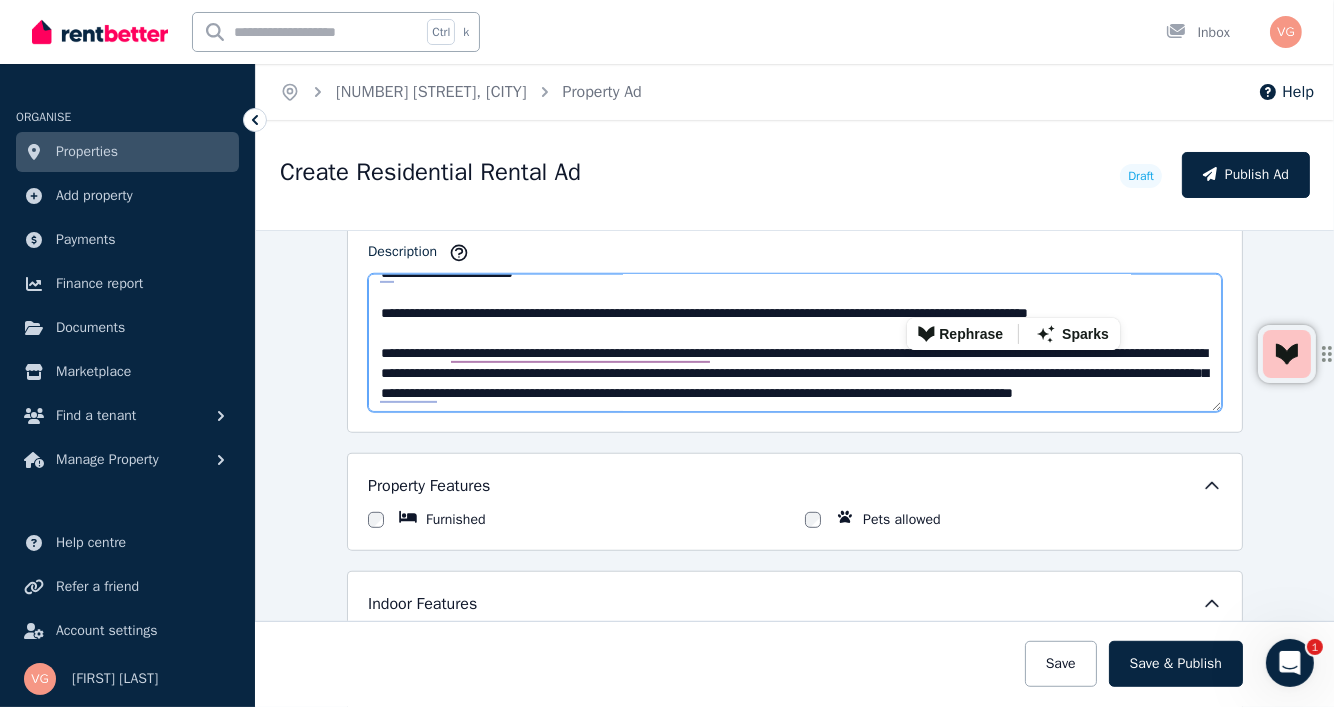 click on "**********" at bounding box center (667, 353) 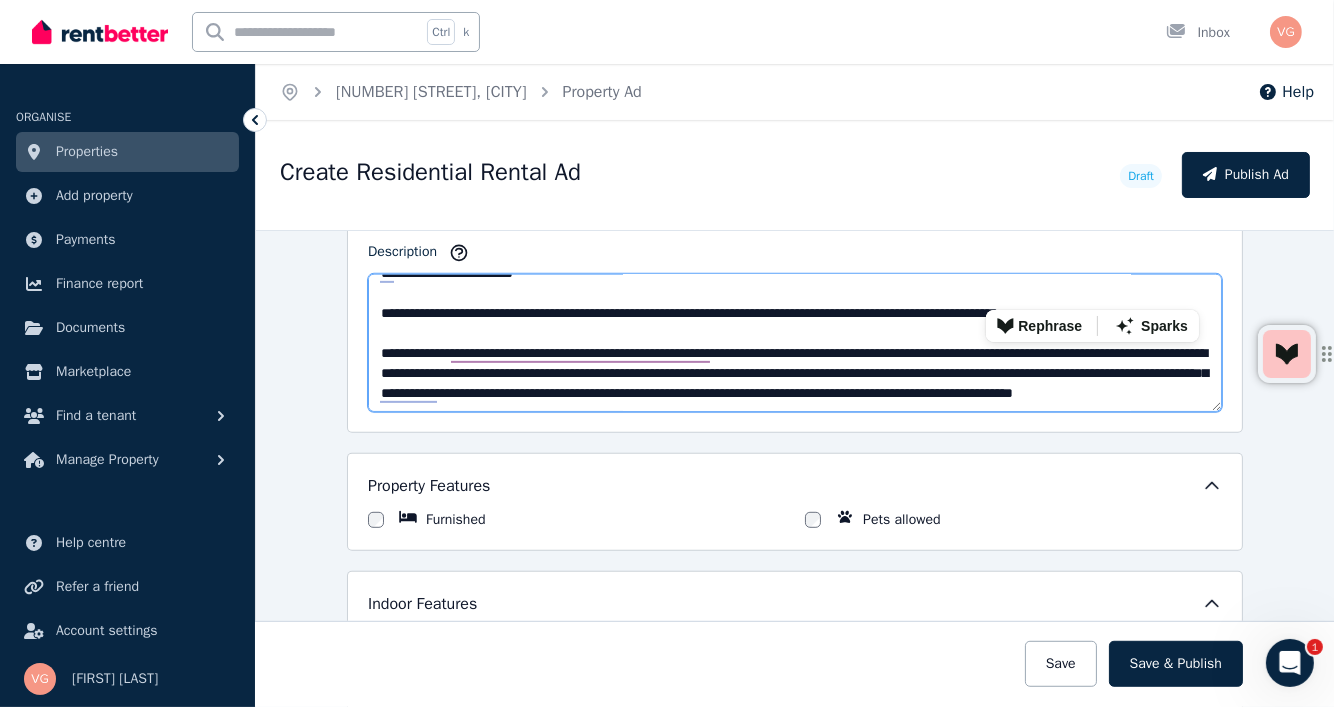 drag, startPoint x: 1151, startPoint y: 305, endPoint x: 1086, endPoint y: 304, distance: 65.00769 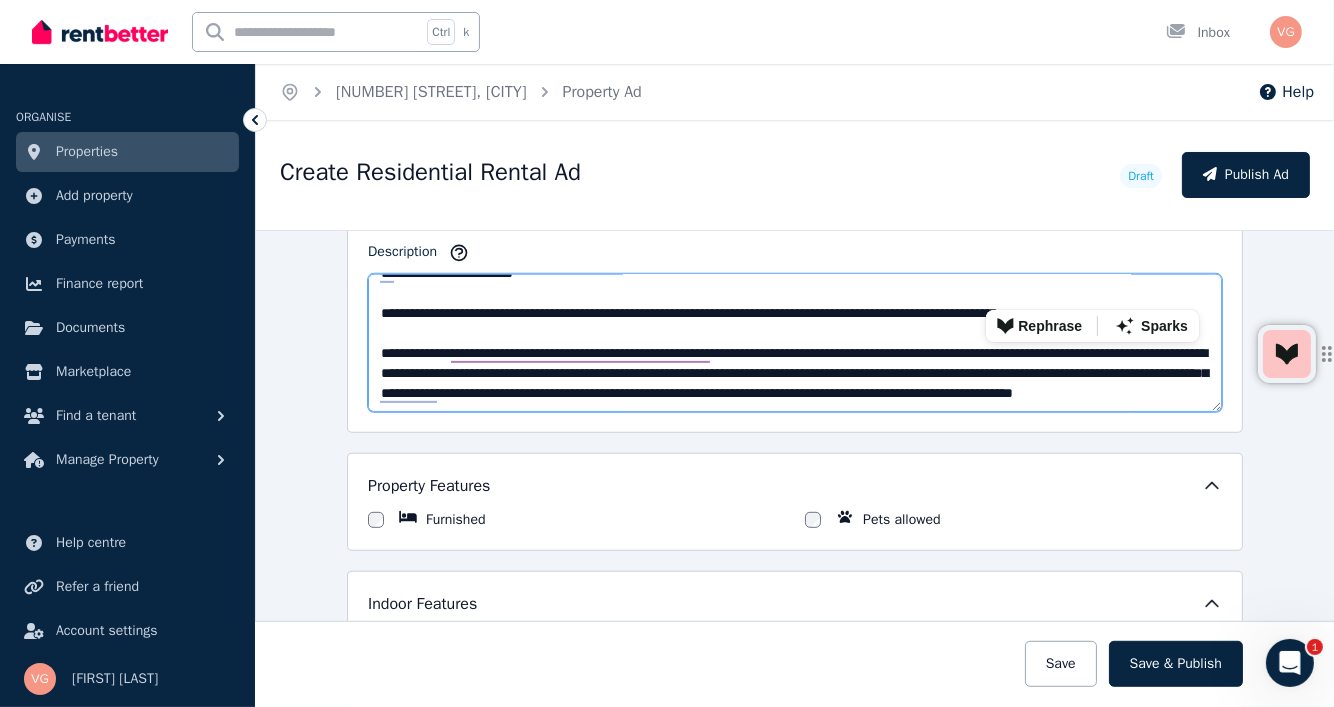 click on "**********" at bounding box center [667, 353] 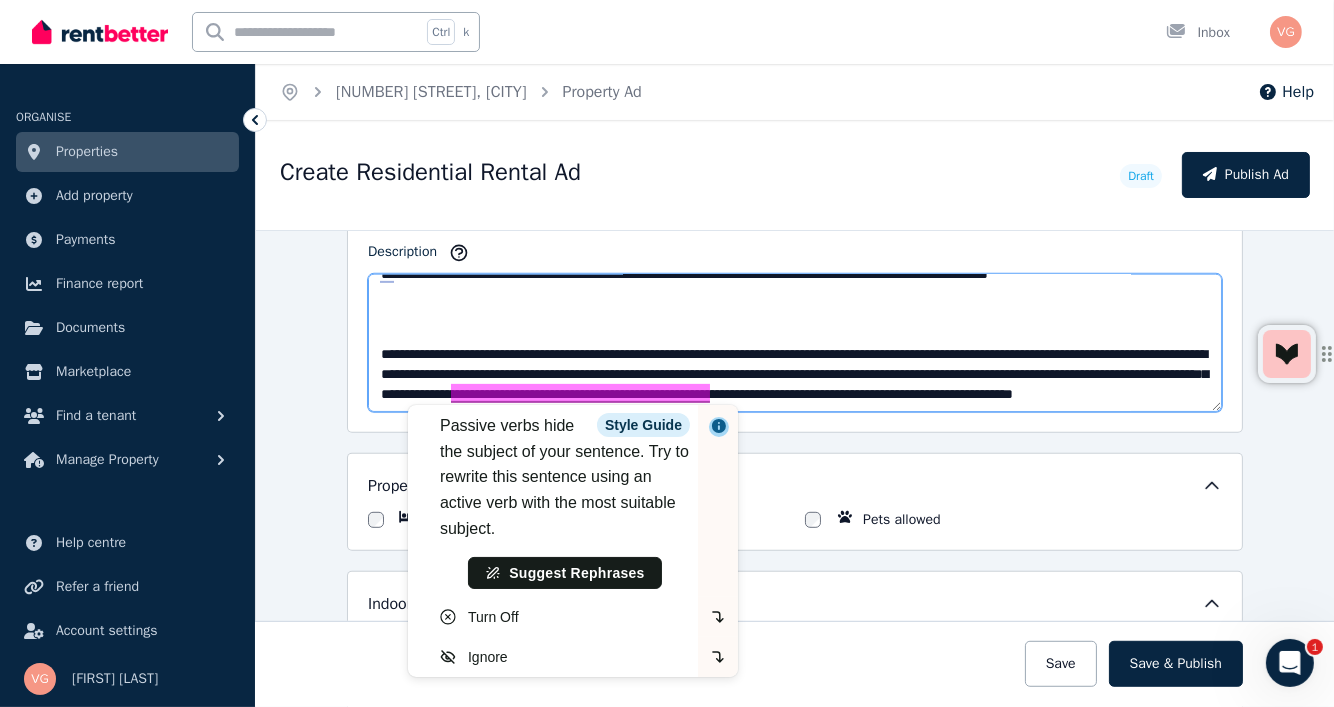 scroll, scrollTop: 439, scrollLeft: 0, axis: vertical 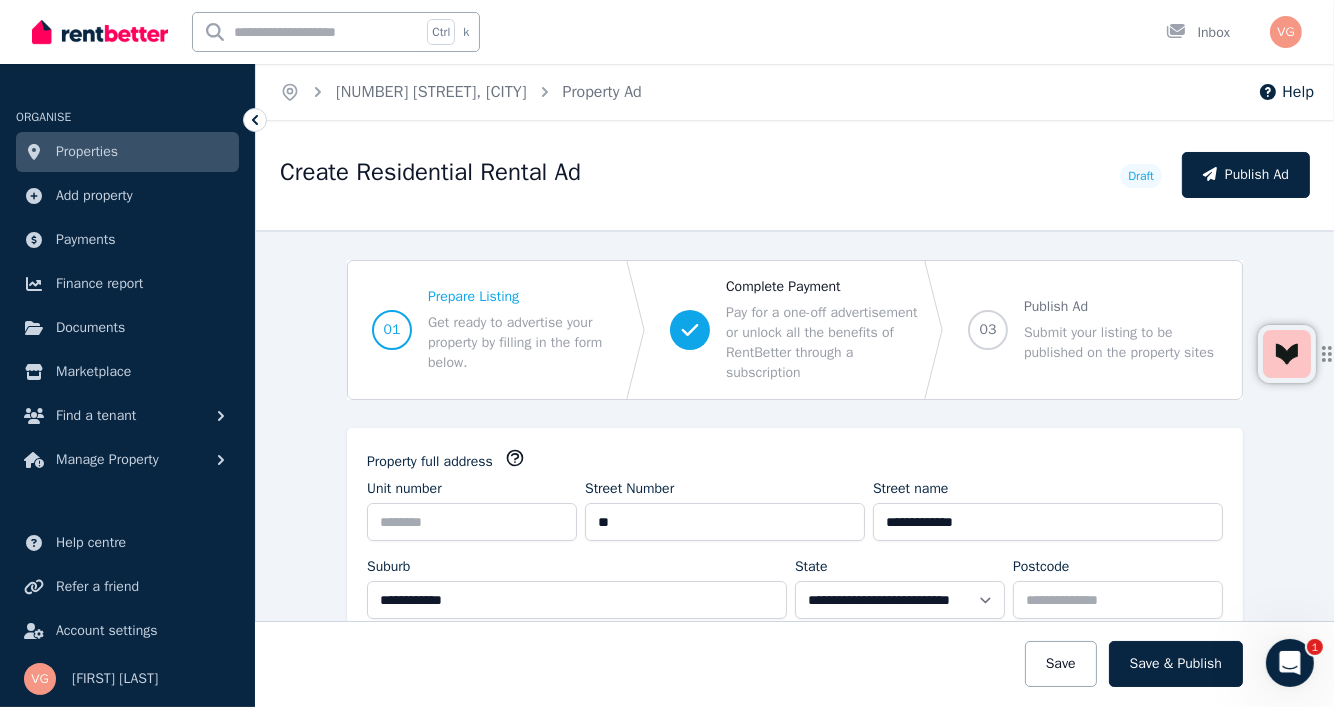 type on "**********" 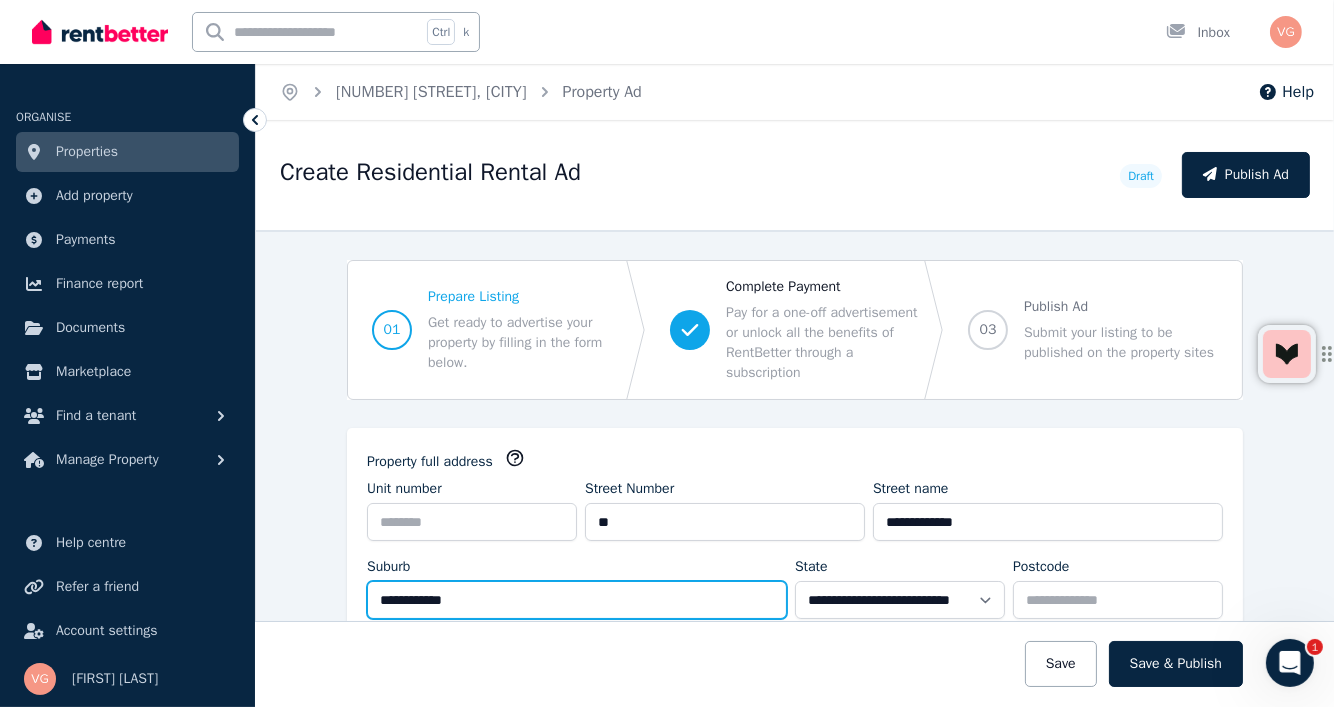 drag, startPoint x: 512, startPoint y: 591, endPoint x: 257, endPoint y: 605, distance: 255.38402 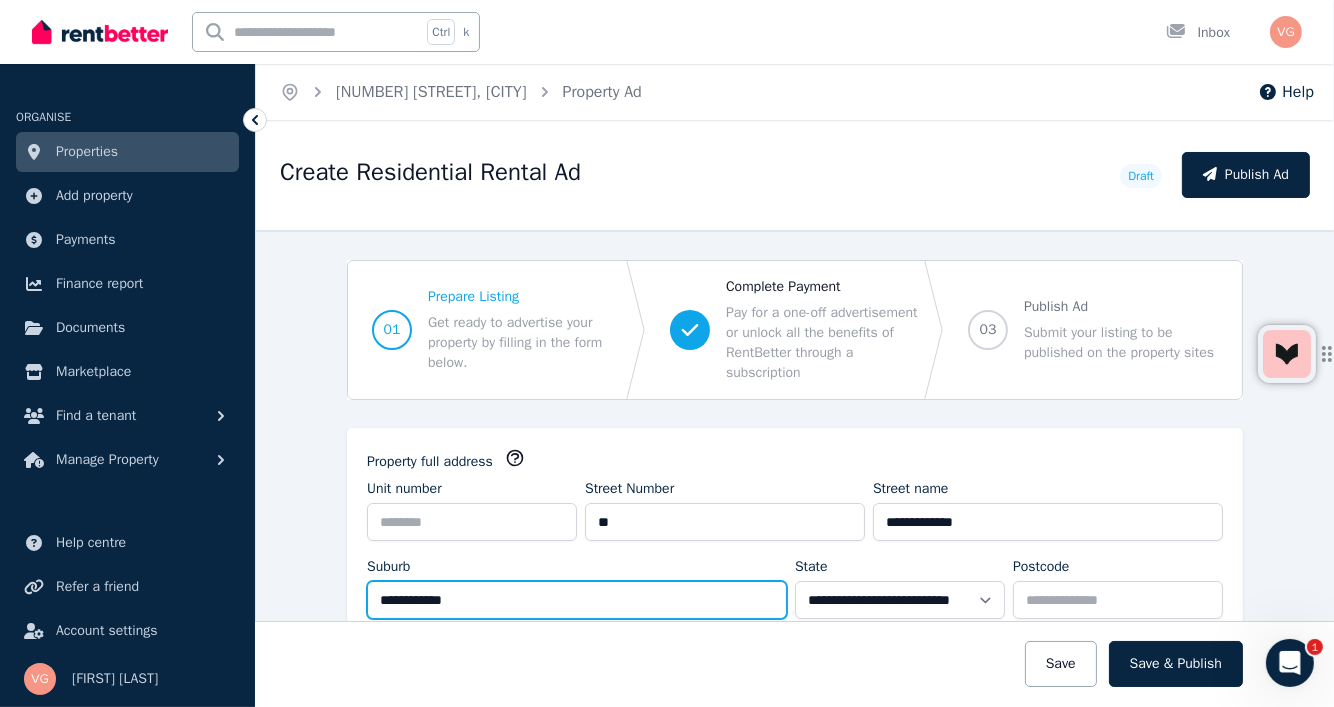 click on "**********" at bounding box center (795, 468) 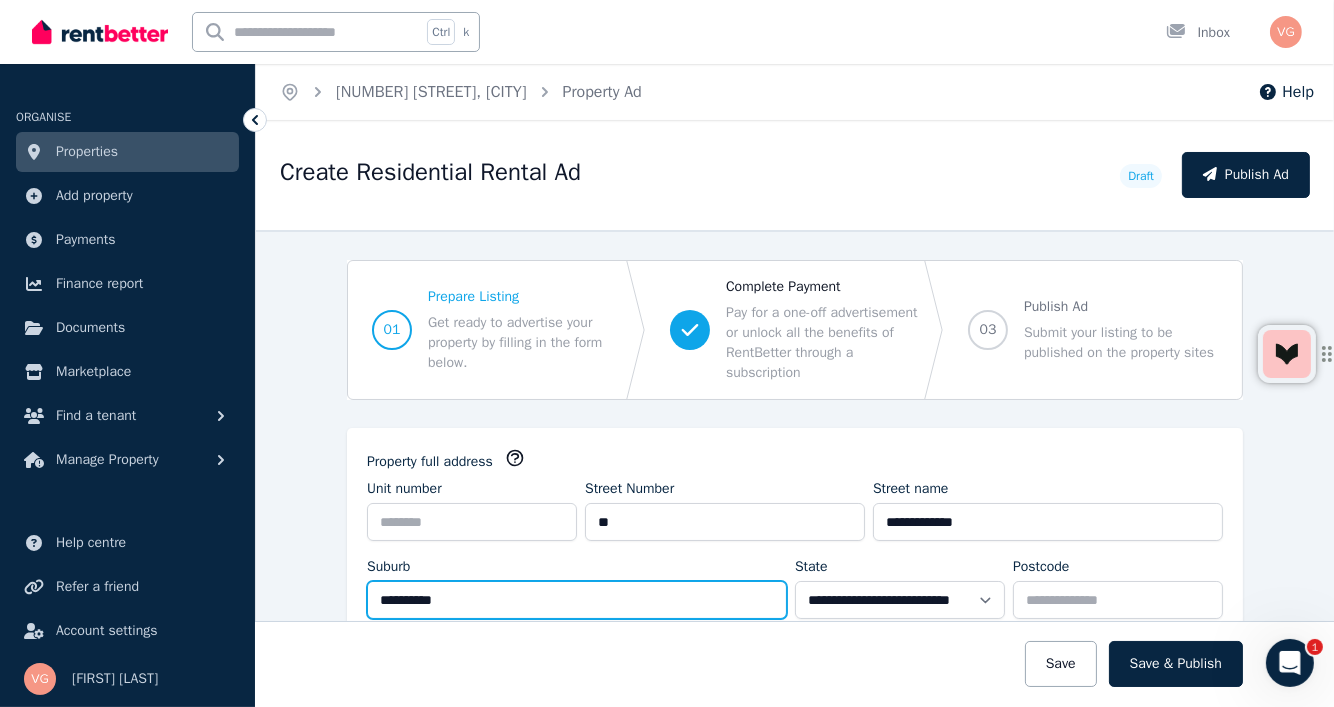 type on "**********" 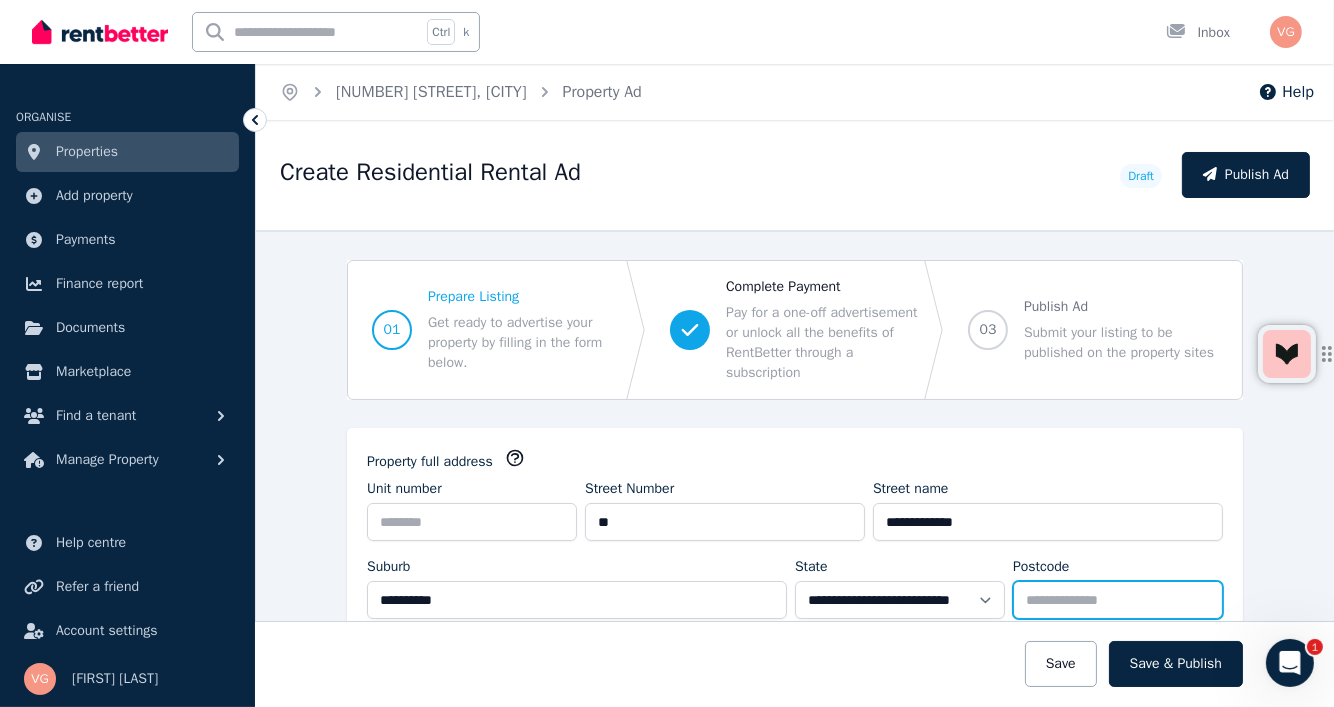 drag, startPoint x: 1076, startPoint y: 602, endPoint x: 937, endPoint y: 598, distance: 139.05754 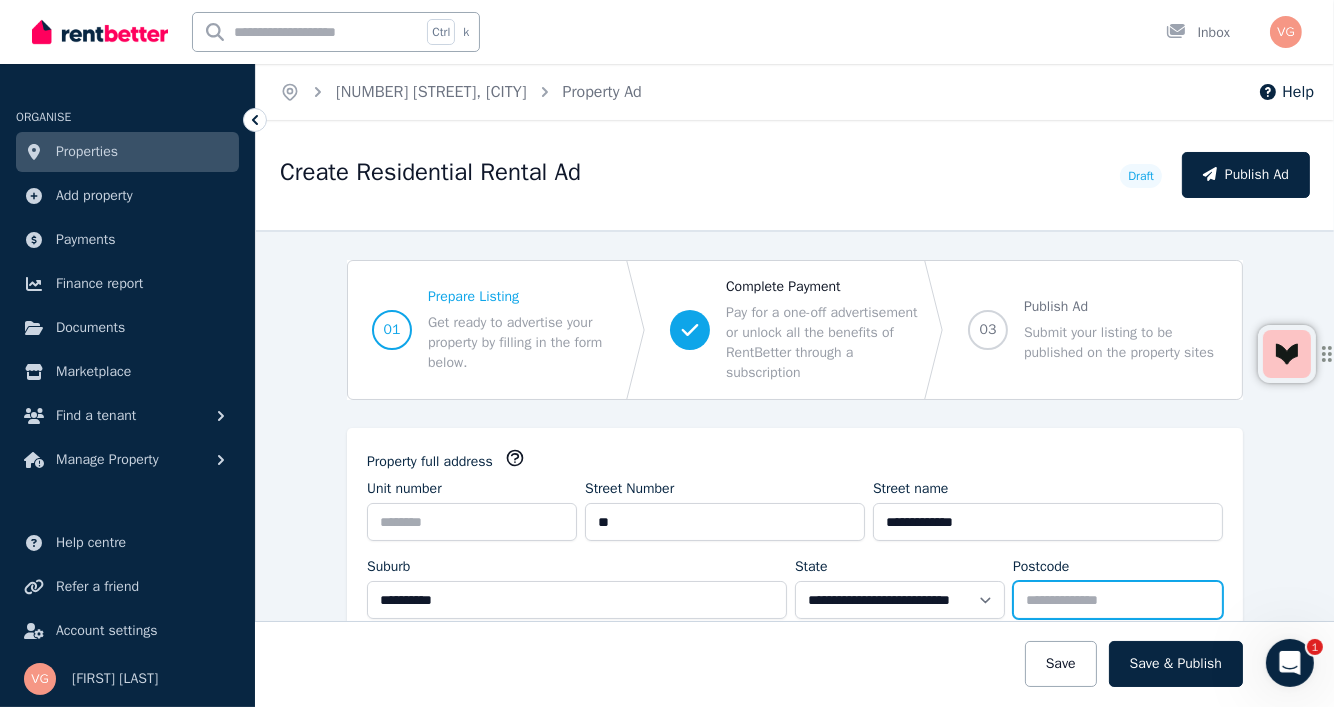 click on "**********" at bounding box center [795, 592] 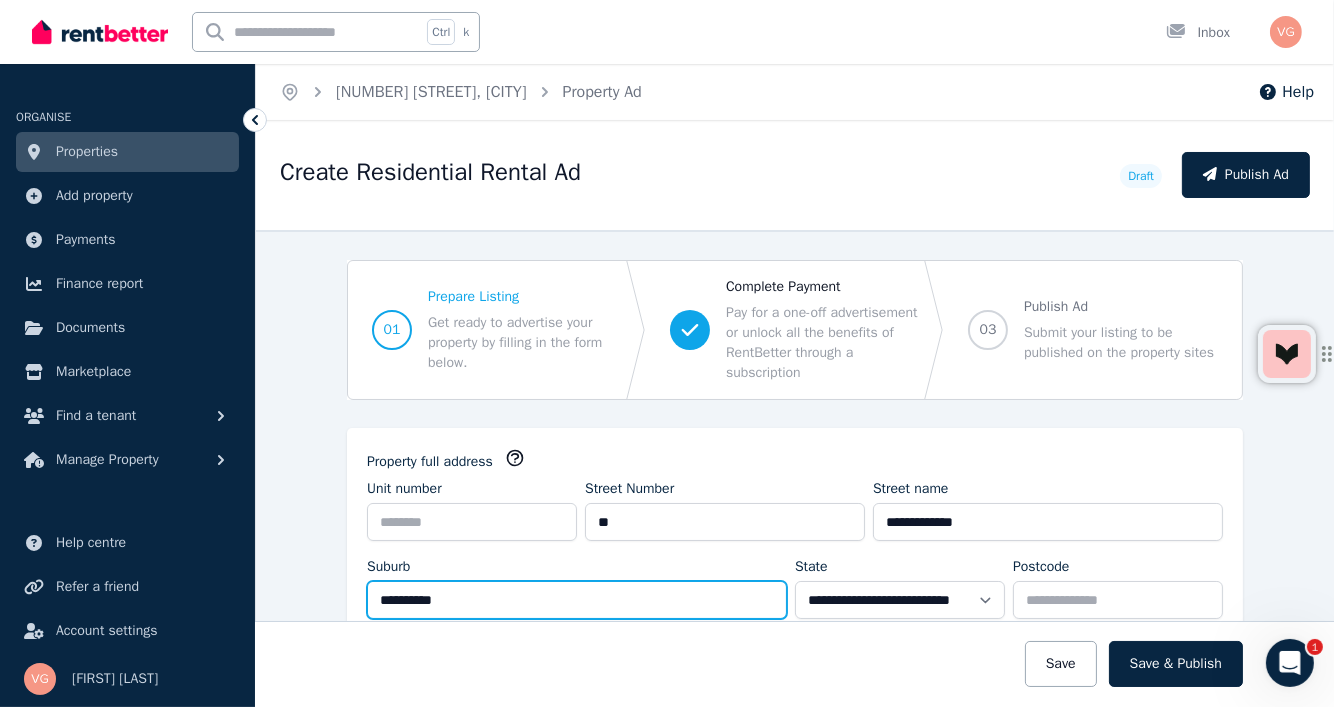 click on "**********" at bounding box center (577, 600) 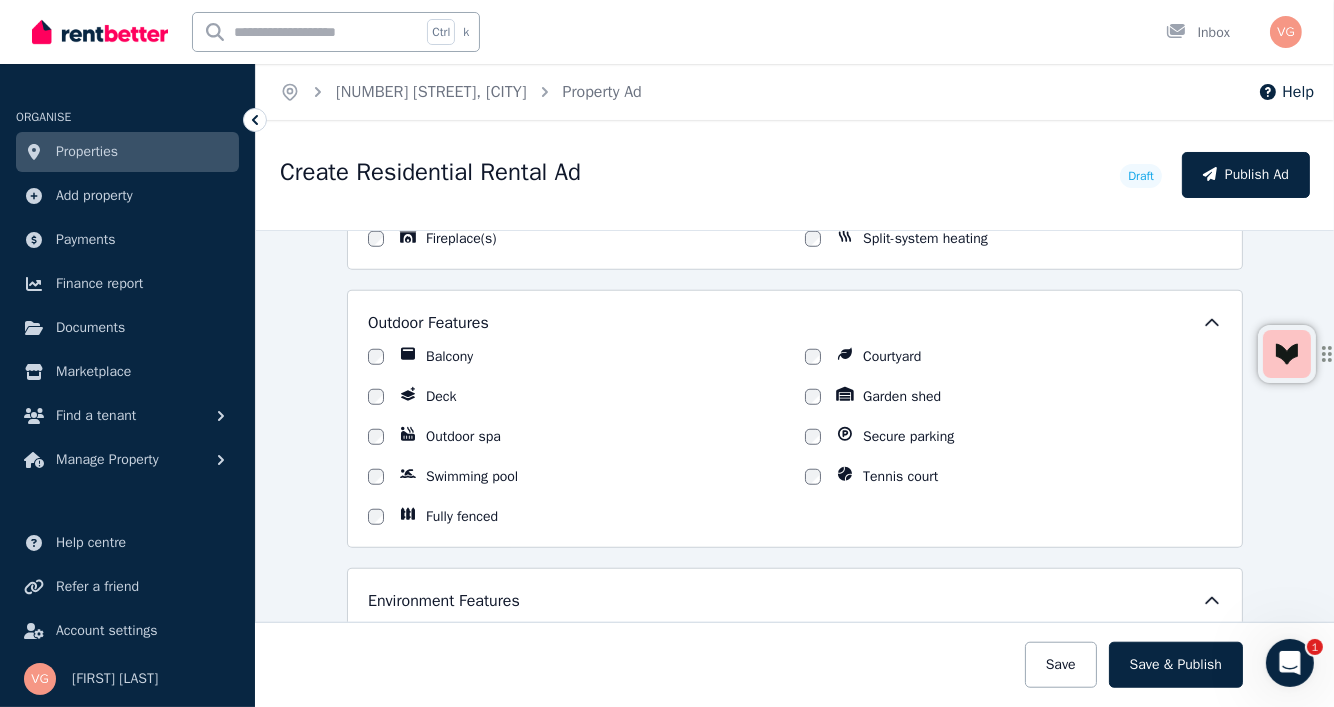 click on "Outdoor Features Balcony Courtyard Deck Garden shed Outdoor spa Secure parking Swimming pool Tennis court Fully fenced" at bounding box center (795, 419) 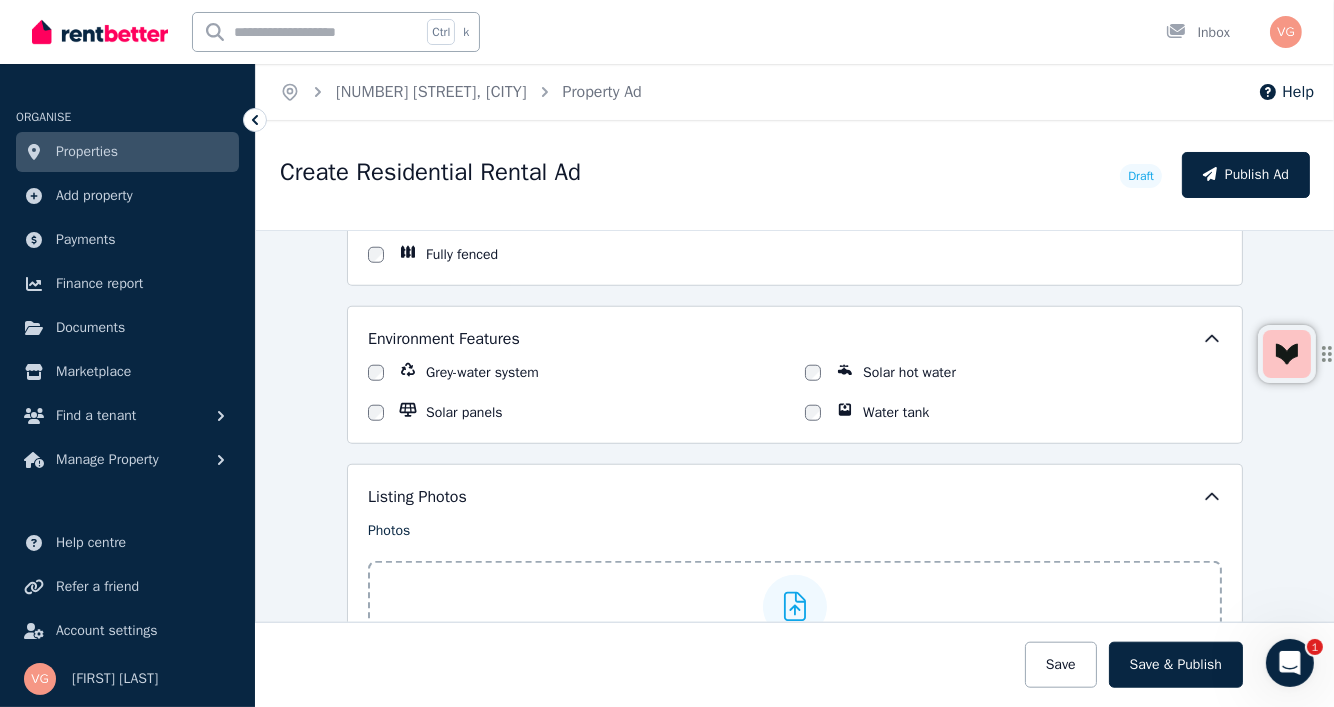 scroll, scrollTop: 2200, scrollLeft: 0, axis: vertical 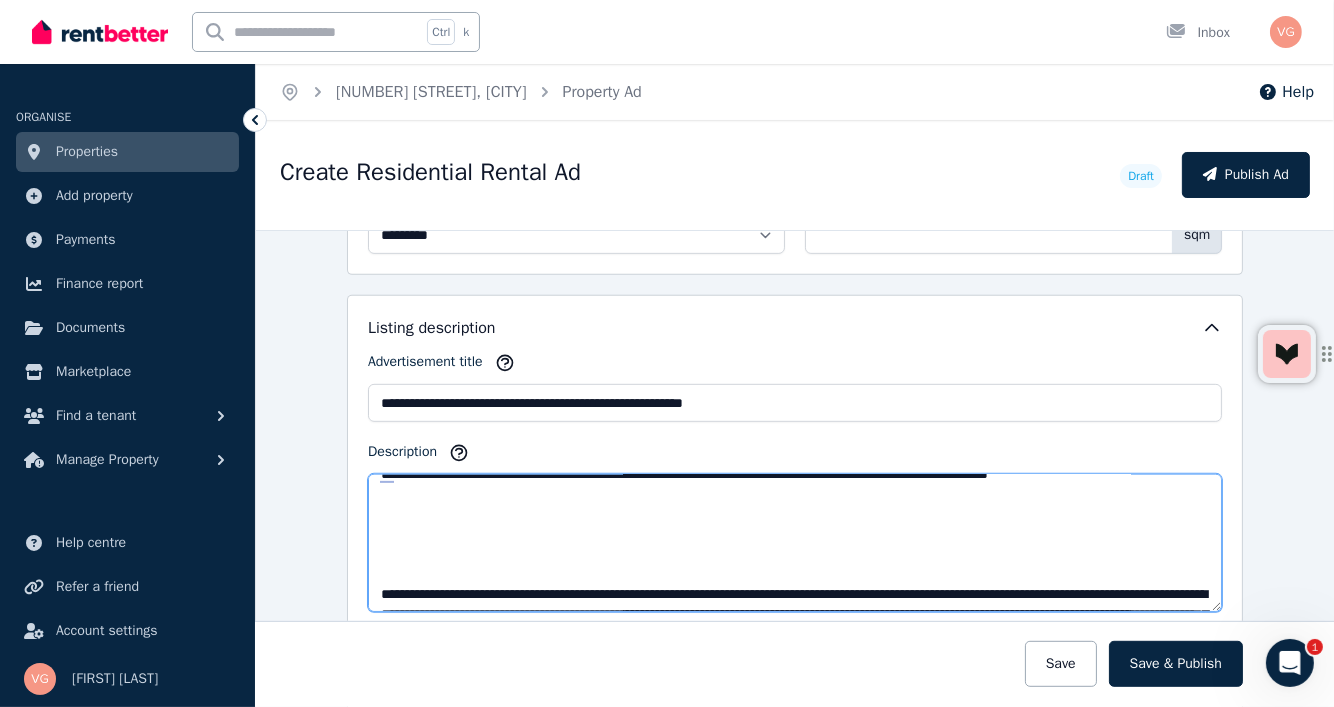 click on "Description" at bounding box center [795, 543] 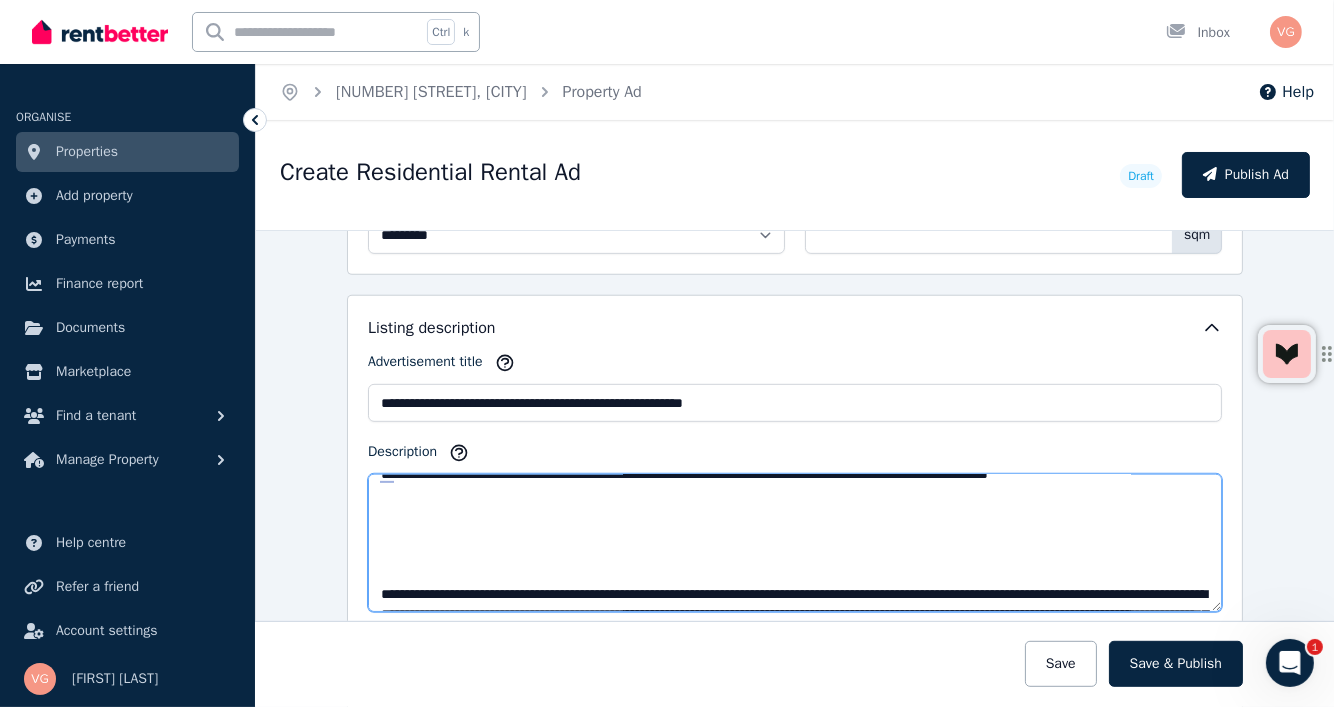 scroll, scrollTop: 388, scrollLeft: 0, axis: vertical 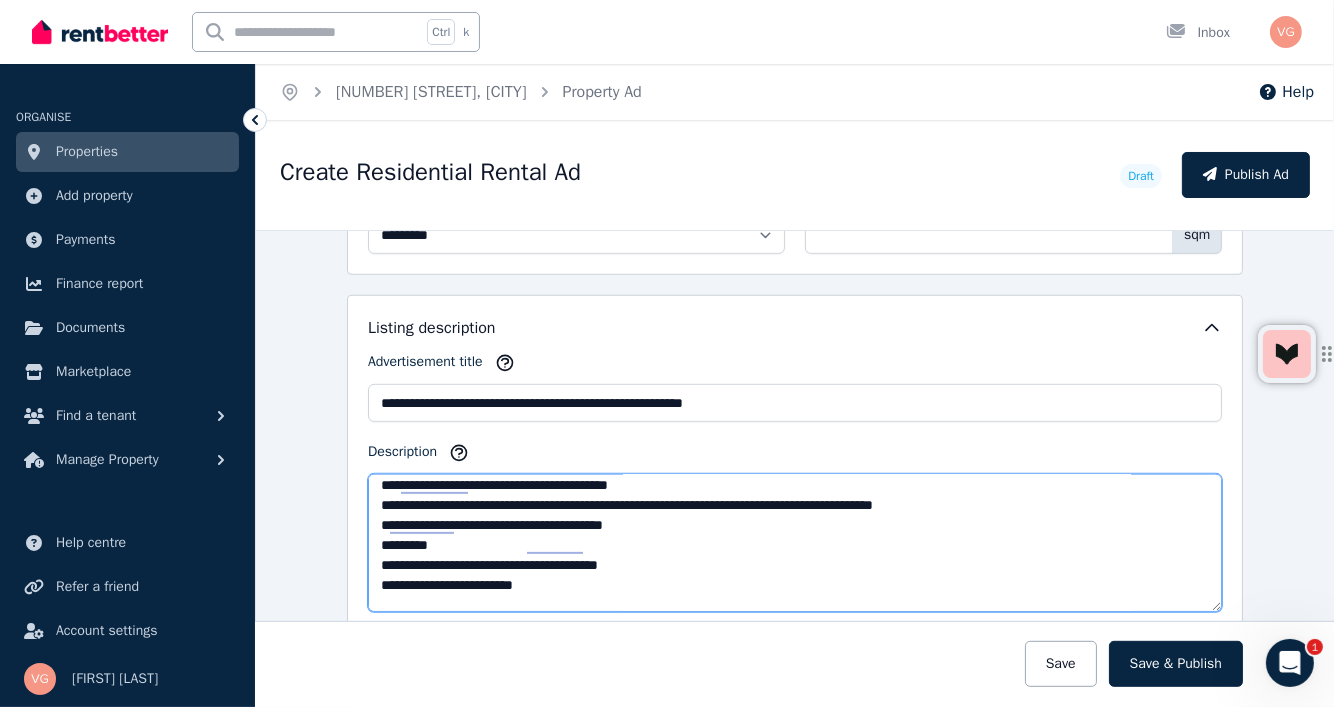 click on "Description" at bounding box center [795, 543] 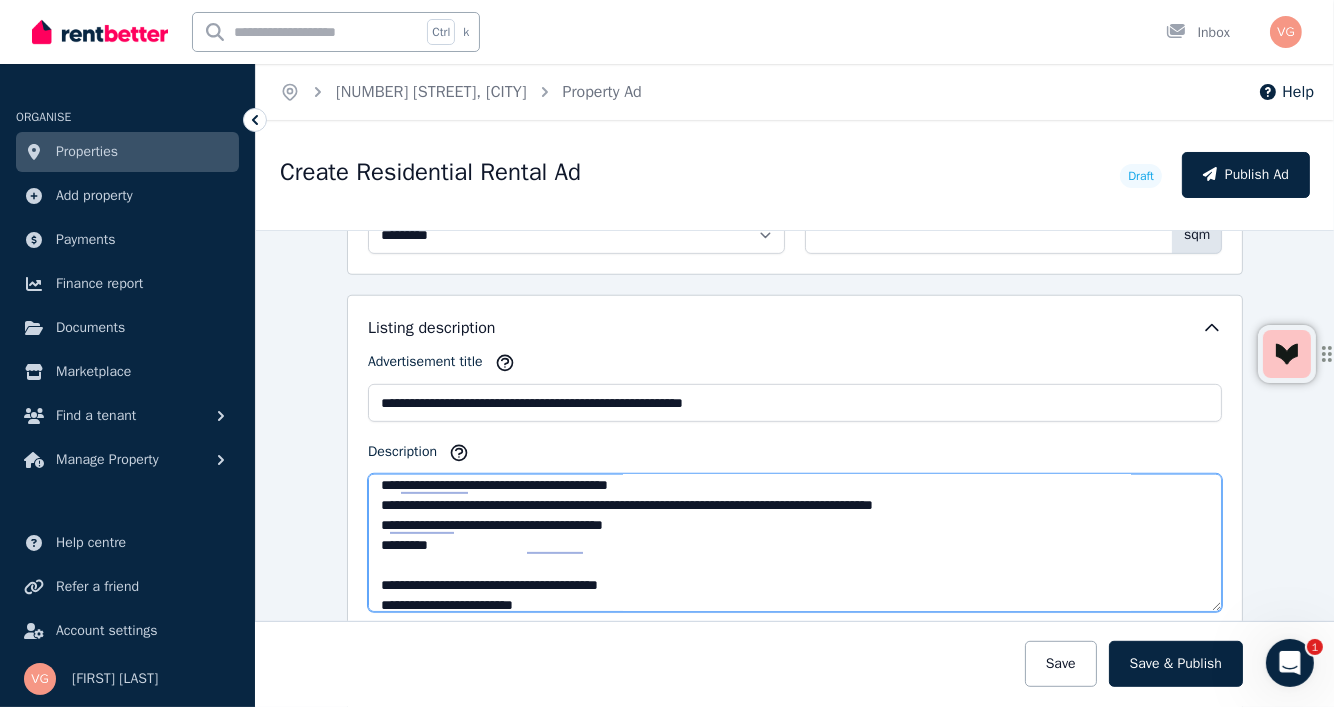 scroll, scrollTop: 251, scrollLeft: 0, axis: vertical 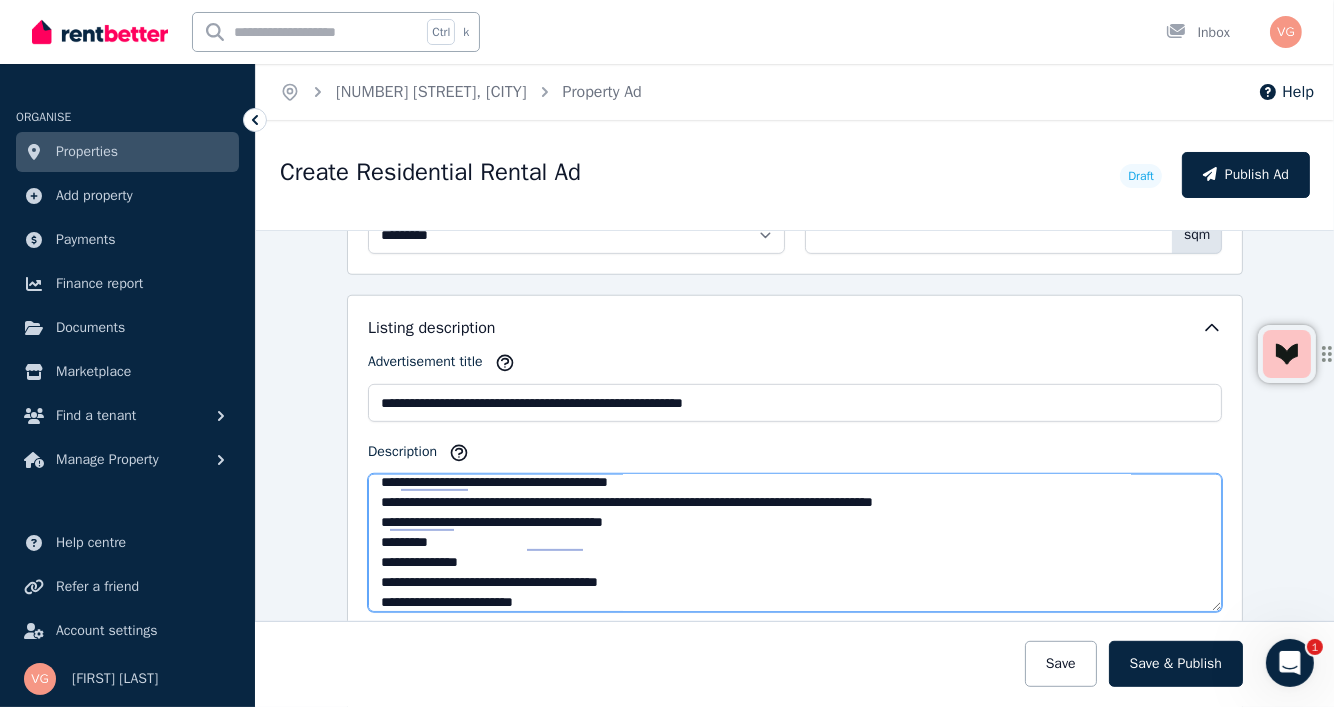 drag, startPoint x: 390, startPoint y: 597, endPoint x: 405, endPoint y: 609, distance: 19.209373 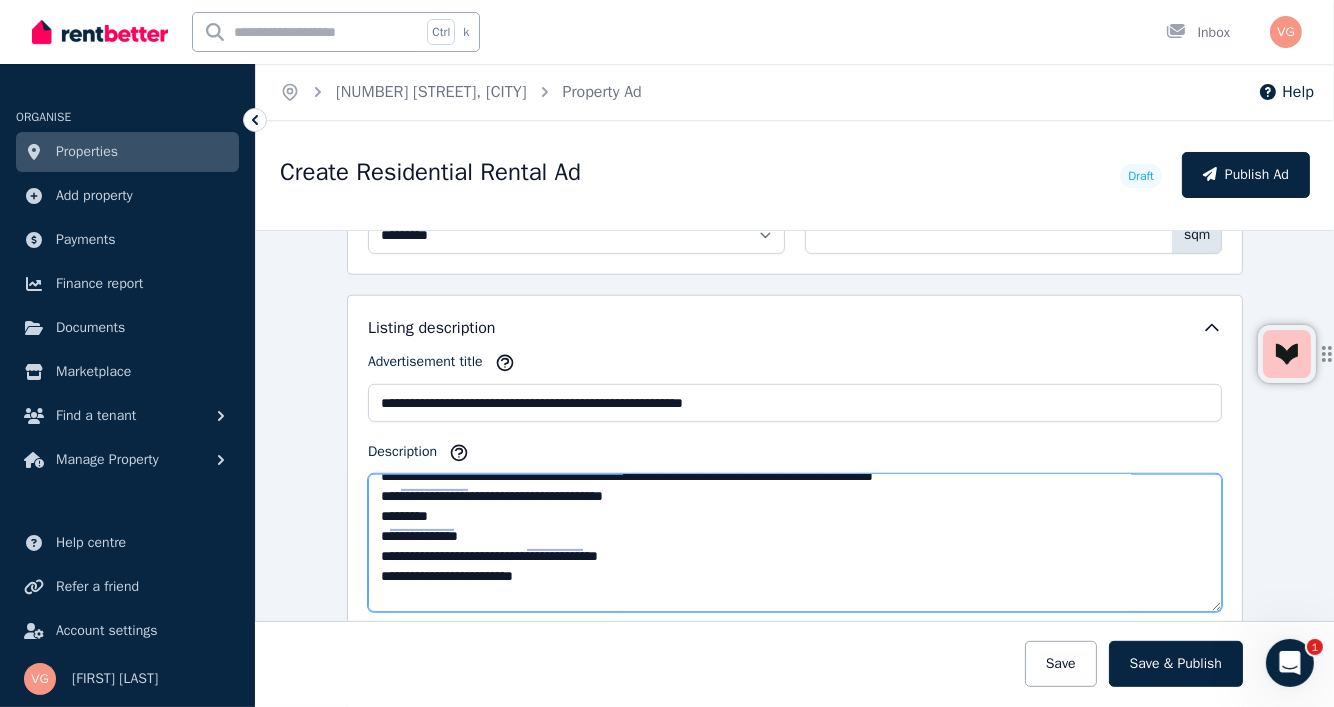 scroll, scrollTop: 277, scrollLeft: 0, axis: vertical 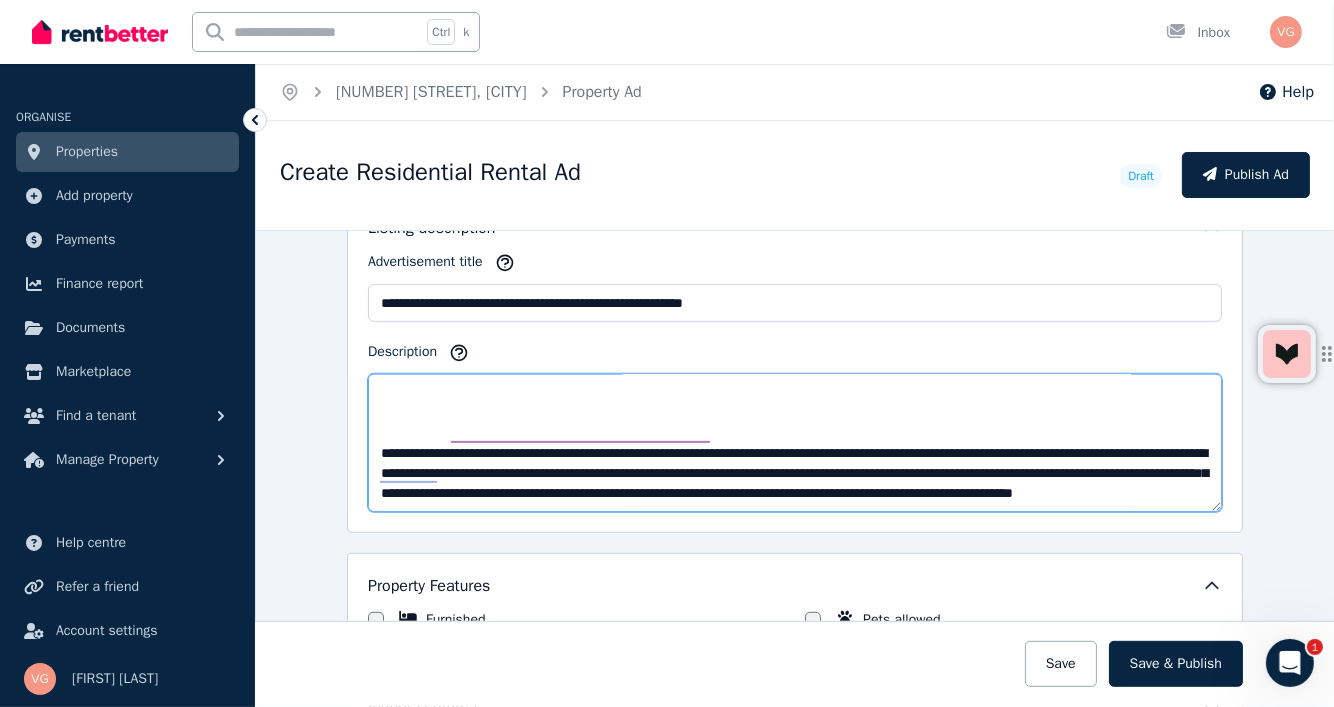 click on "Description" at bounding box center (795, 443) 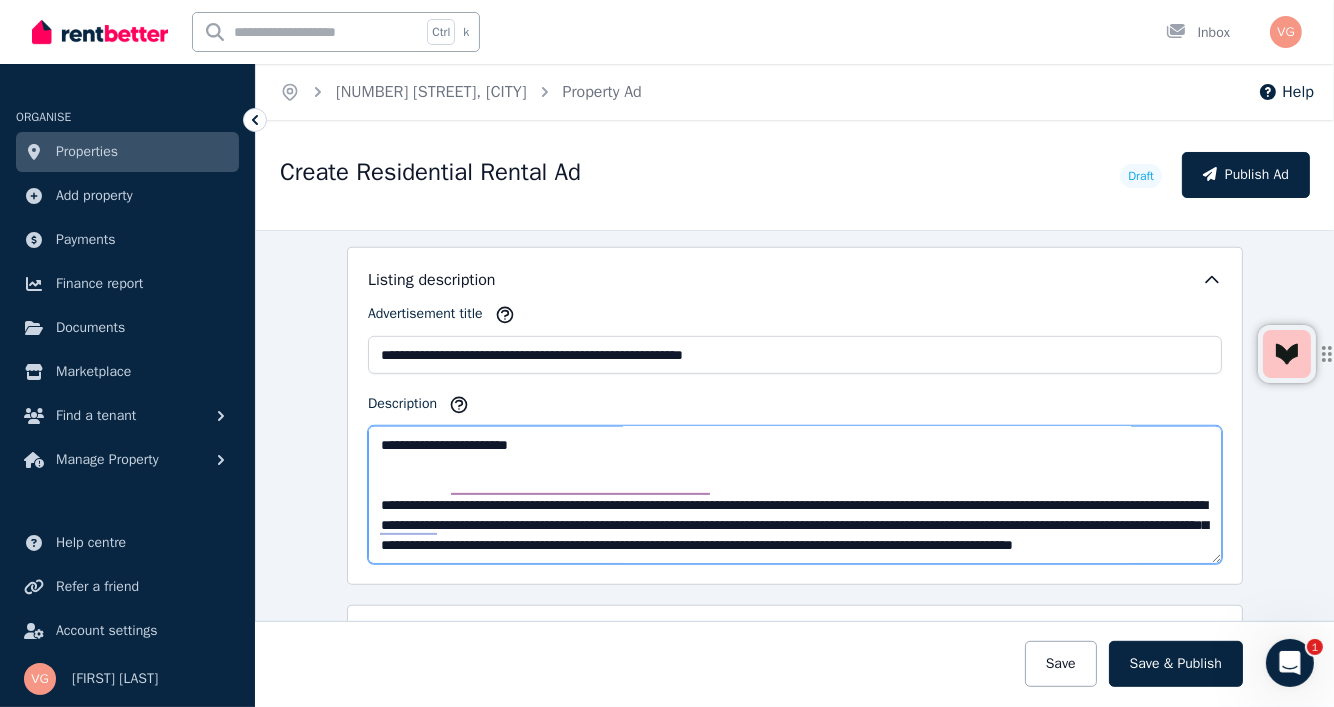 scroll, scrollTop: 1100, scrollLeft: 0, axis: vertical 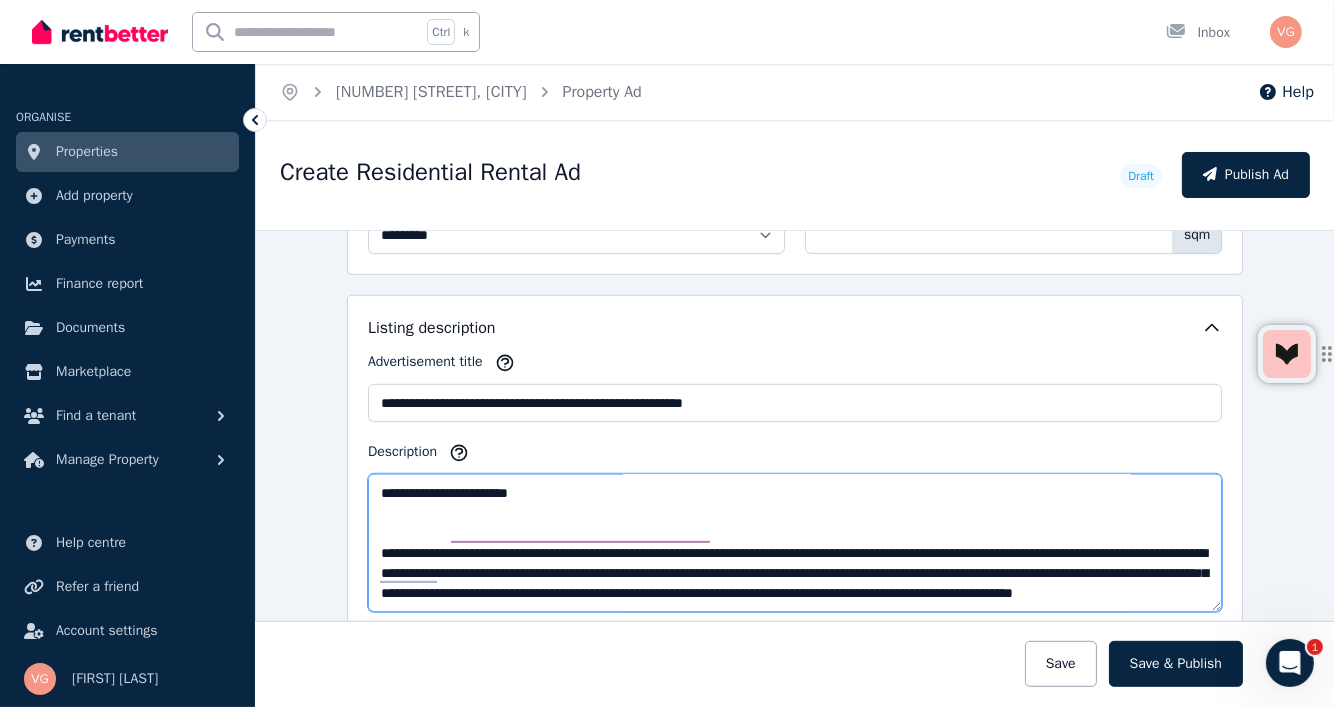 click on "Description" at bounding box center (795, 543) 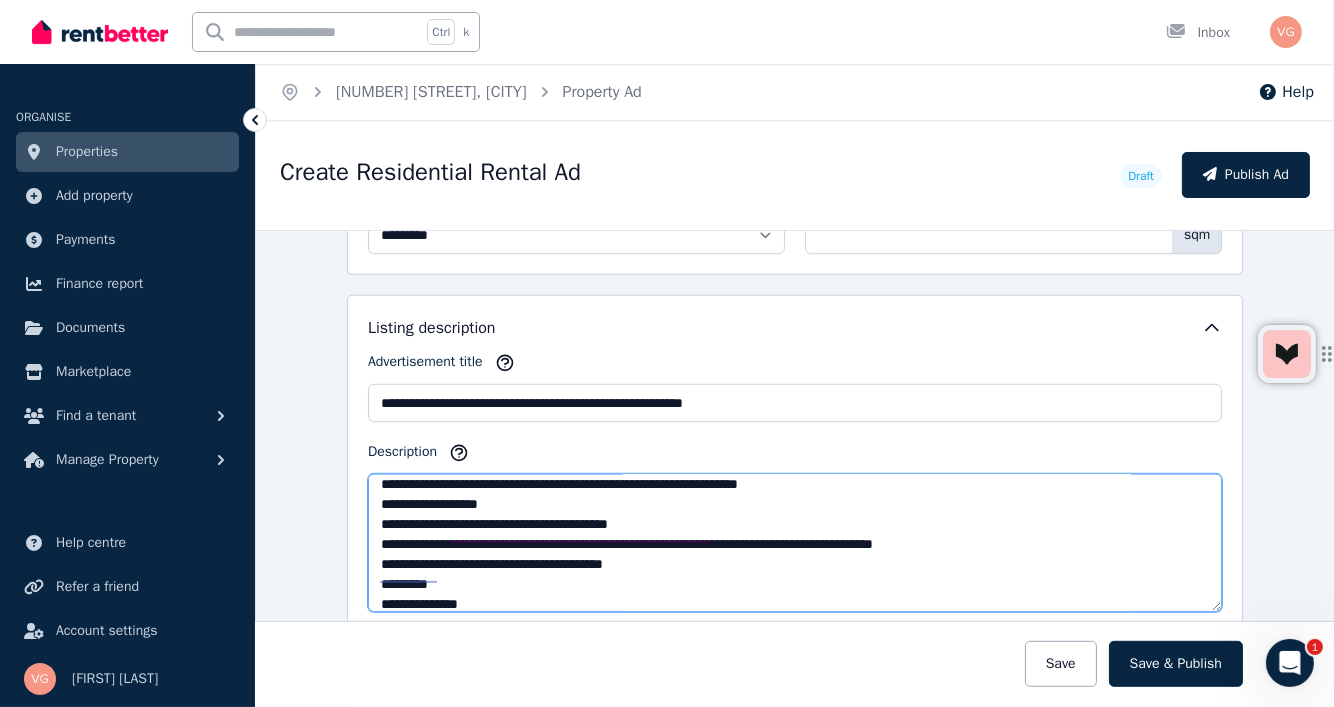 scroll, scrollTop: 99, scrollLeft: 0, axis: vertical 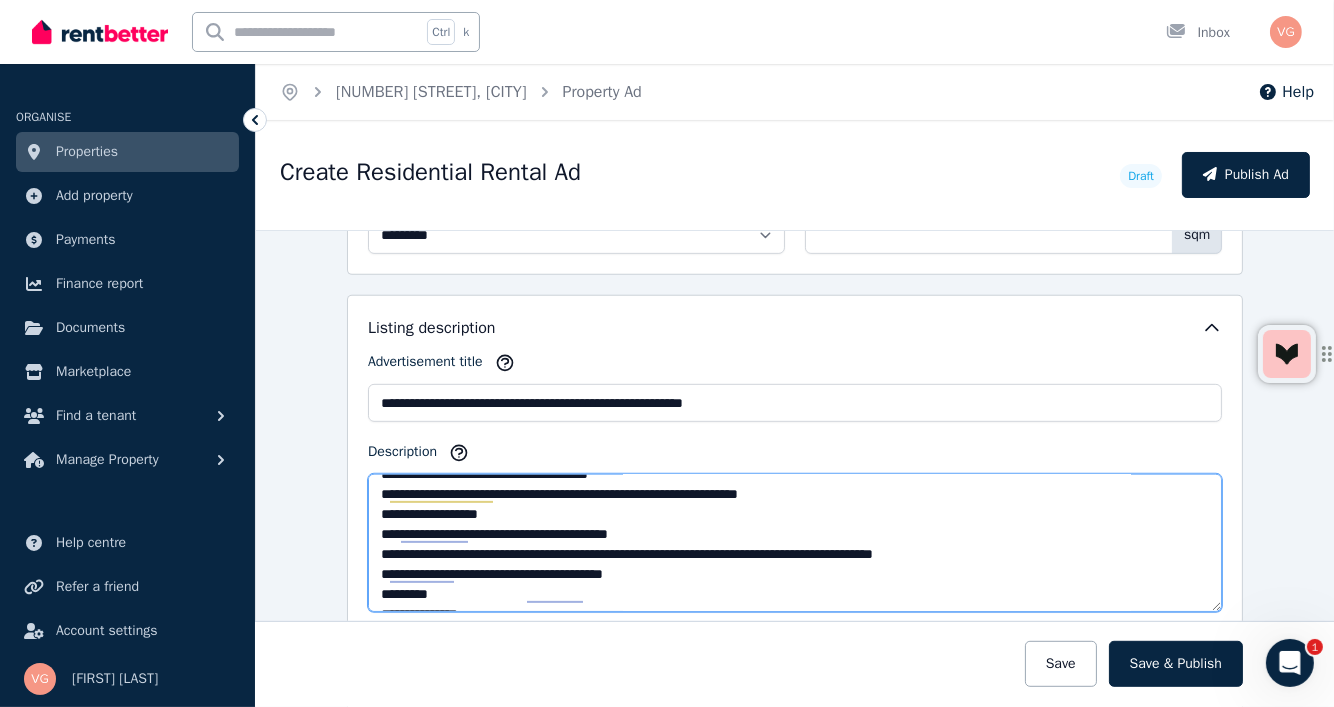 click on "Description" at bounding box center [795, 543] 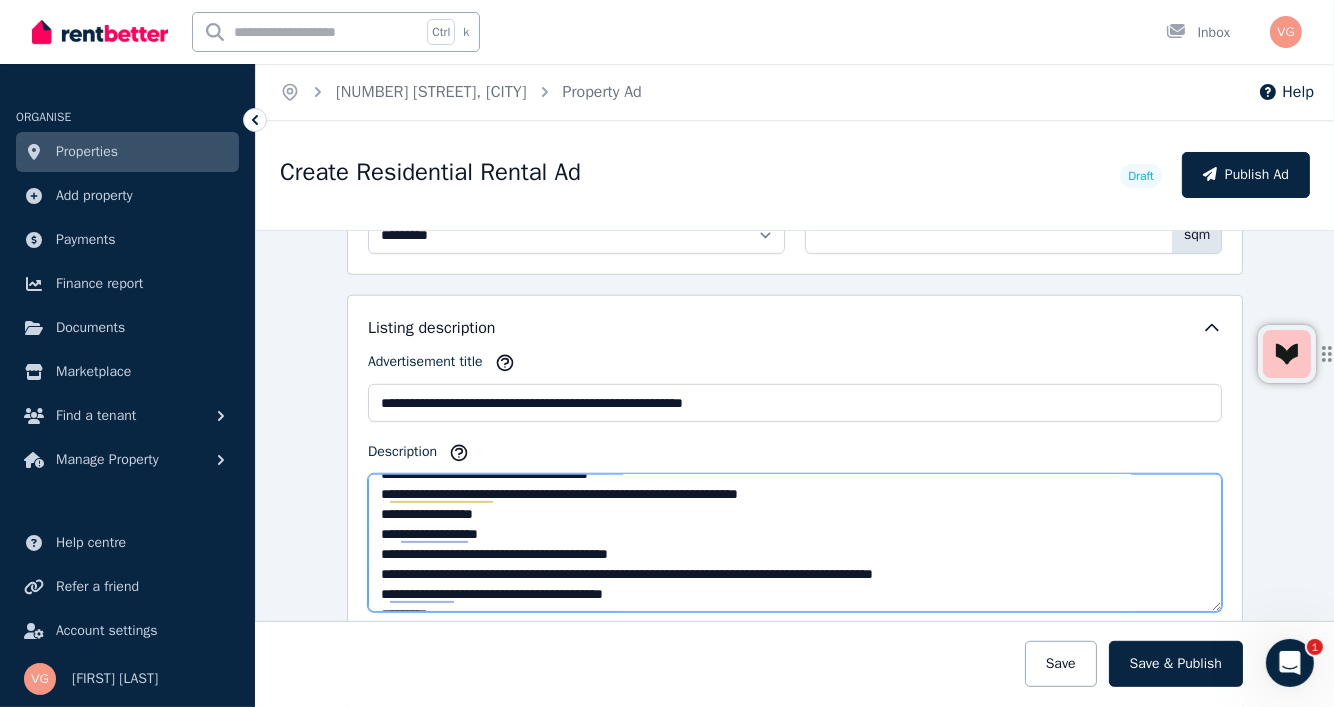 scroll, scrollTop: 404, scrollLeft: 0, axis: vertical 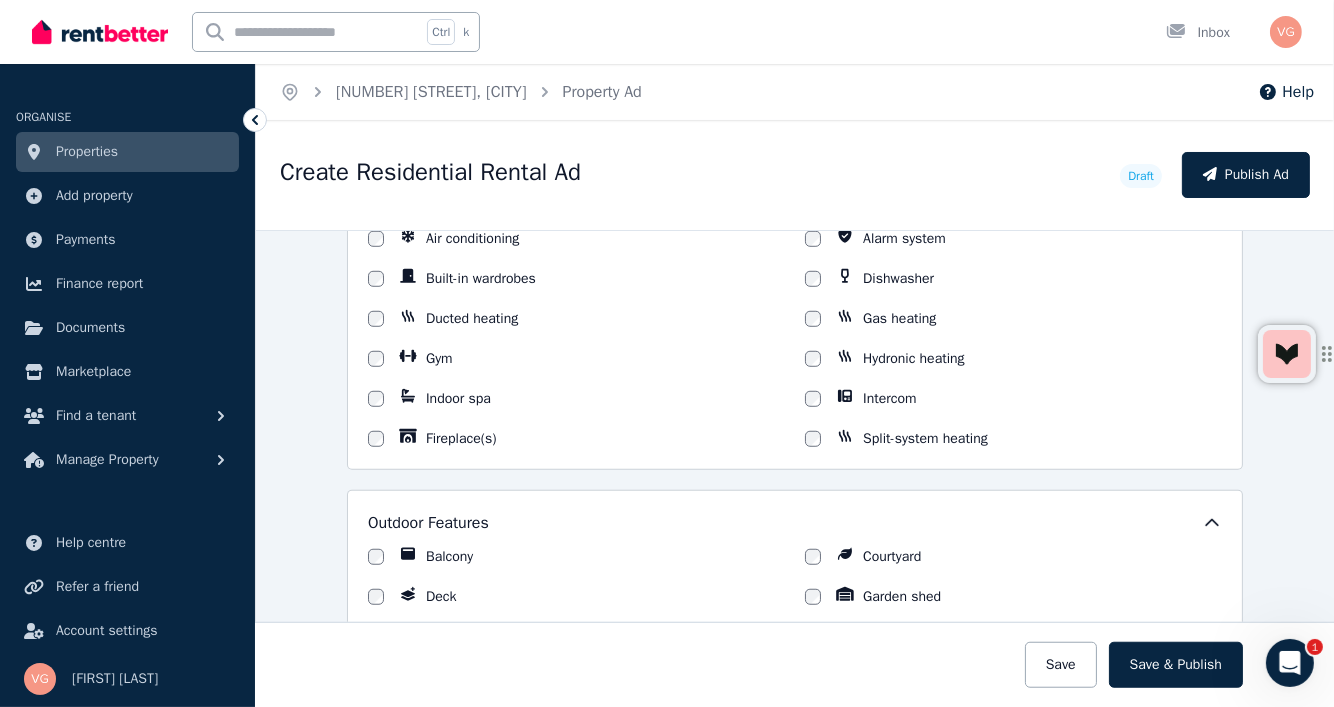 type on "**********" 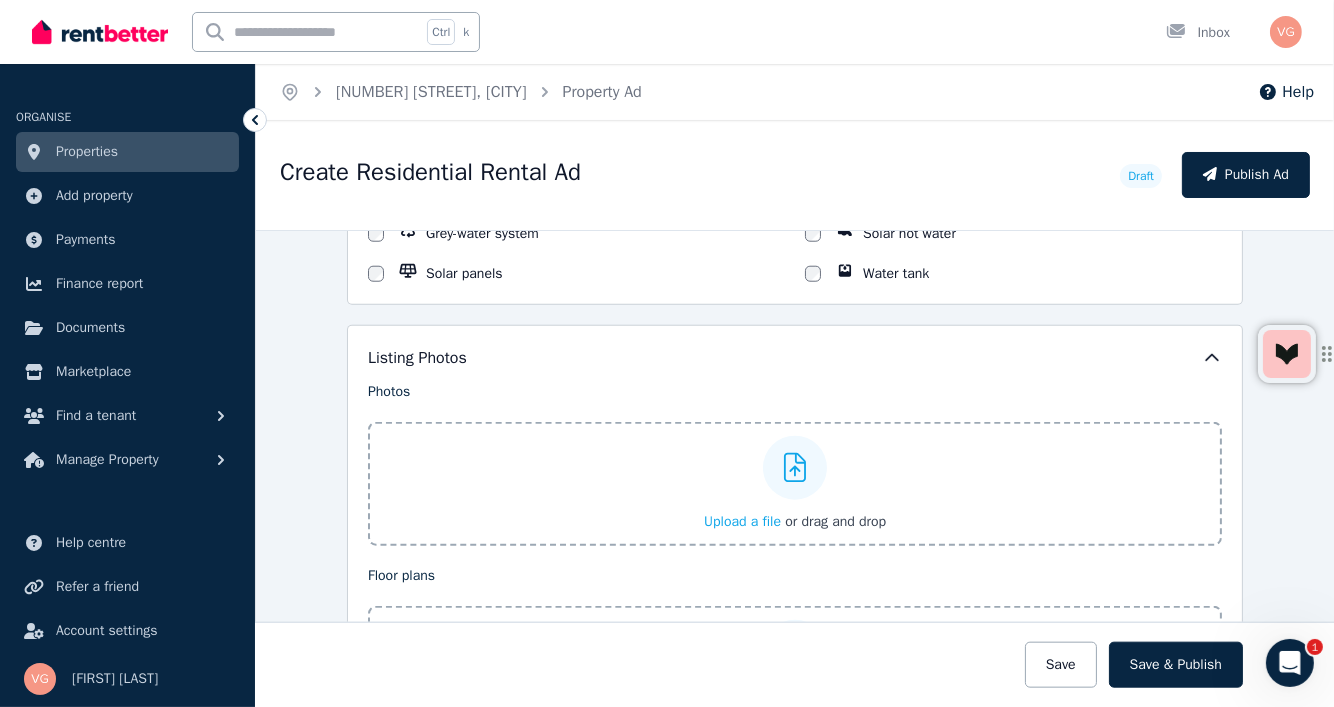 click 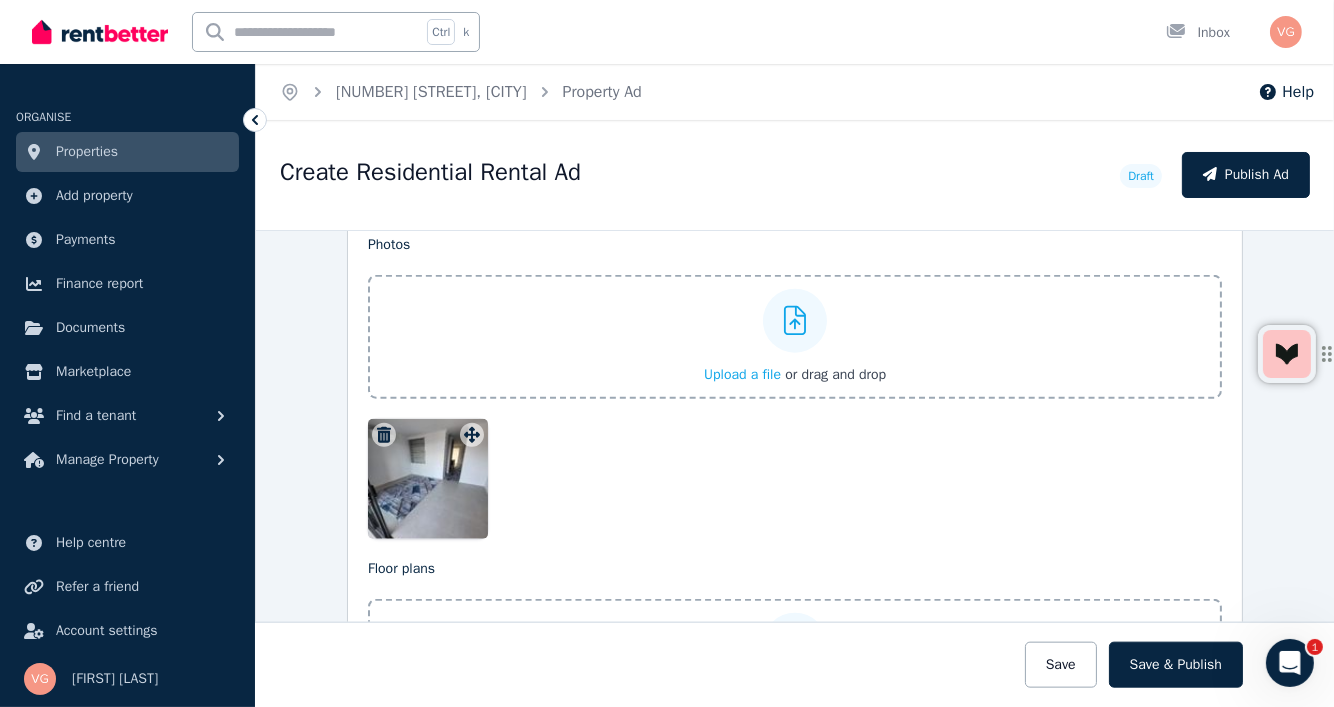 click at bounding box center [428, 479] 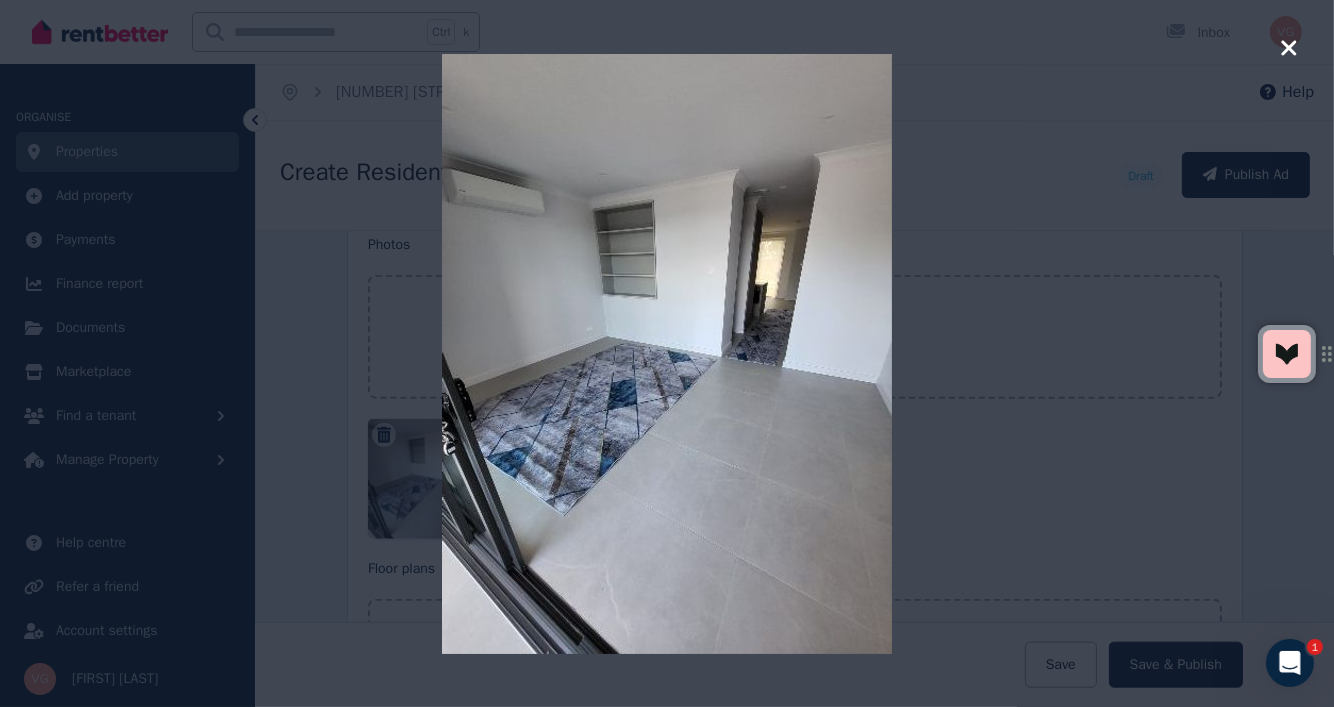 click 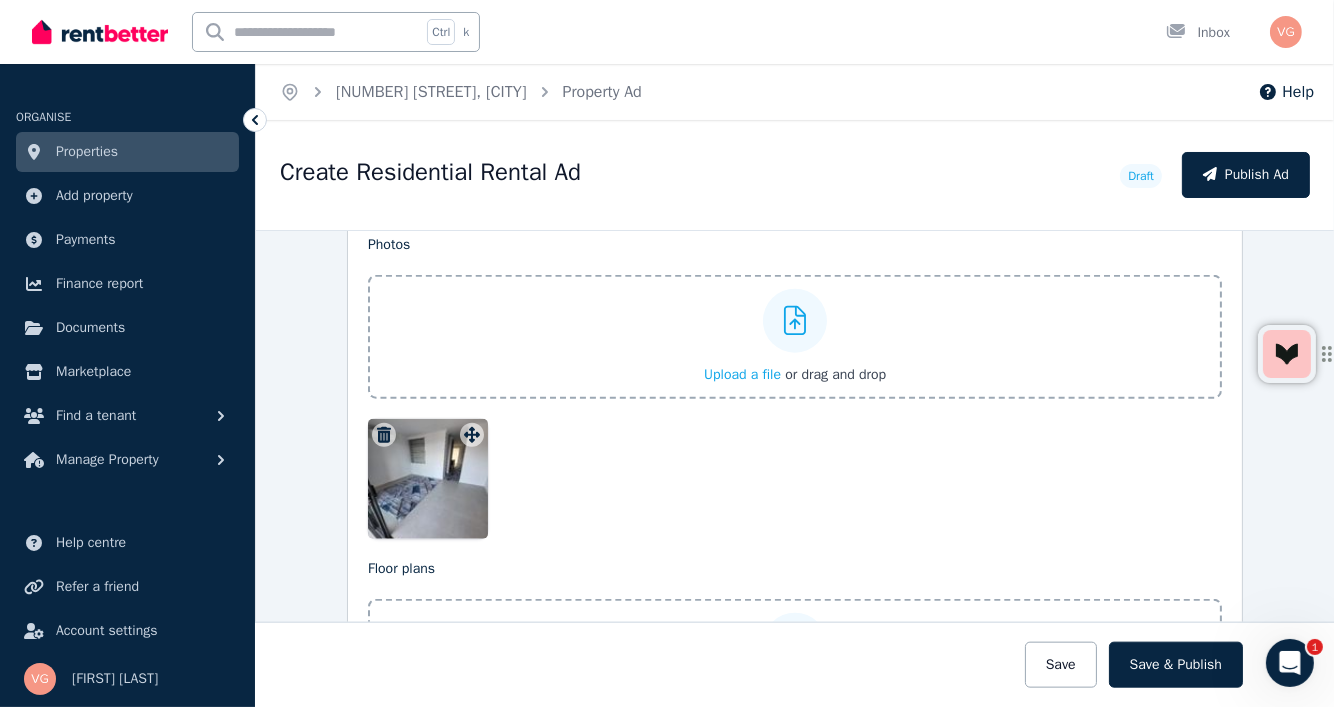 click 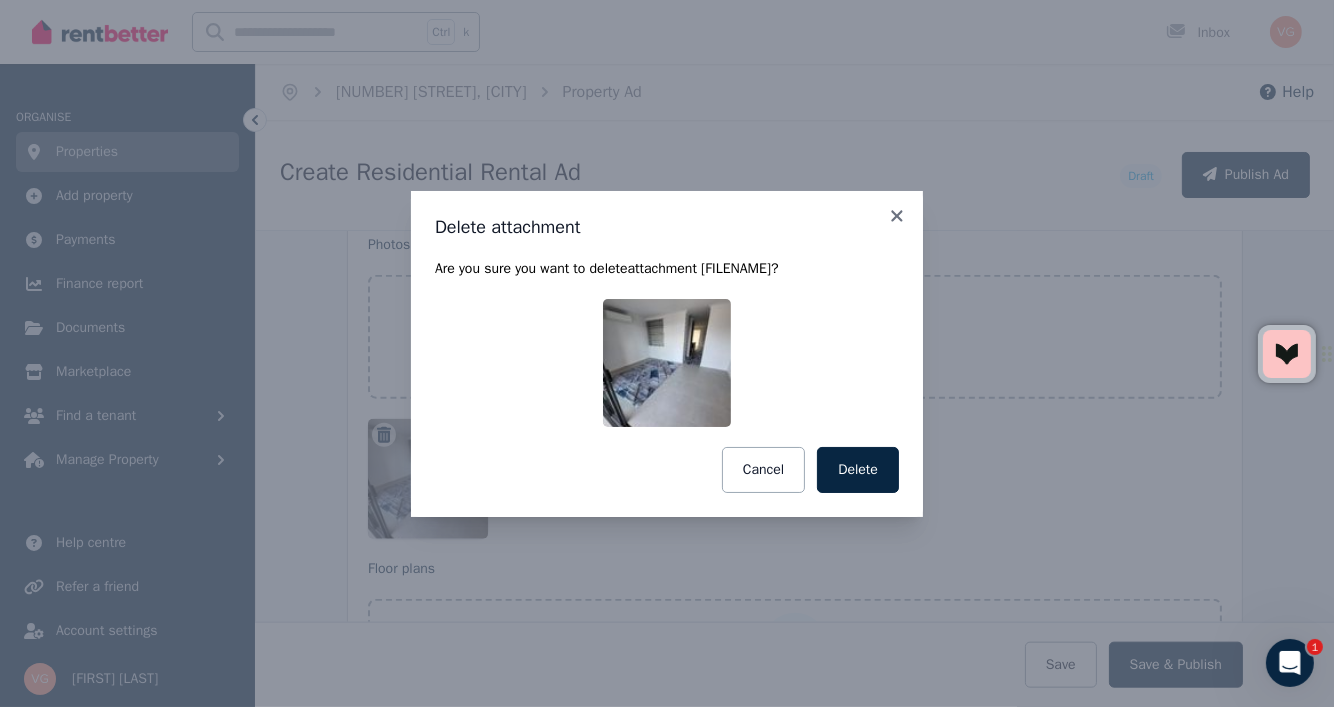 drag, startPoint x: 862, startPoint y: 467, endPoint x: 824, endPoint y: 437, distance: 48.414875 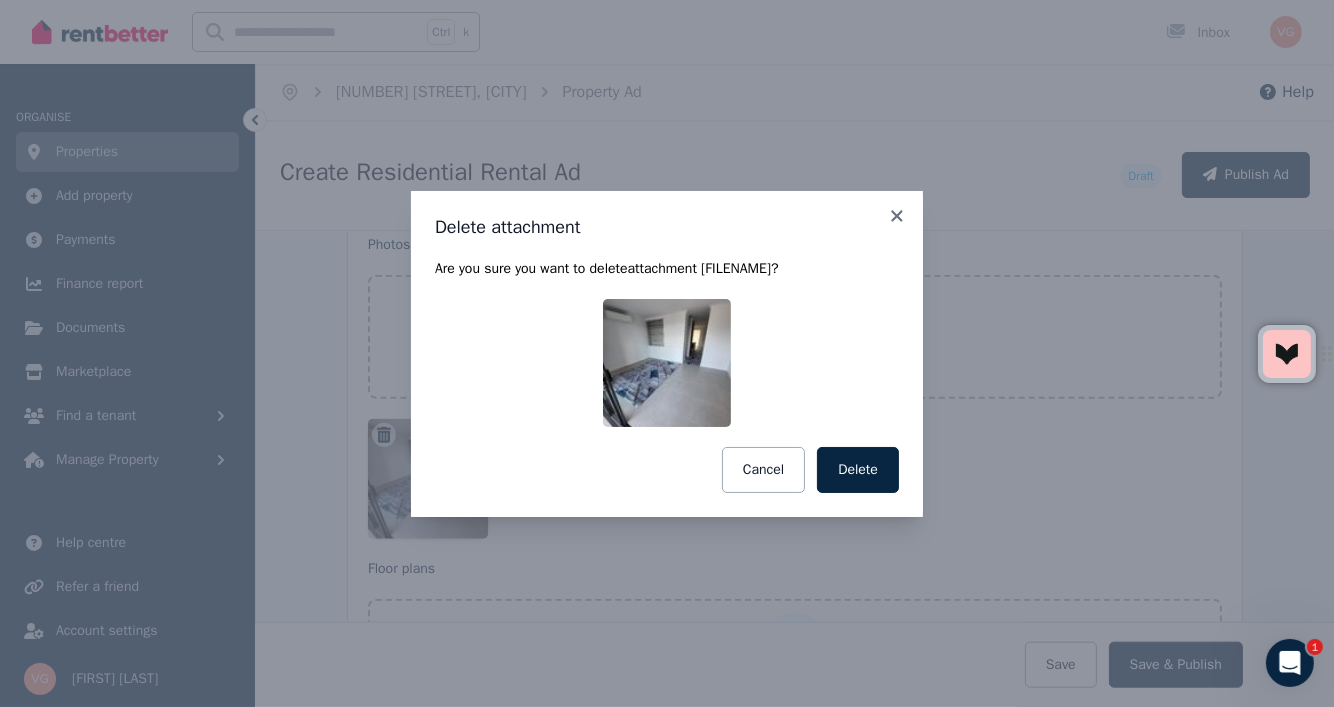 click on "Delete" at bounding box center [858, 470] 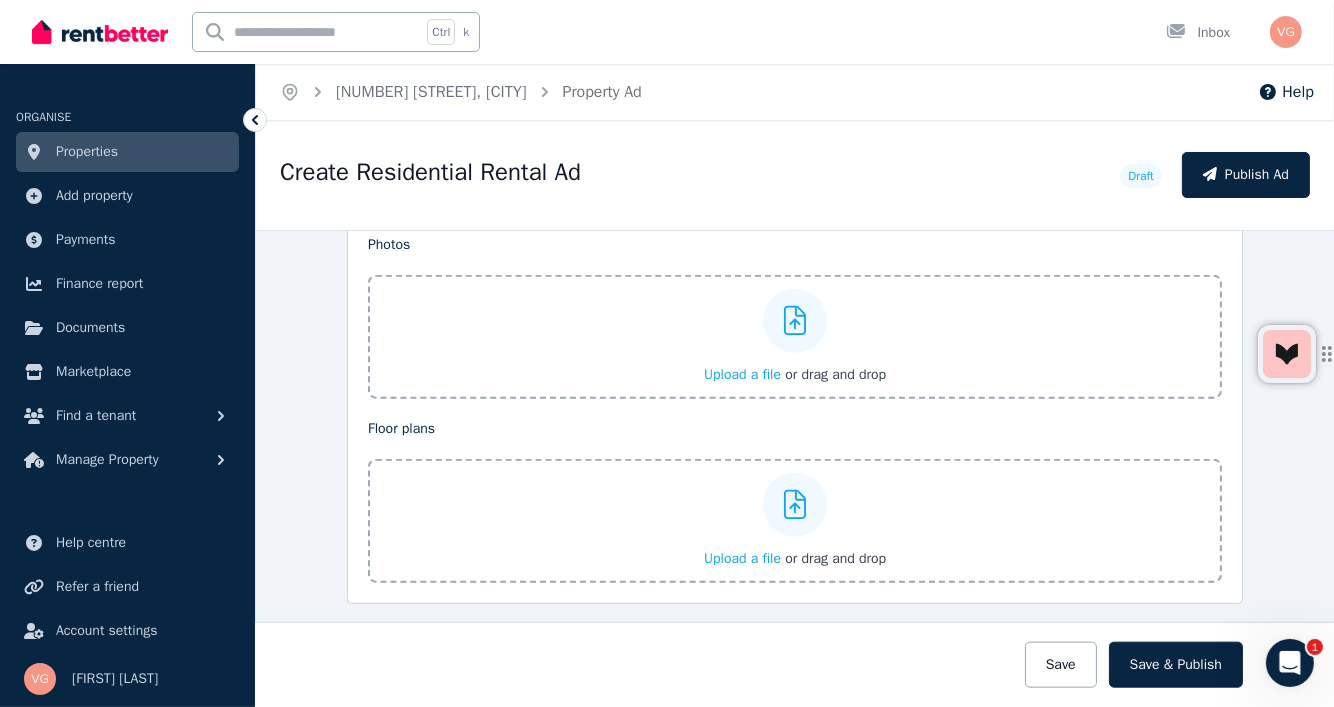 click 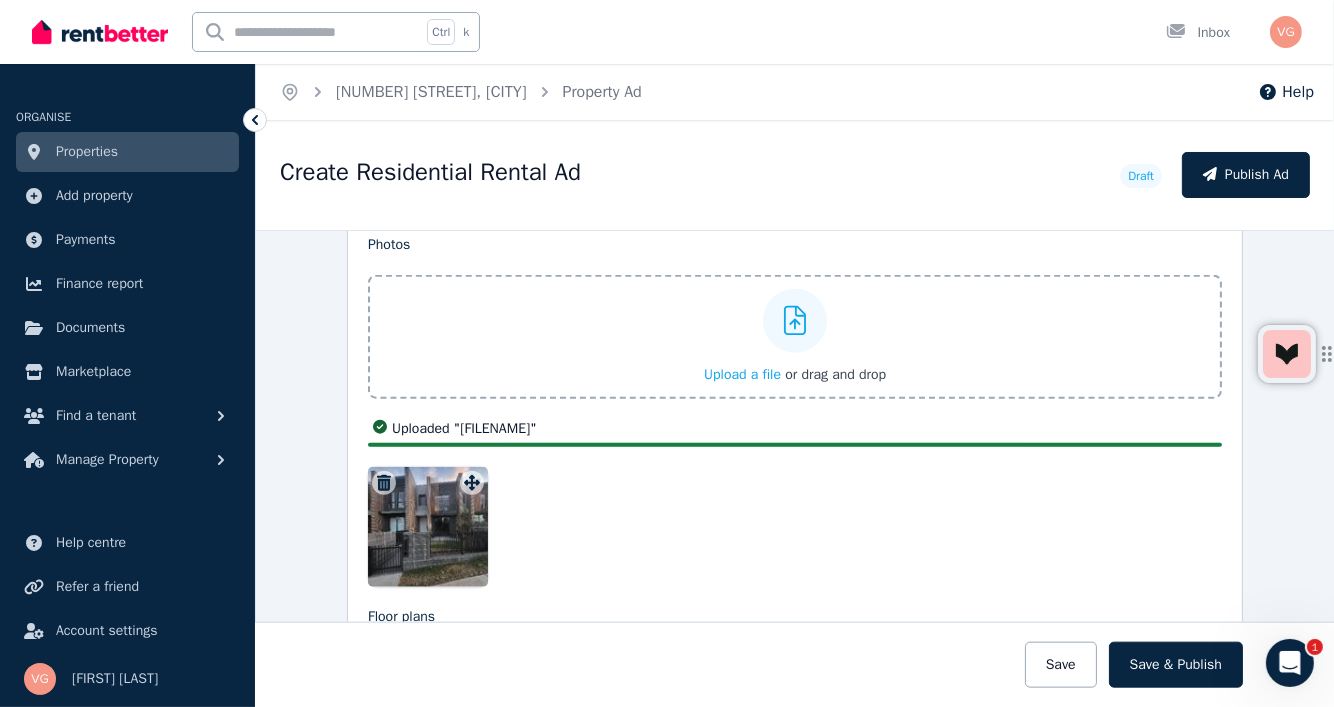 click 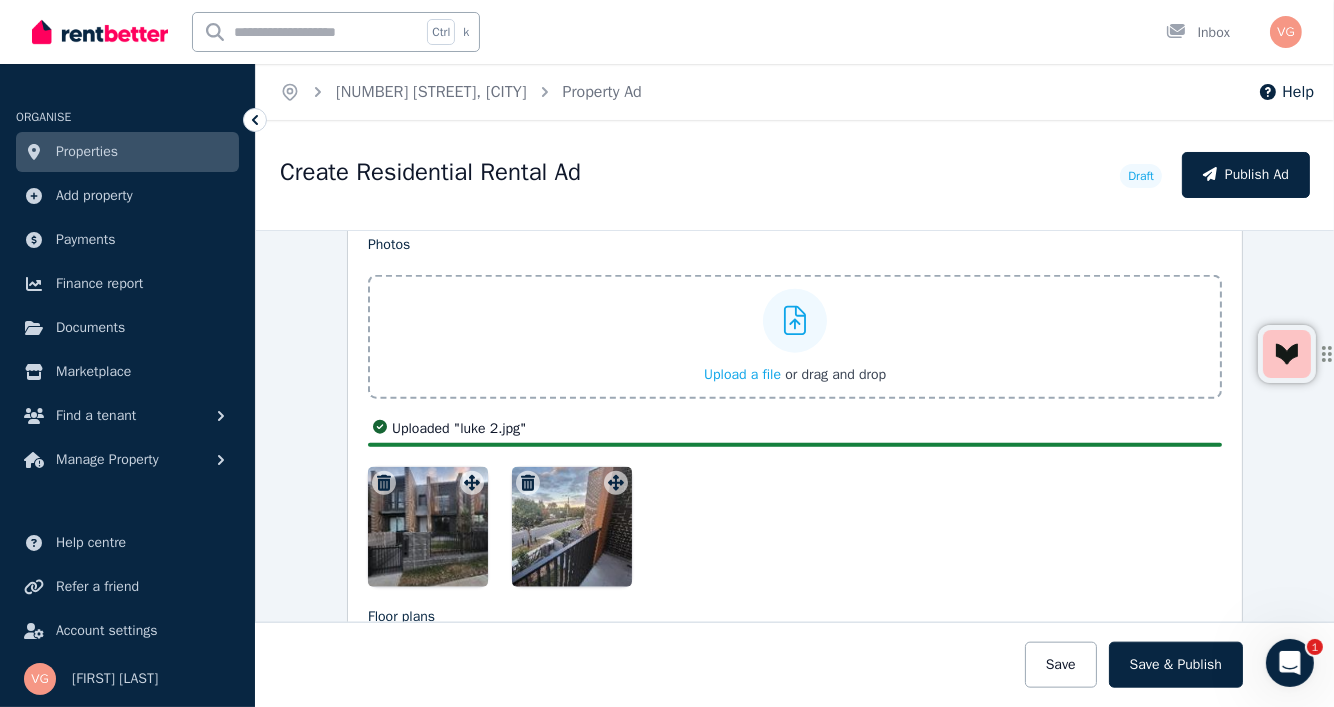 click at bounding box center (795, 321) 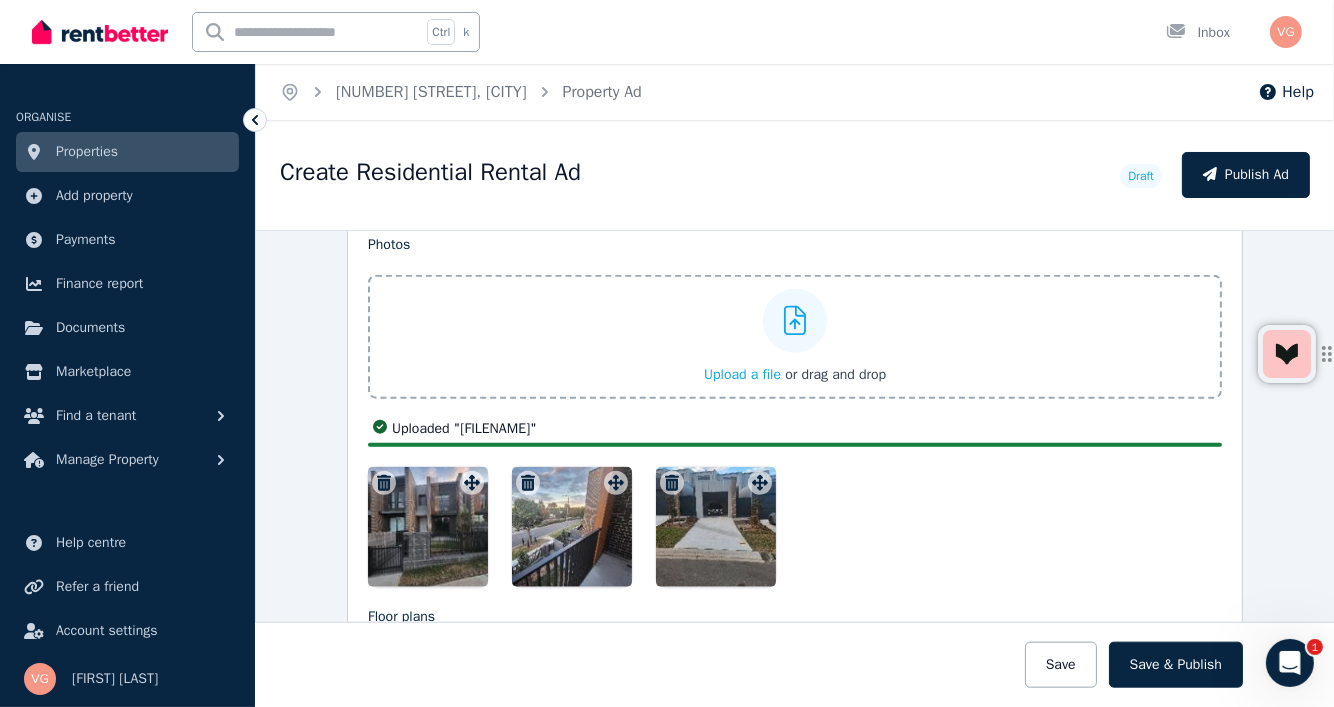 click 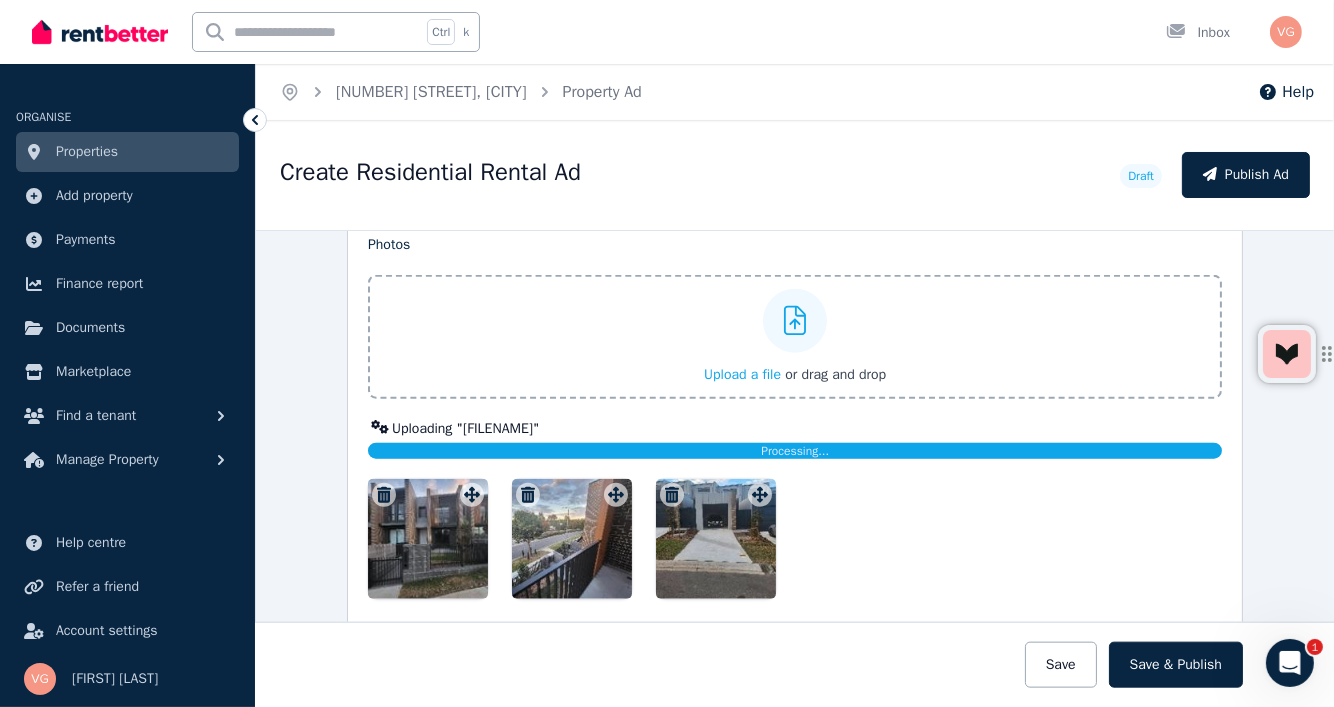 click 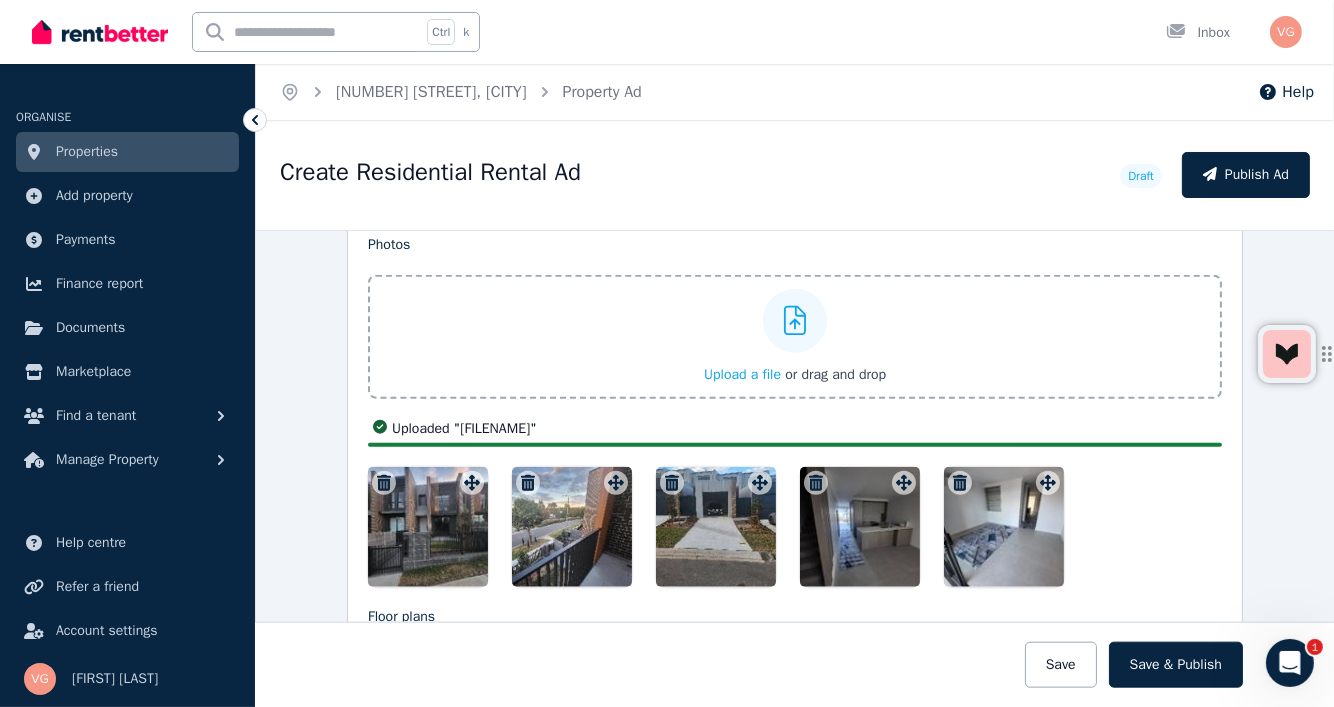 drag, startPoint x: 851, startPoint y: 541, endPoint x: 748, endPoint y: 526, distance: 104.0865 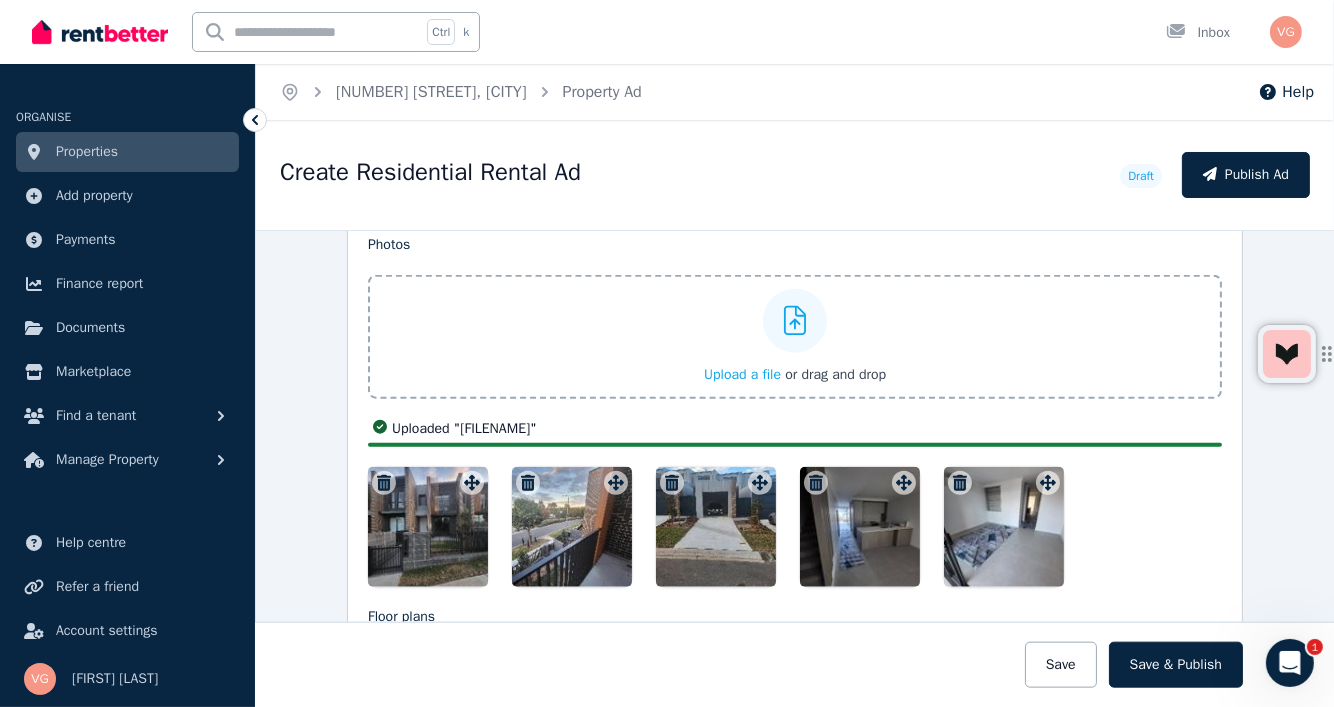 click at bounding box center (795, 527) 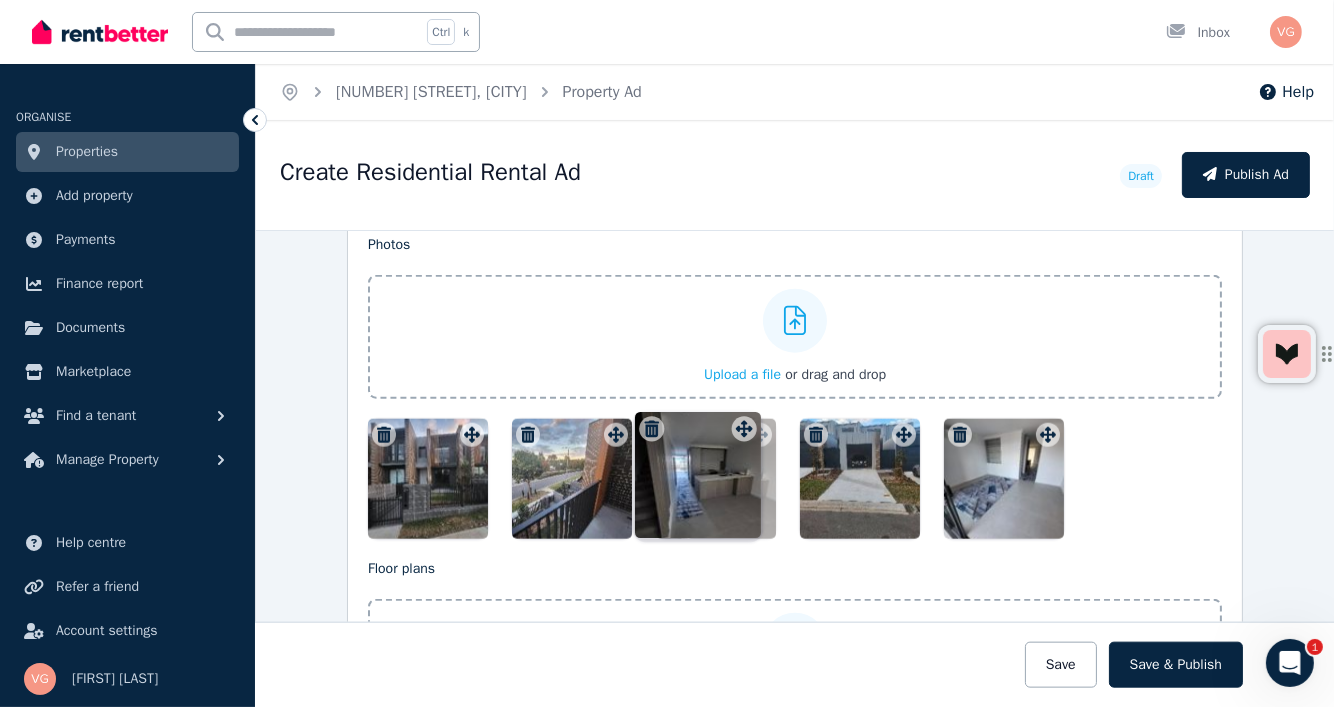 drag, startPoint x: 892, startPoint y: 431, endPoint x: 737, endPoint y: 417, distance: 155.63097 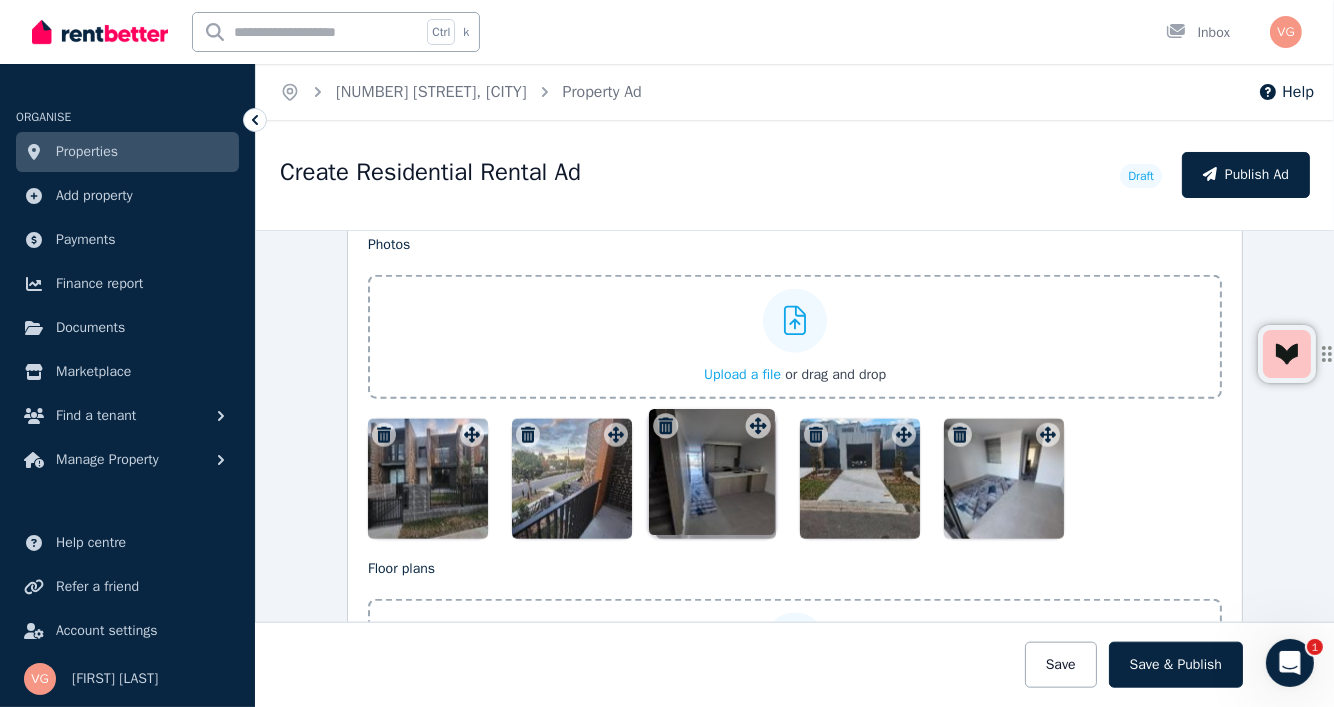 click on "Photos Upload a file   or drag and drop Uploaded   " [FILENAME] " Uploaded   " [FILENAME] " Uploaded   " [FILENAME] " Uploaded   " [FILENAME] " Uploaded   " [FILENAME] "
To pick up a draggable item, press the space bar.
While dragging, use the arrow keys to move the item.
Press space again to drop the item in its new position, or press escape to cancel.
Draggable item [UUID] was moved over droppable area [UUID]." at bounding box center [795, 387] 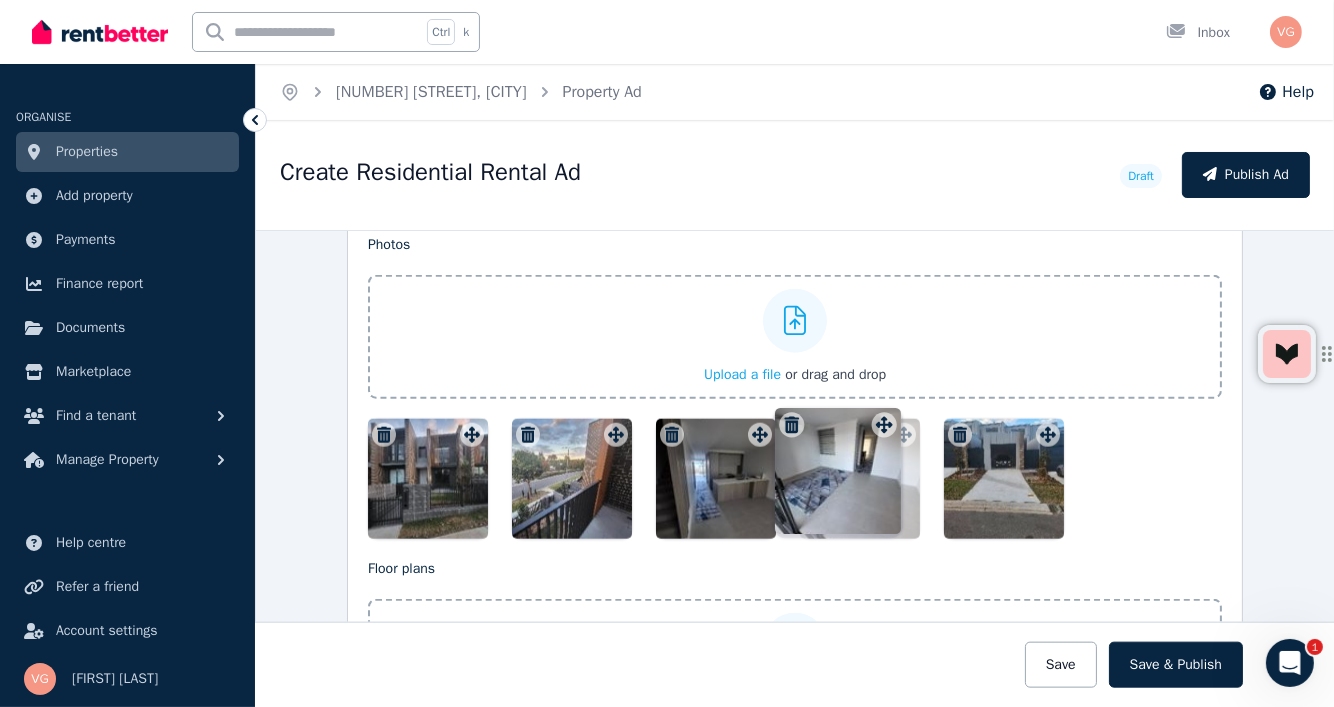 drag, startPoint x: 1037, startPoint y: 423, endPoint x: 891, endPoint y: 405, distance: 147.10541 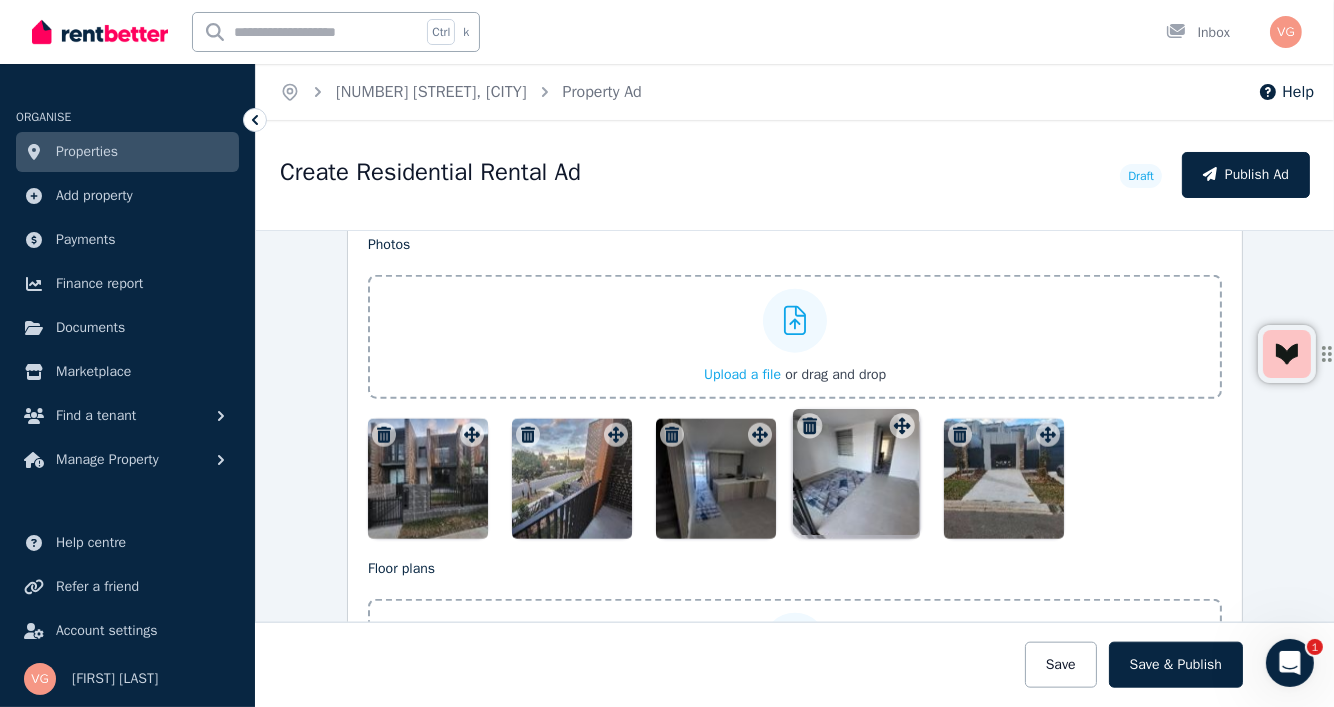 click on "Photos Upload a file   or drag and drop Uploaded   " [FILENAME] " Uploaded   " [FILENAME] " Uploaded   " [FILENAME] " Uploaded   " [FILENAME] " Uploaded   " [FILENAME] "
To pick up a draggable item, press the space bar.
While dragging, use the arrow keys to move the item.
Press space again to drop the item in its new position, or press escape to cancel.
Draggable item [UUID] was moved over droppable area [UUID]." at bounding box center (795, 387) 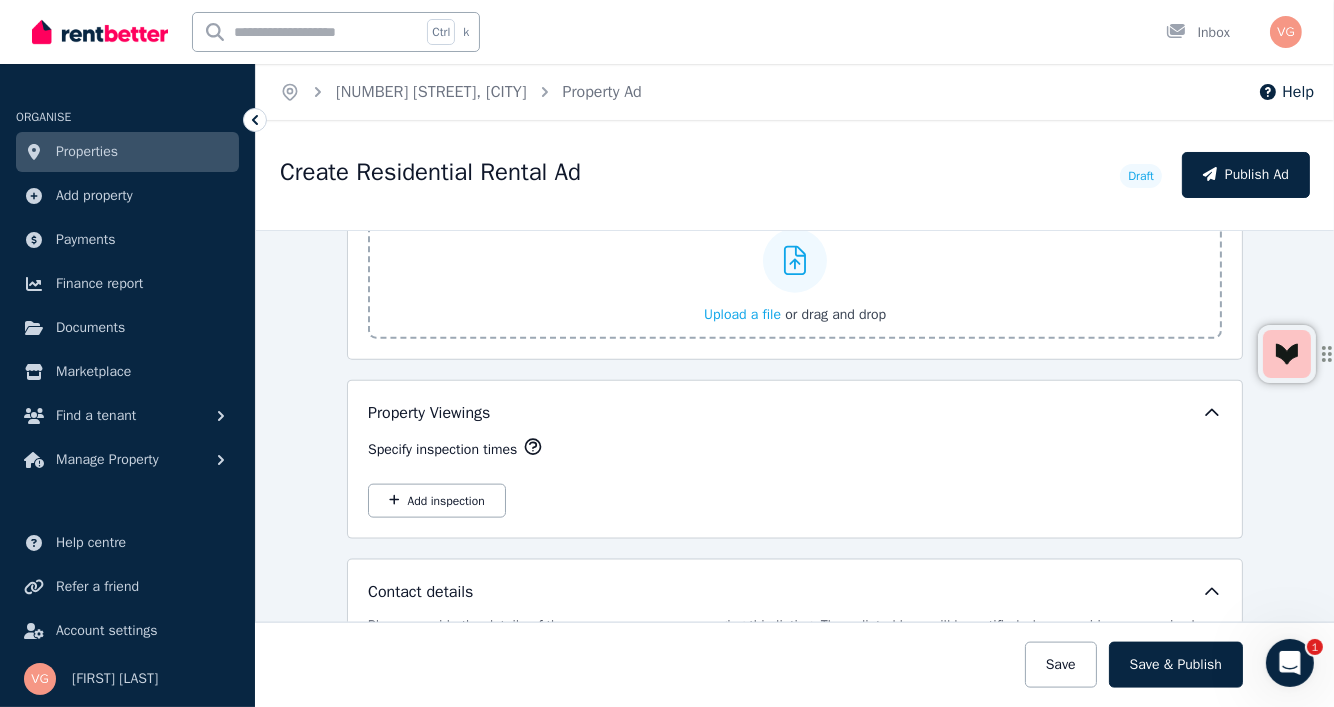scroll, scrollTop: 2847, scrollLeft: 0, axis: vertical 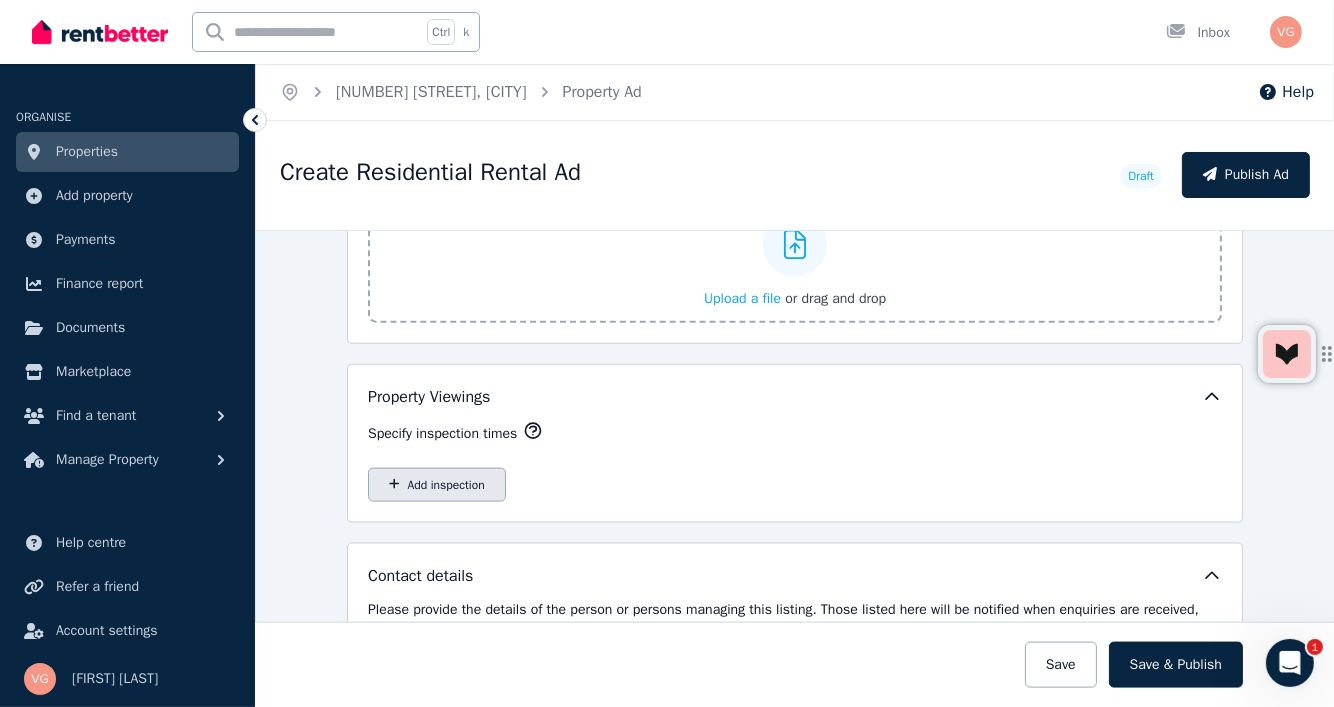 click on "Add inspection" at bounding box center (437, 485) 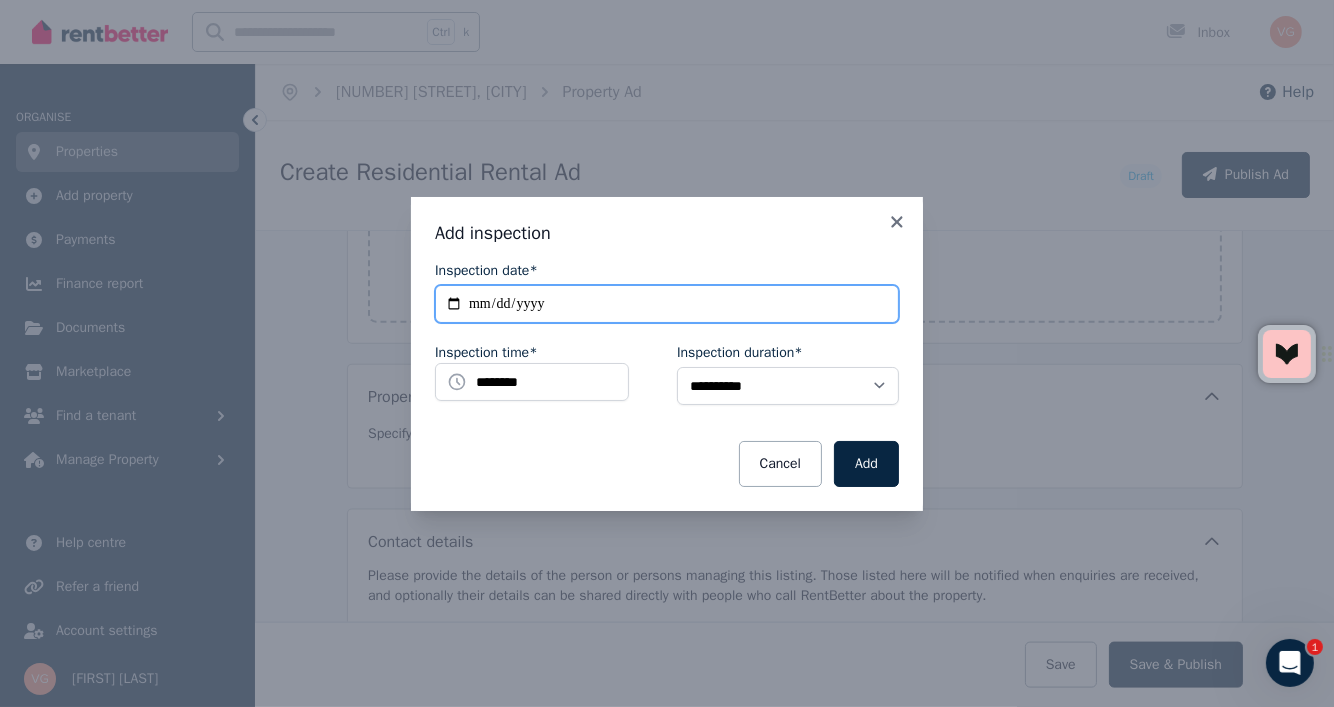 click on "**********" at bounding box center (667, 304) 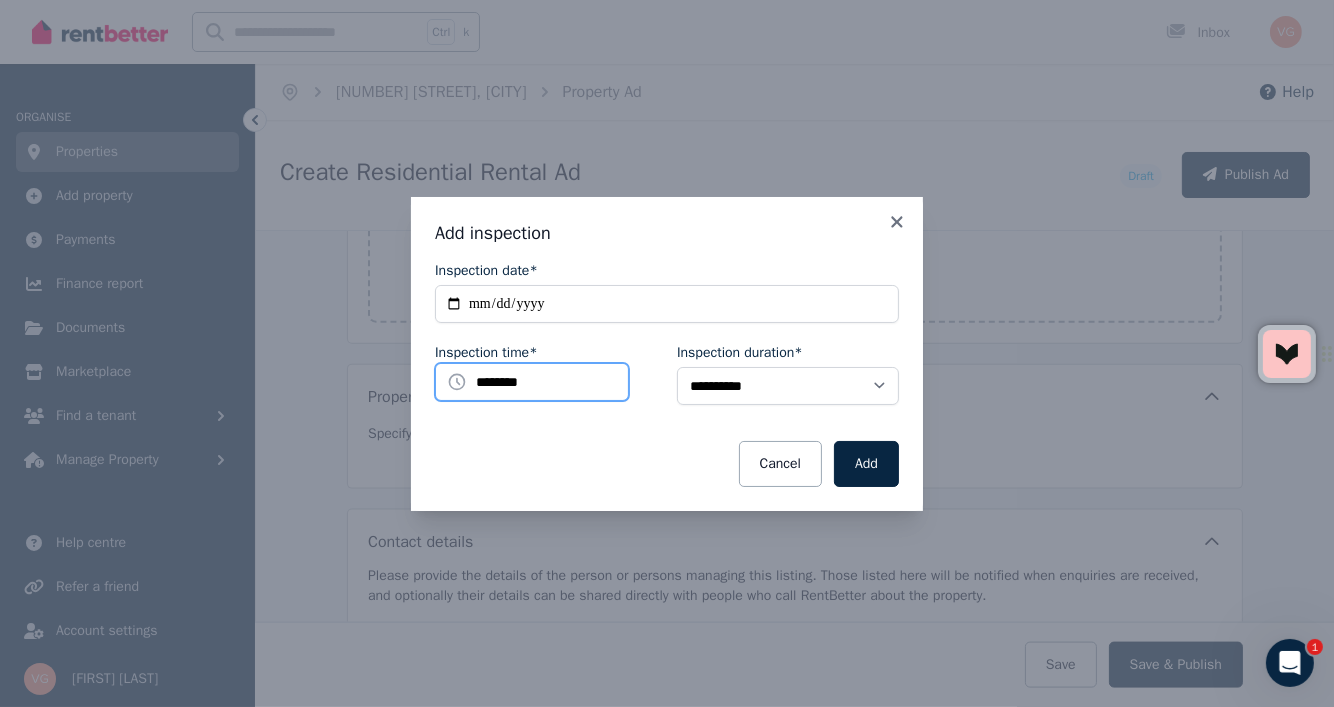 click on "********" at bounding box center (532, 382) 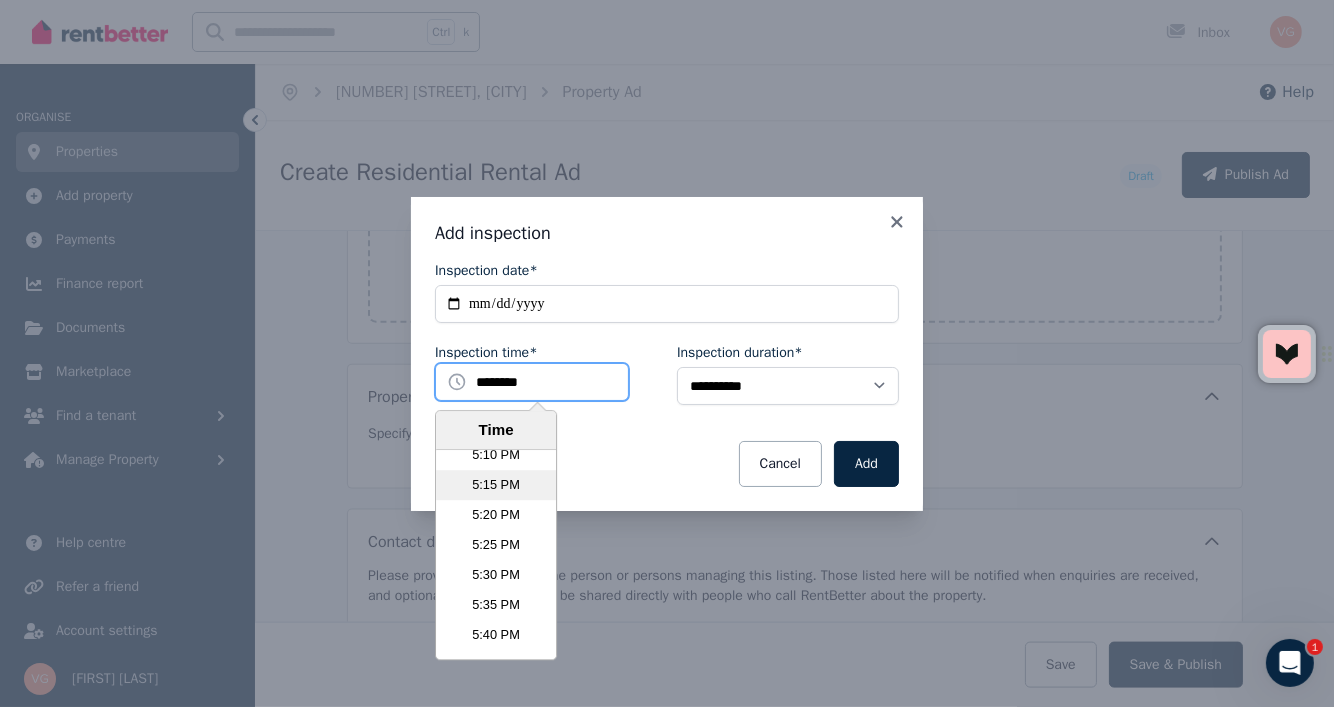 scroll, scrollTop: 6090, scrollLeft: 0, axis: vertical 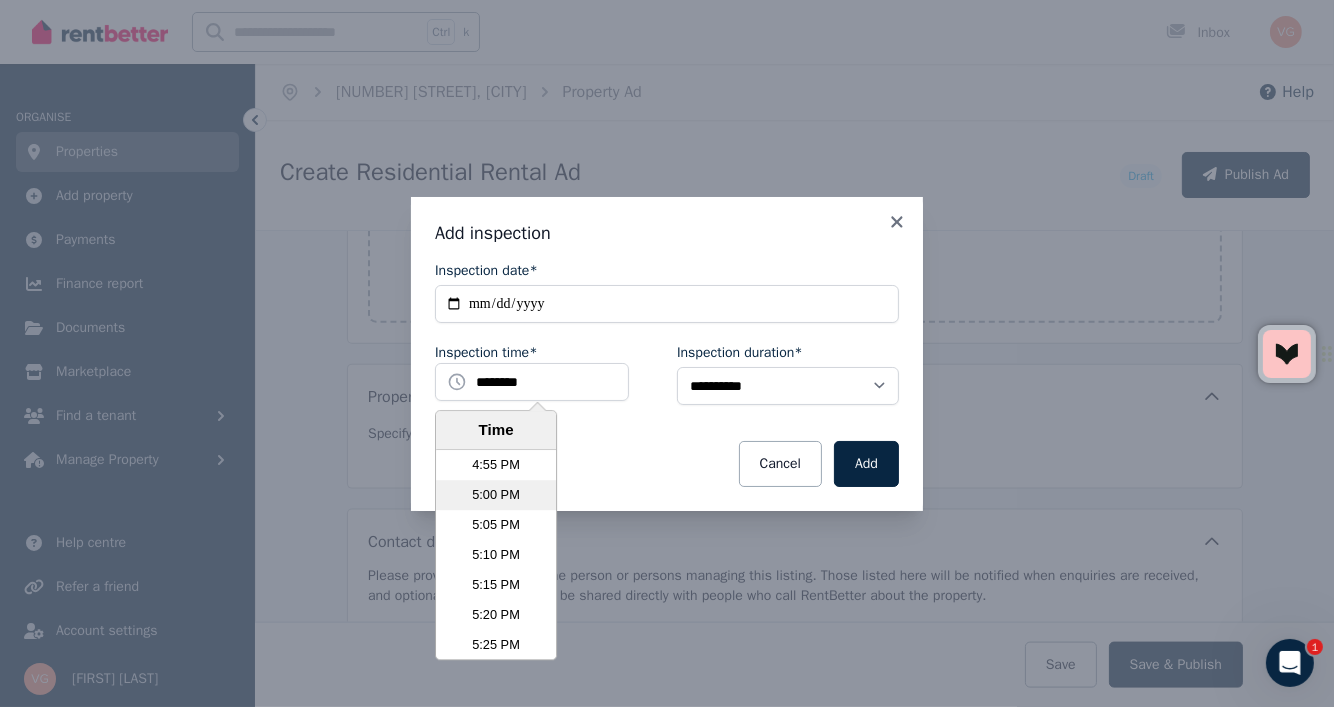 click on "5:00 PM" at bounding box center [496, 495] 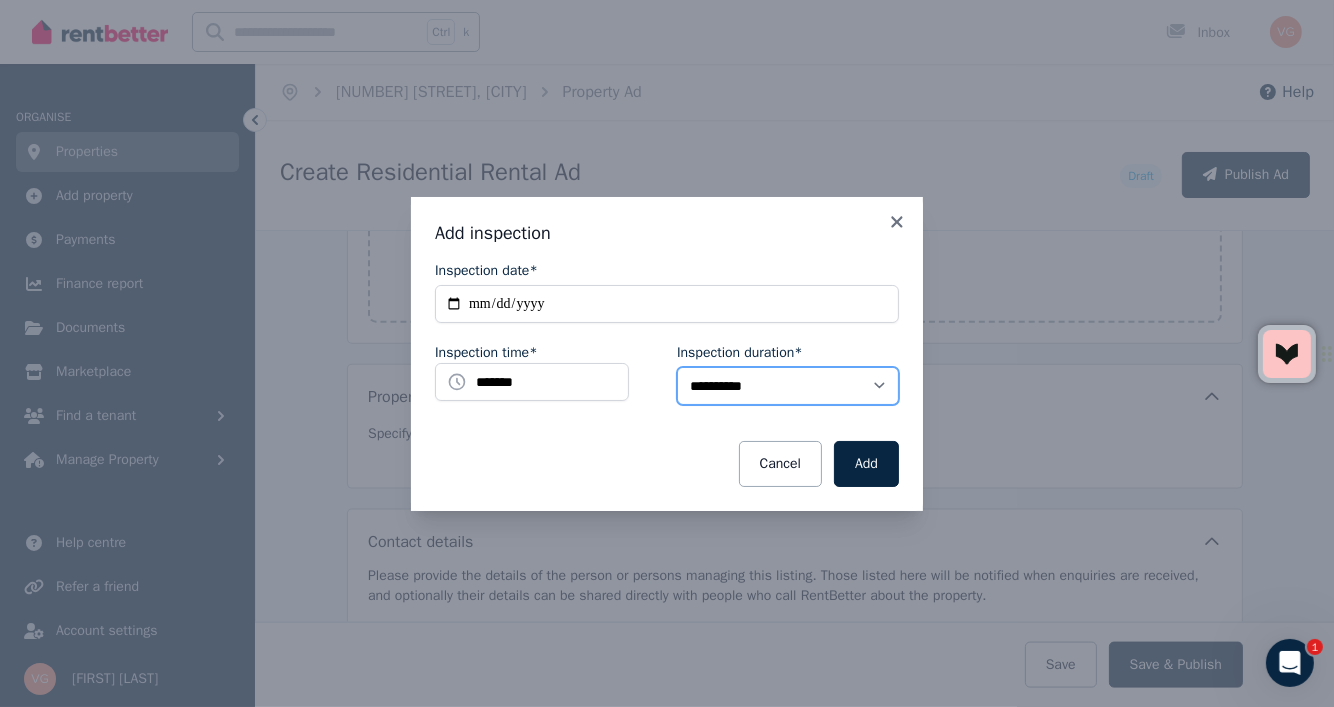 click on "**********" at bounding box center (788, 386) 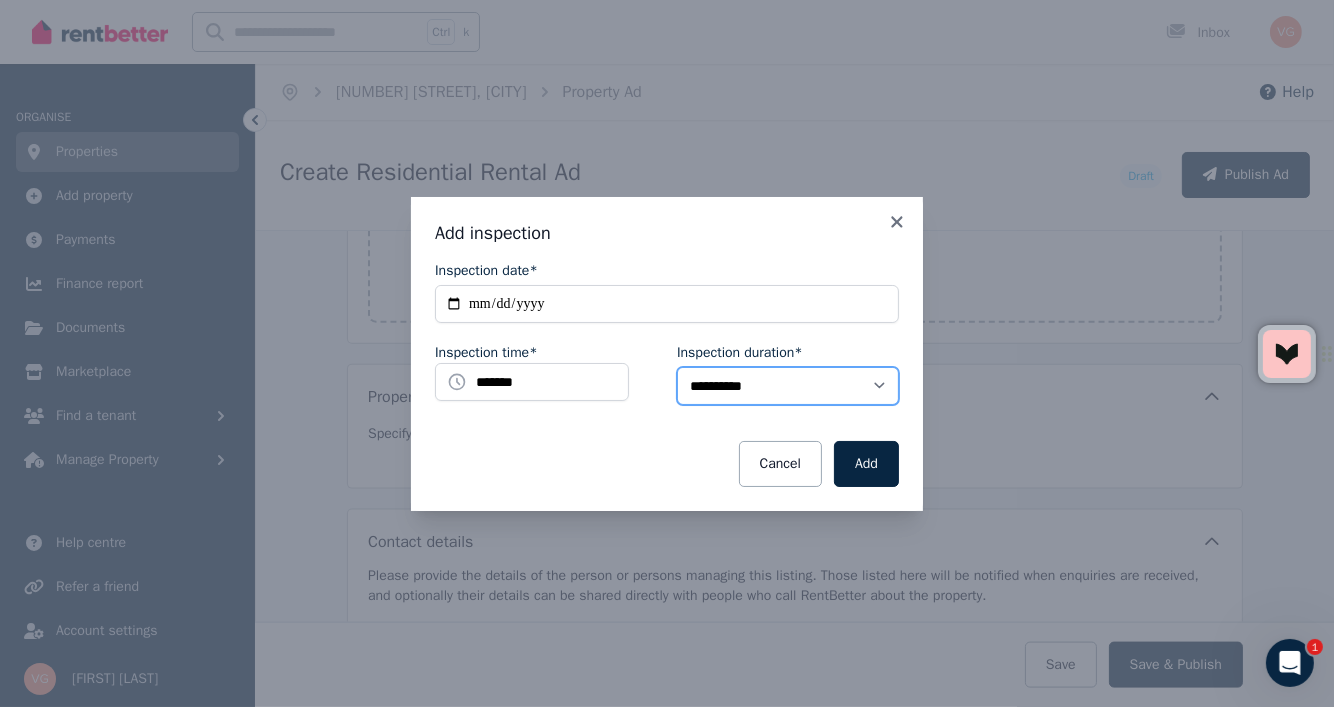 select on "**" 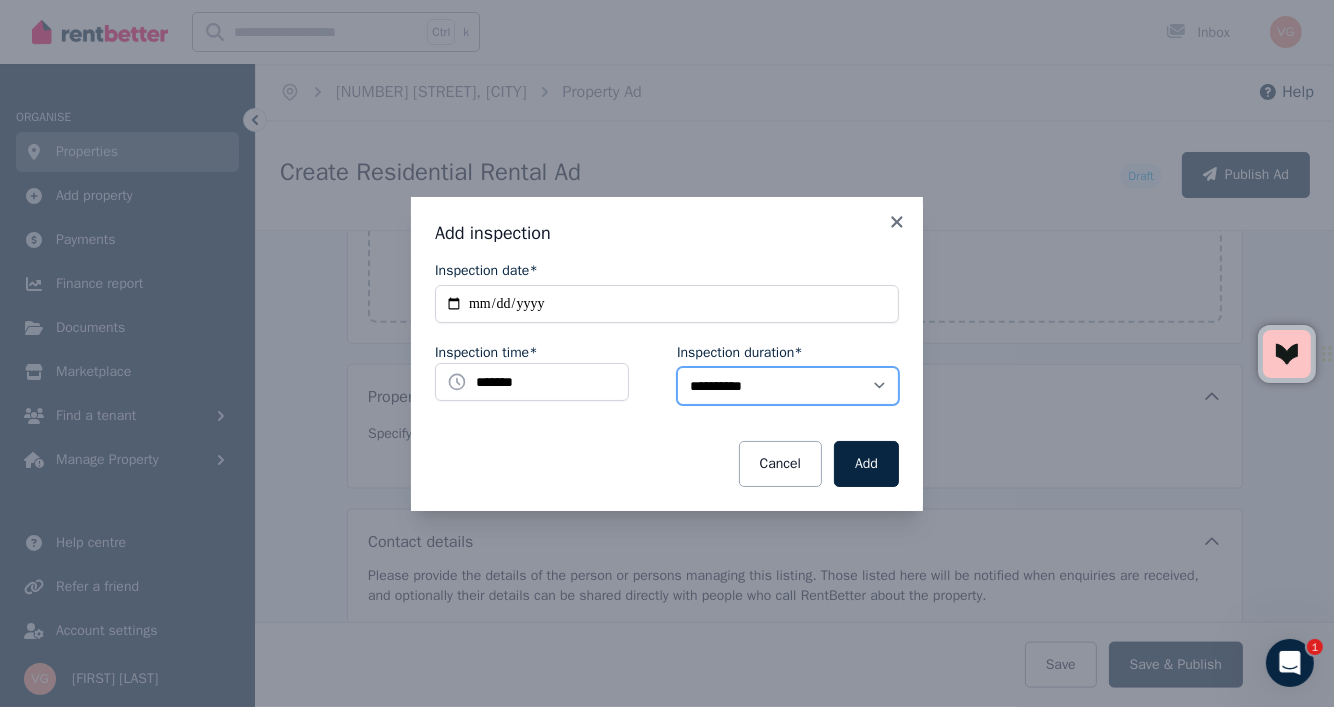 click on "**********" at bounding box center [788, 386] 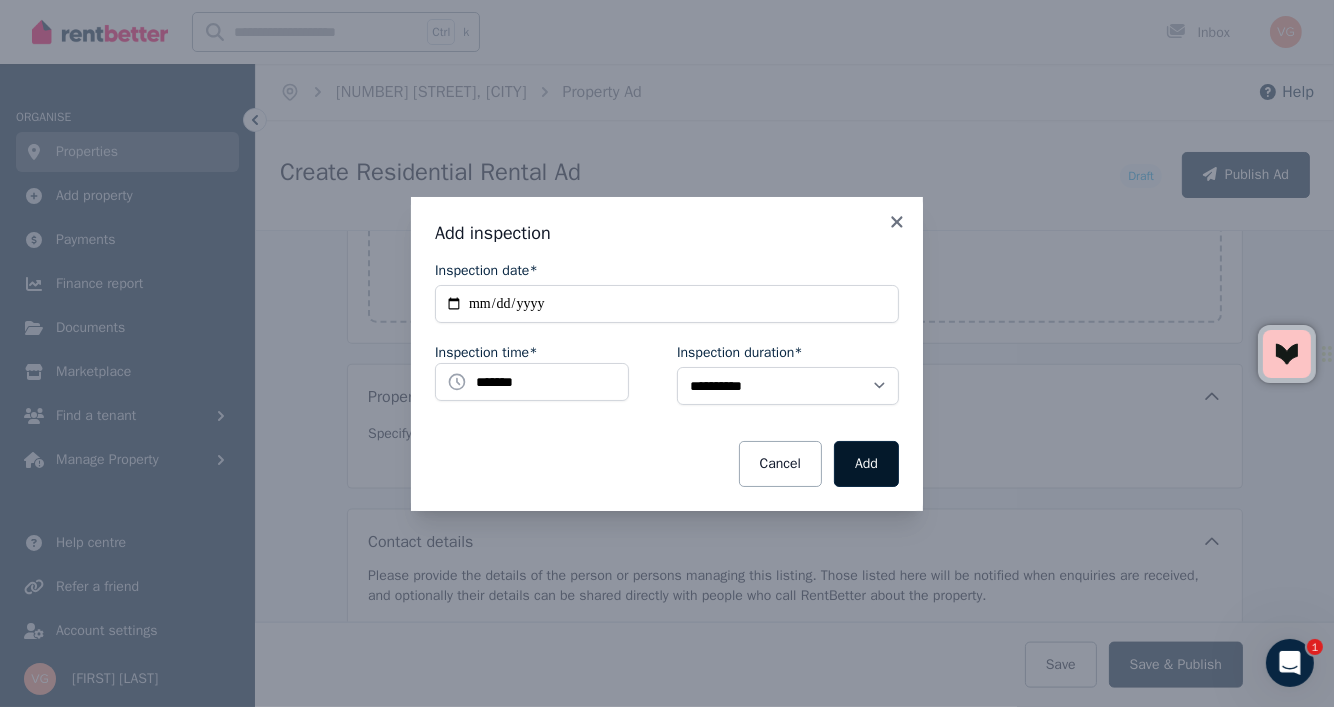 click on "Add" at bounding box center (866, 464) 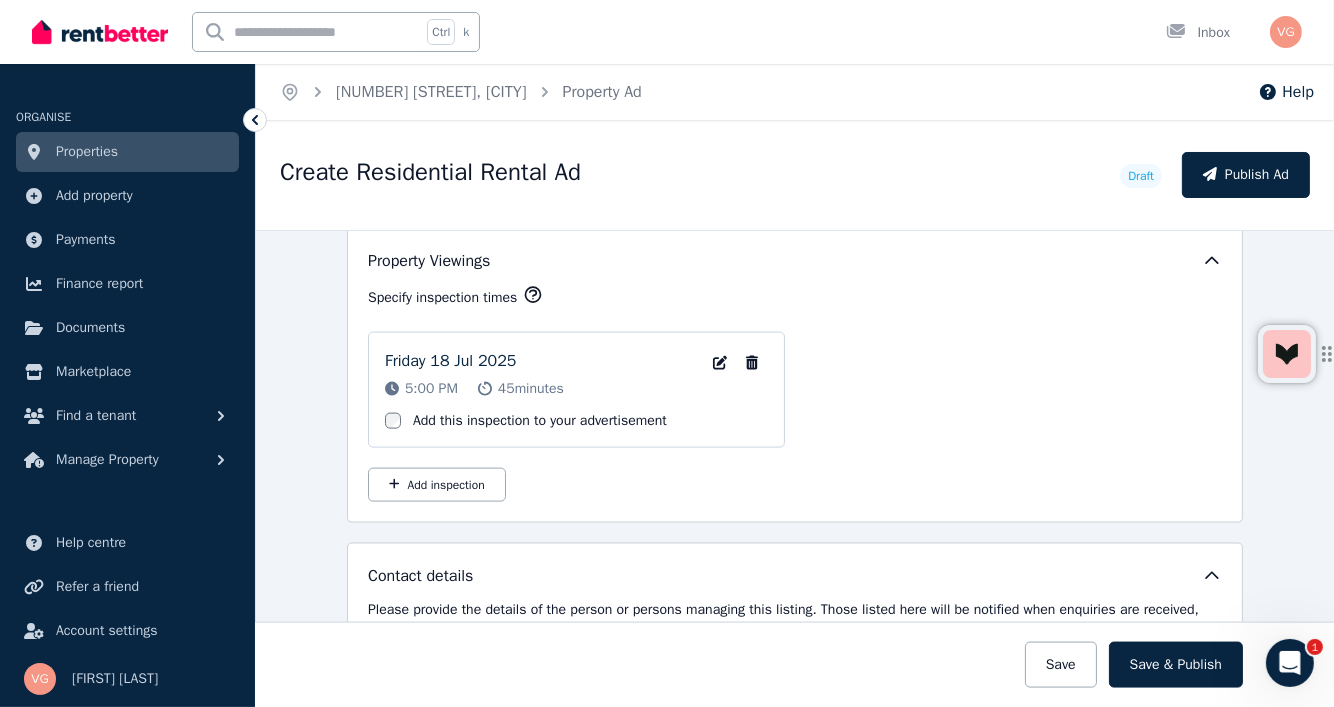 scroll, scrollTop: 3047, scrollLeft: 0, axis: vertical 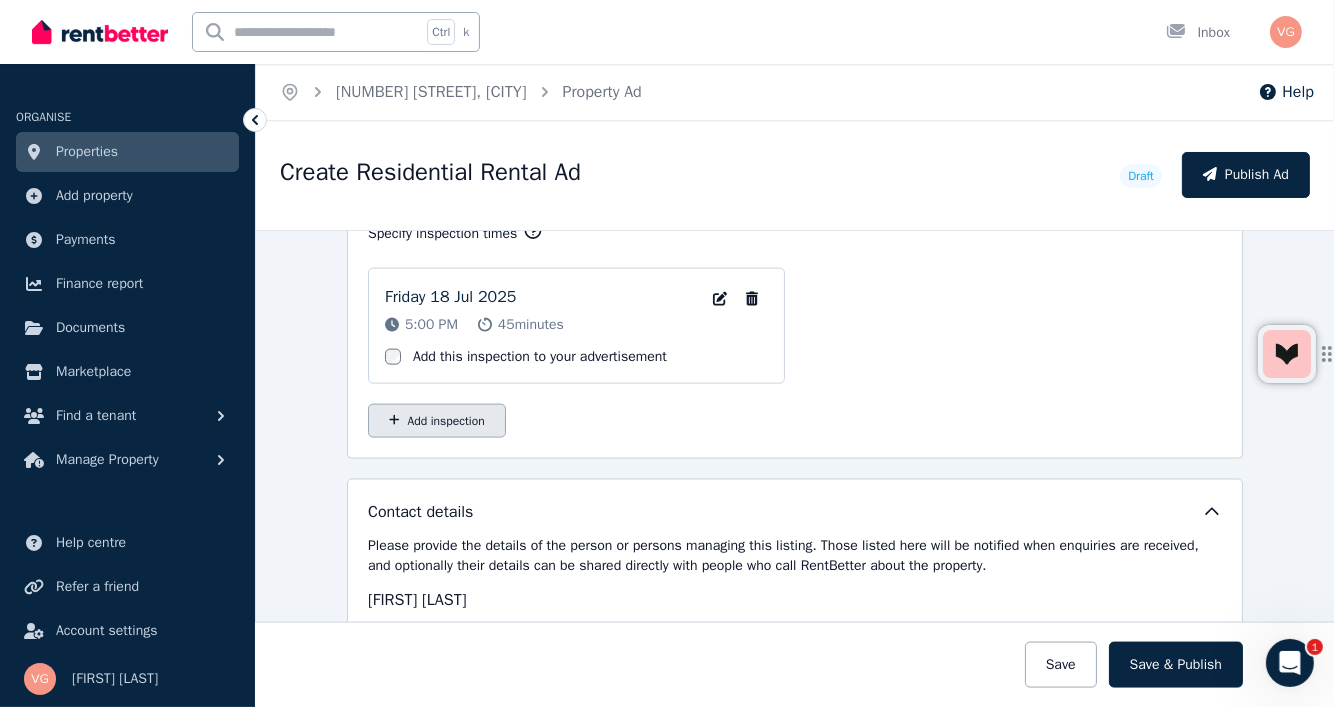 click on "Add inspection" at bounding box center [437, 421] 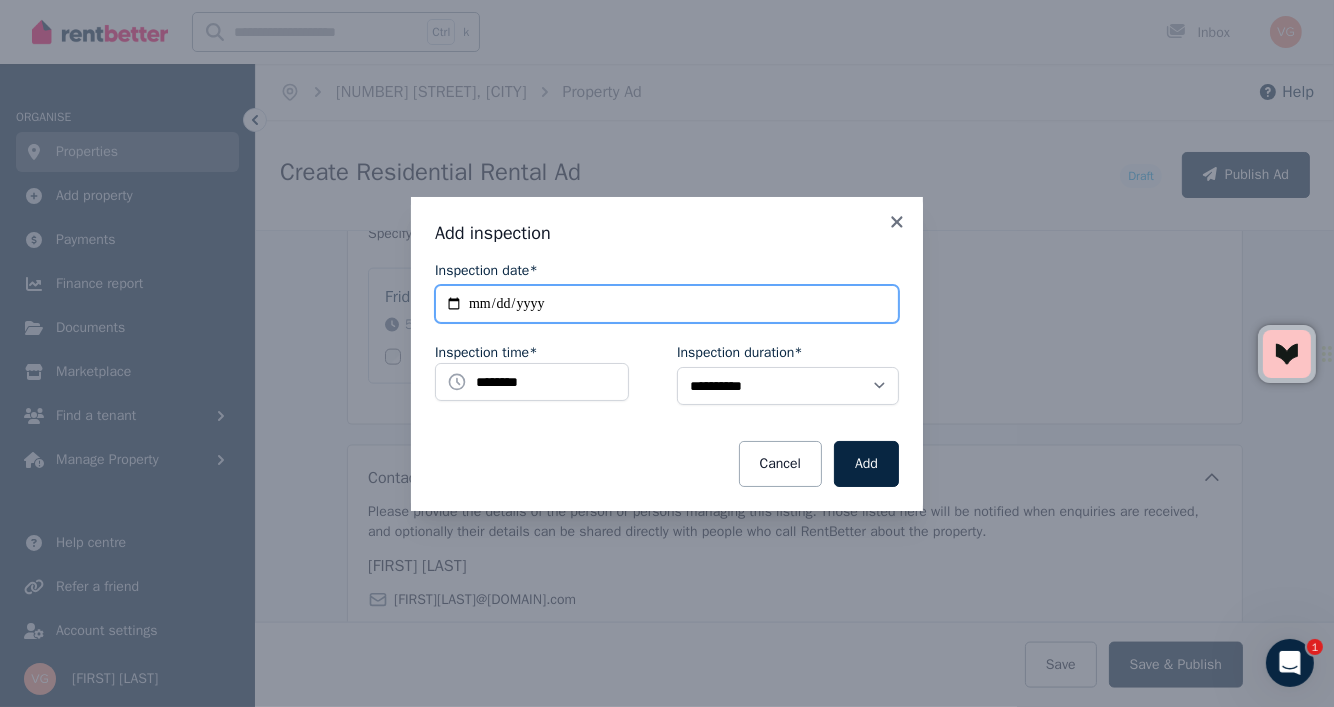 click on "**********" at bounding box center (667, 304) 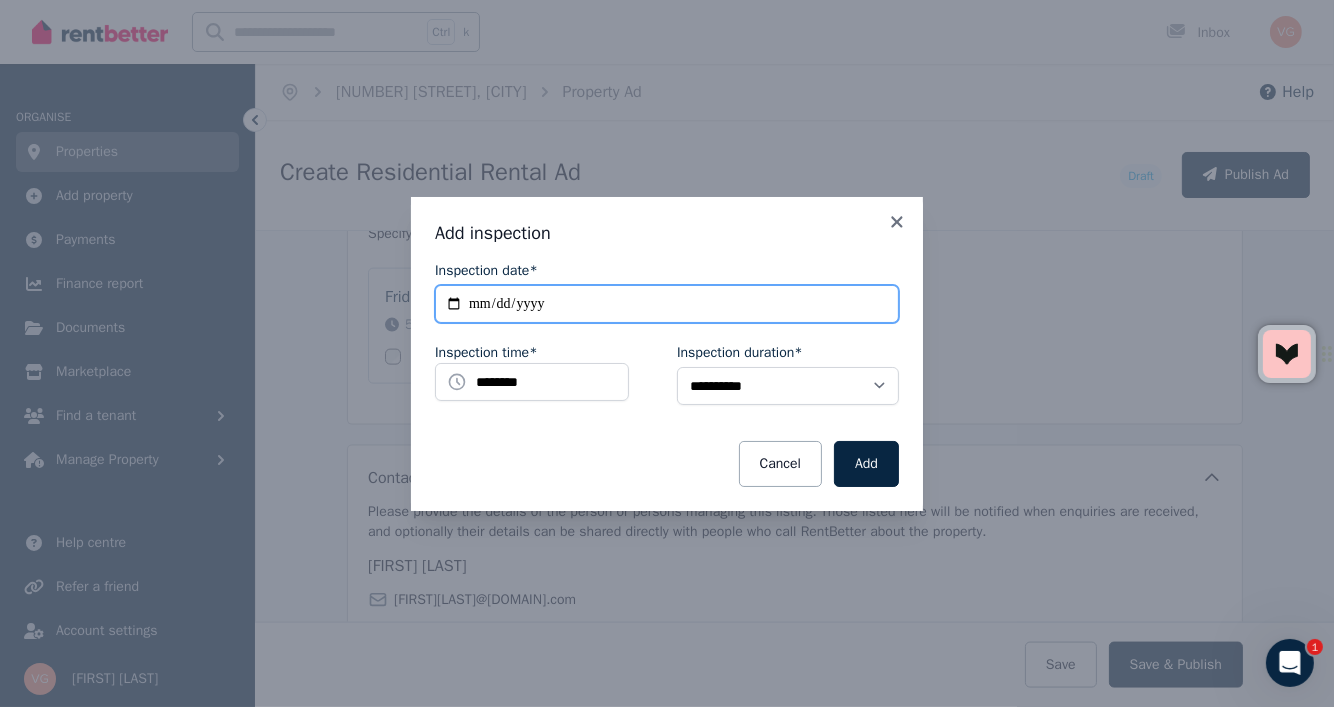 type on "**********" 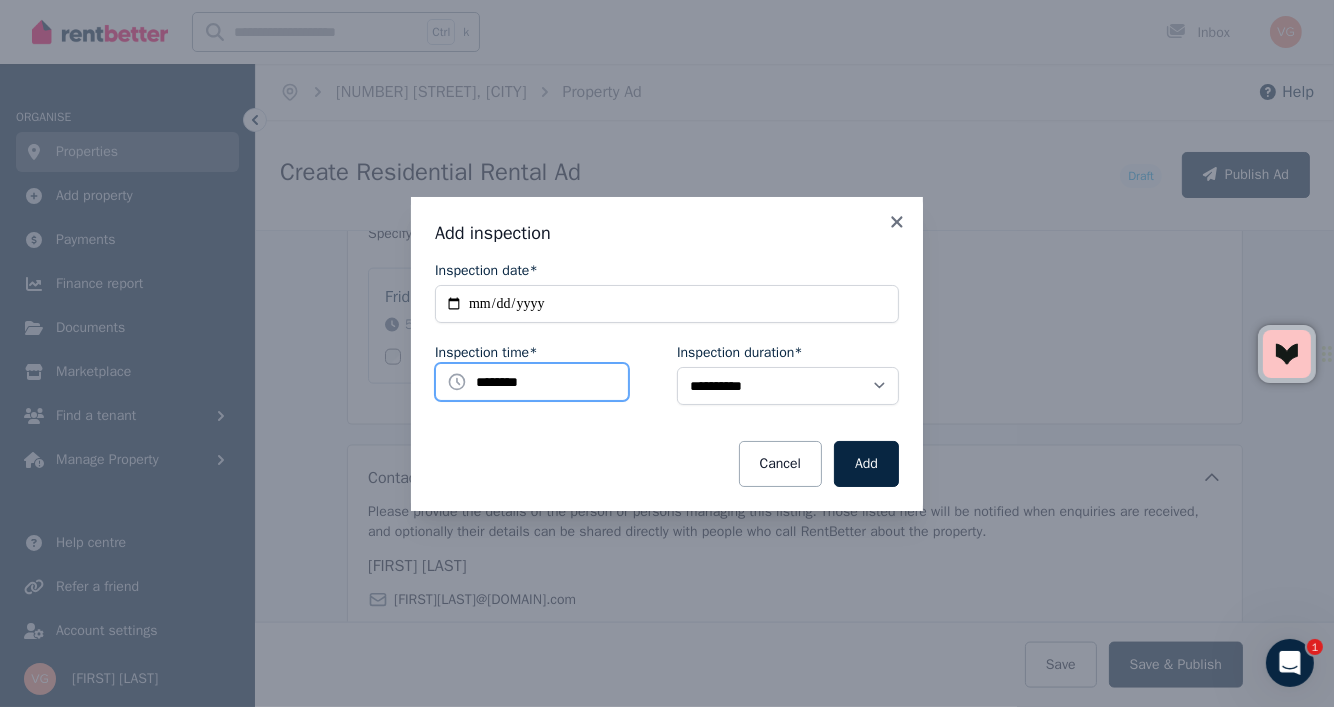 click on "********" at bounding box center (532, 382) 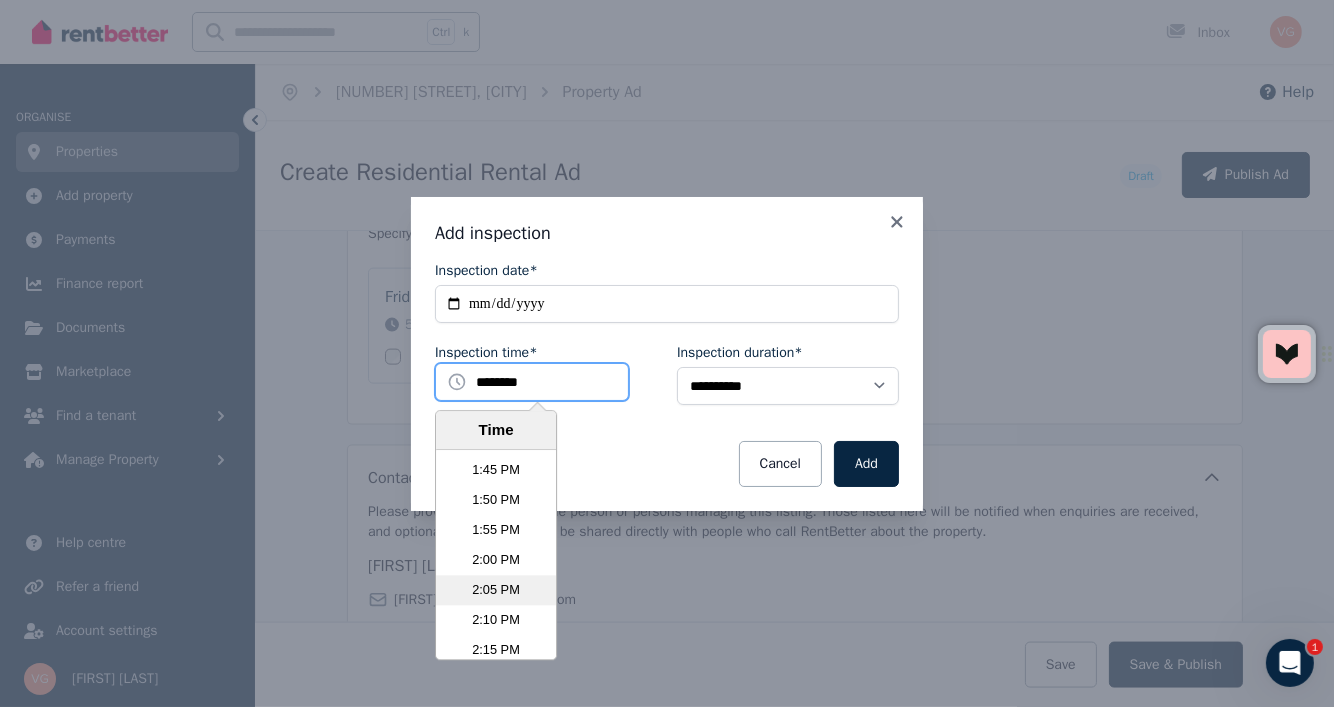 scroll, scrollTop: 4990, scrollLeft: 0, axis: vertical 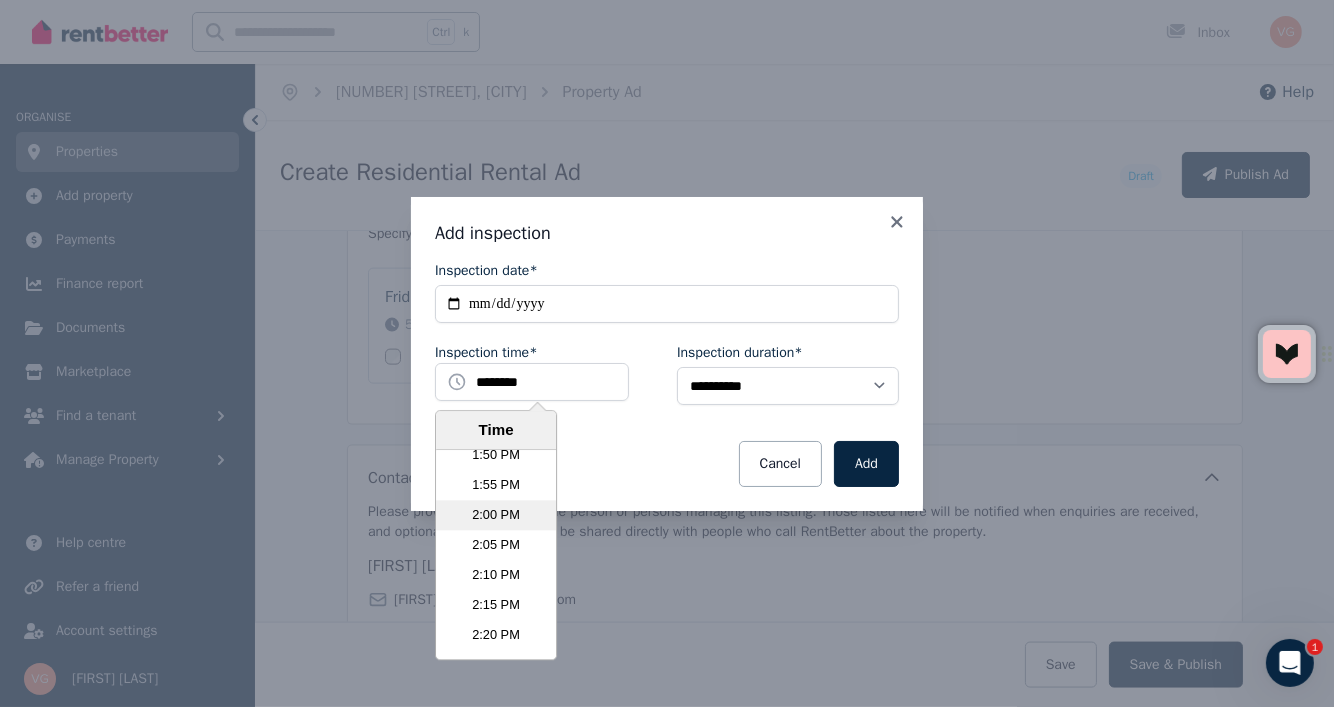 click on "2:00 PM" at bounding box center [496, 515] 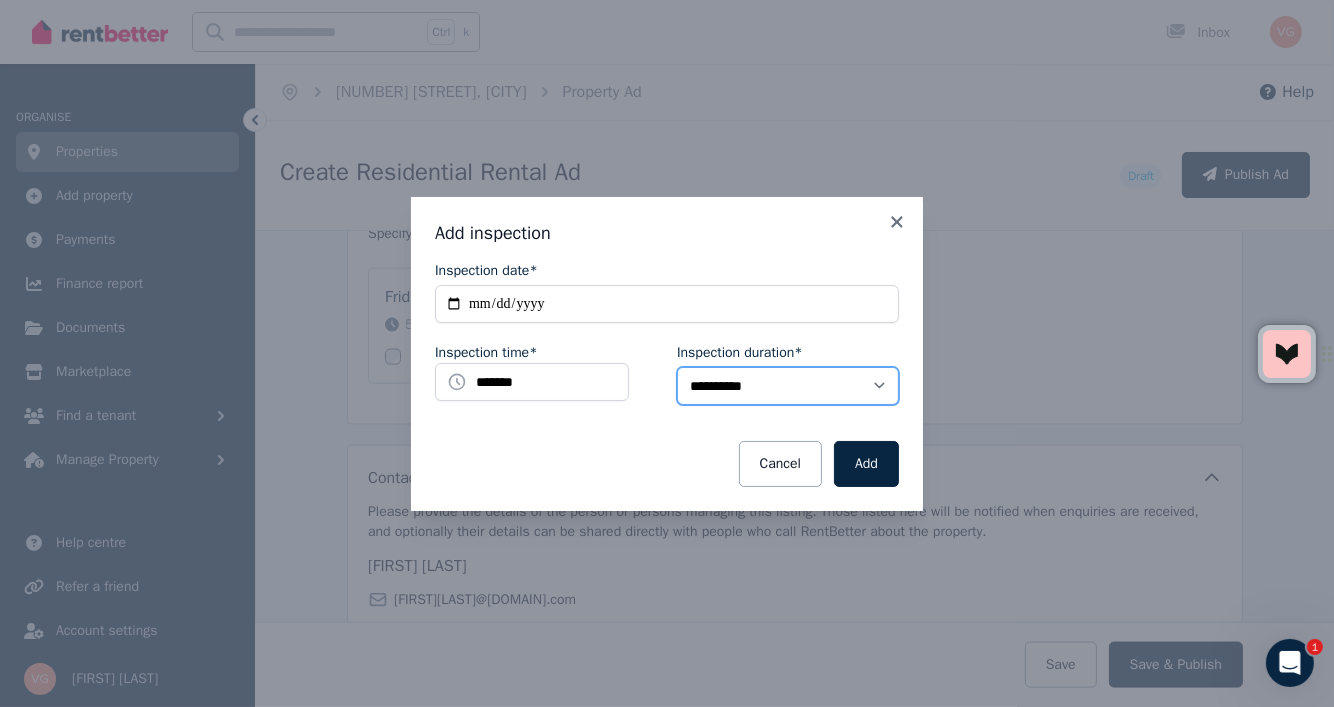 click on "**********" at bounding box center (788, 386) 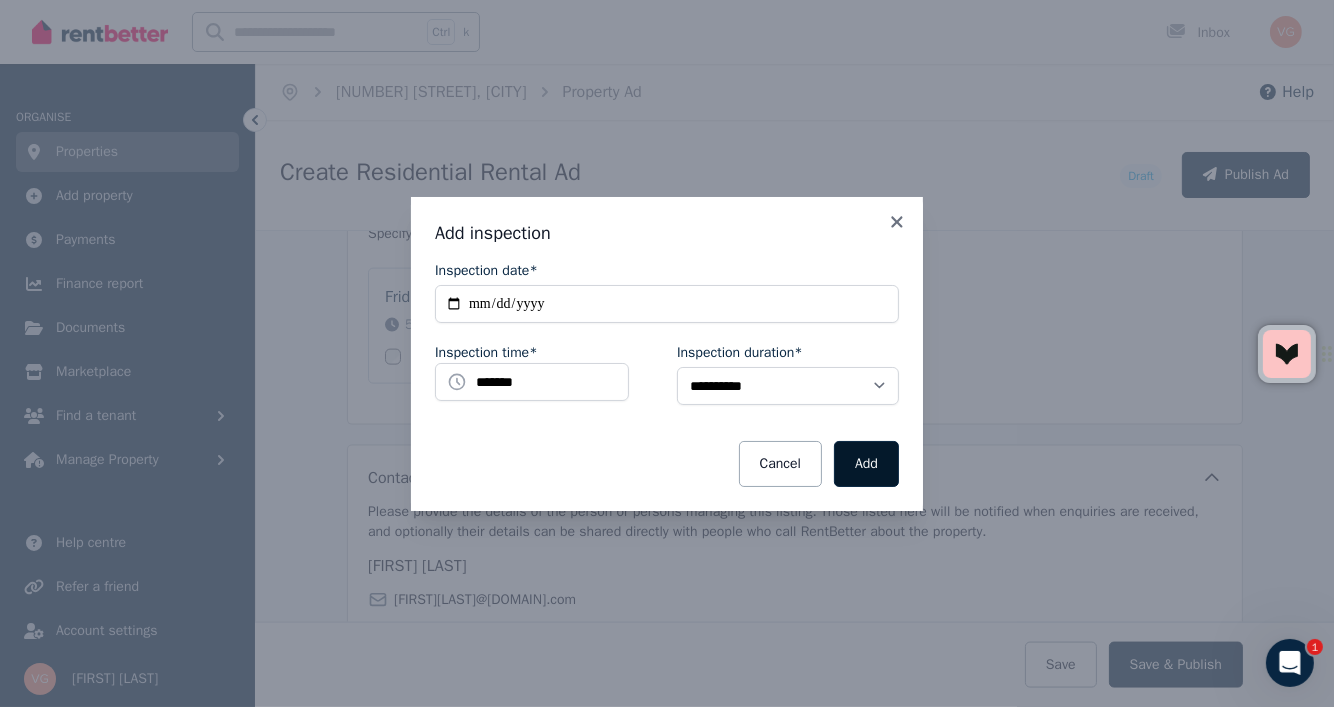 click on "Add" at bounding box center [866, 464] 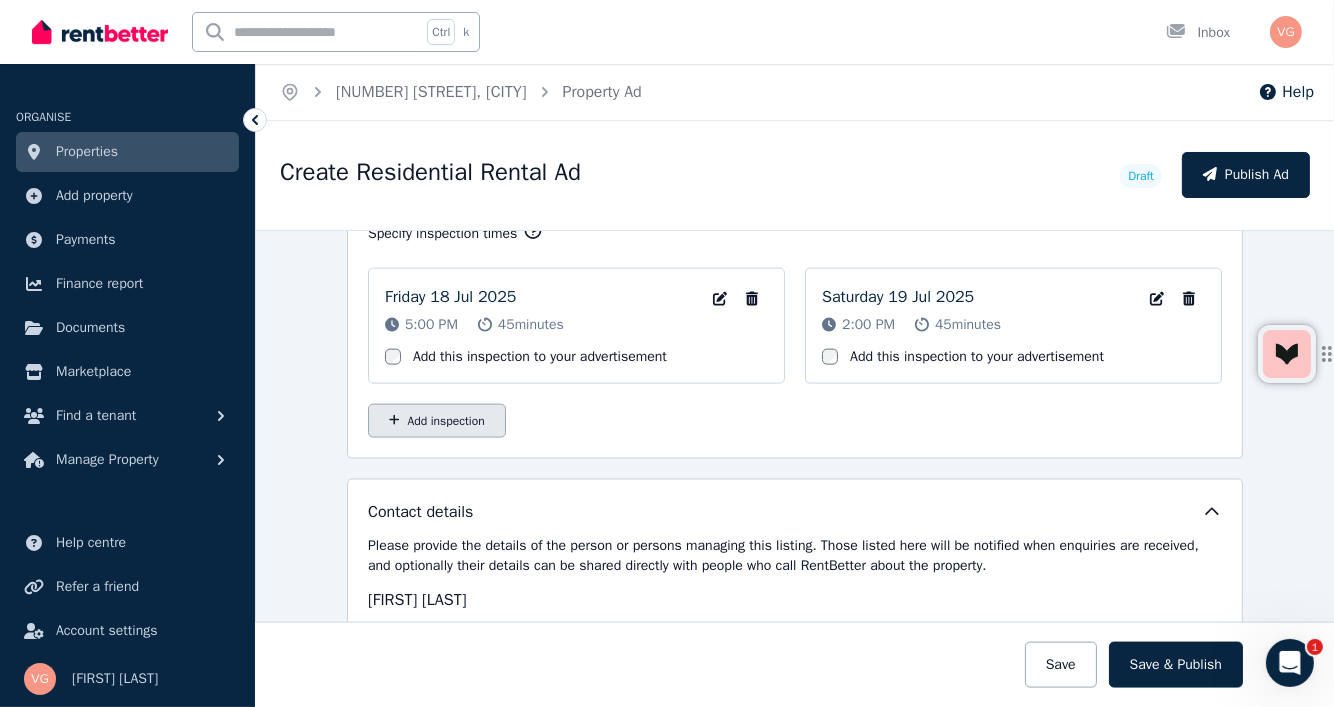 click on "Add inspection" at bounding box center (437, 421) 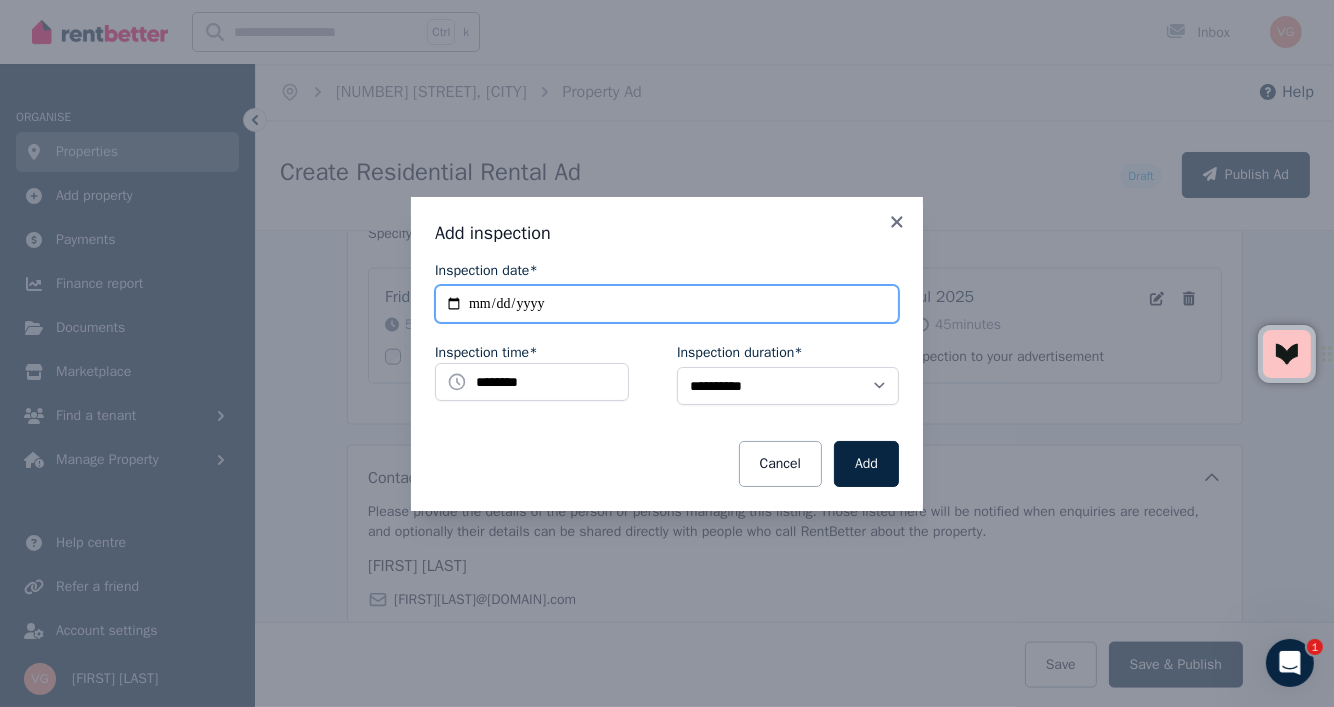 click on "**********" at bounding box center (667, 304) 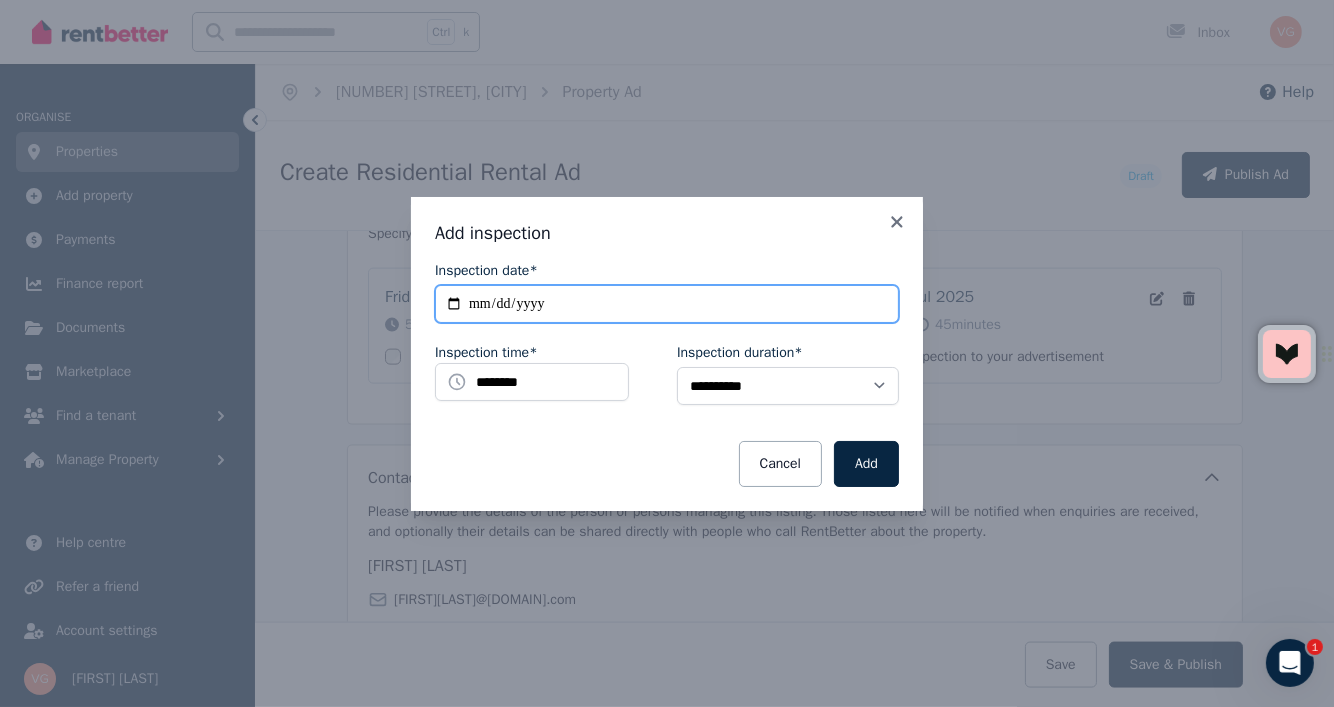type on "**********" 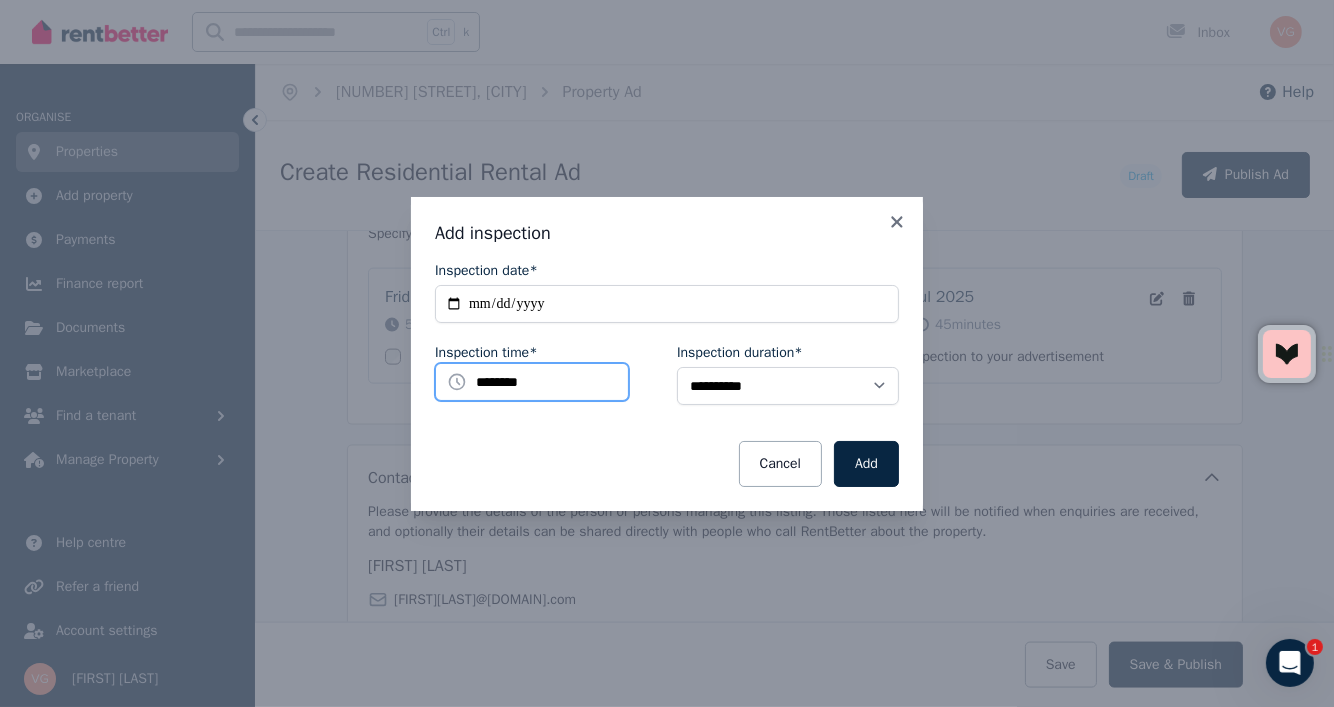 click on "********" at bounding box center [532, 382] 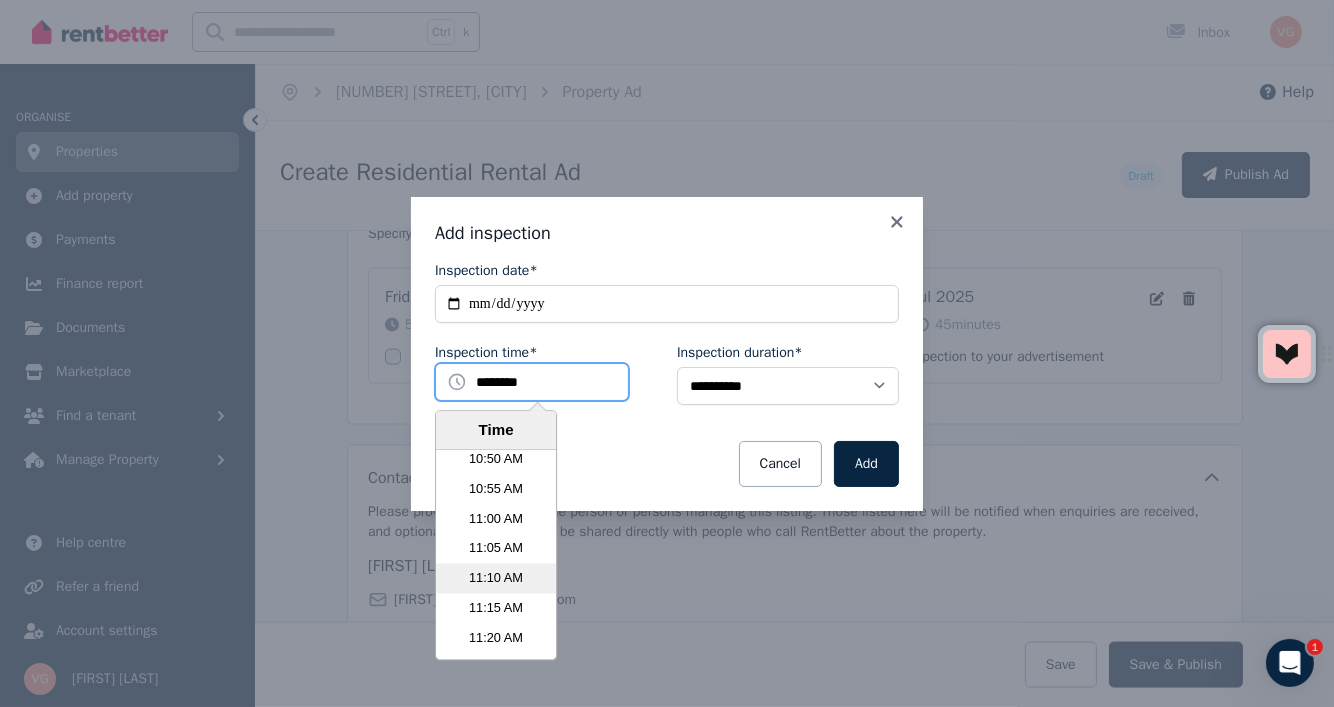 scroll, scrollTop: 3890, scrollLeft: 0, axis: vertical 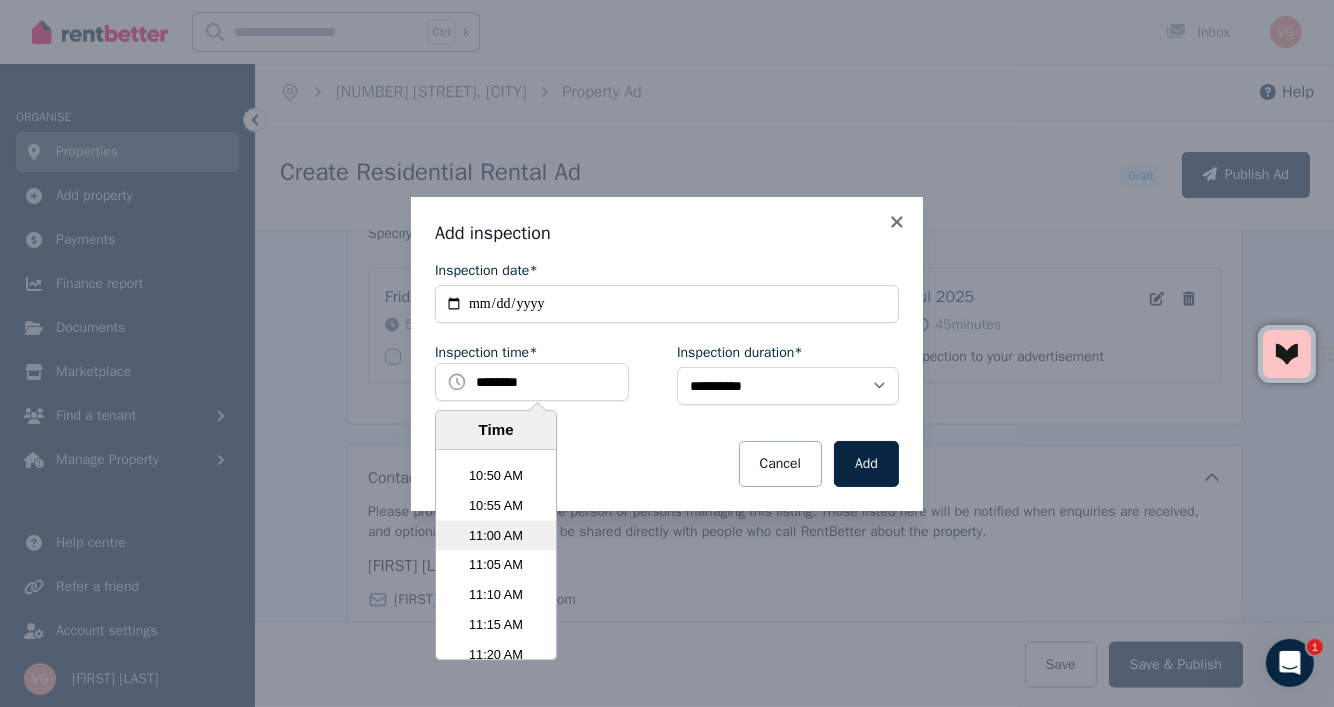 click on "11:00 AM" at bounding box center (496, 535) 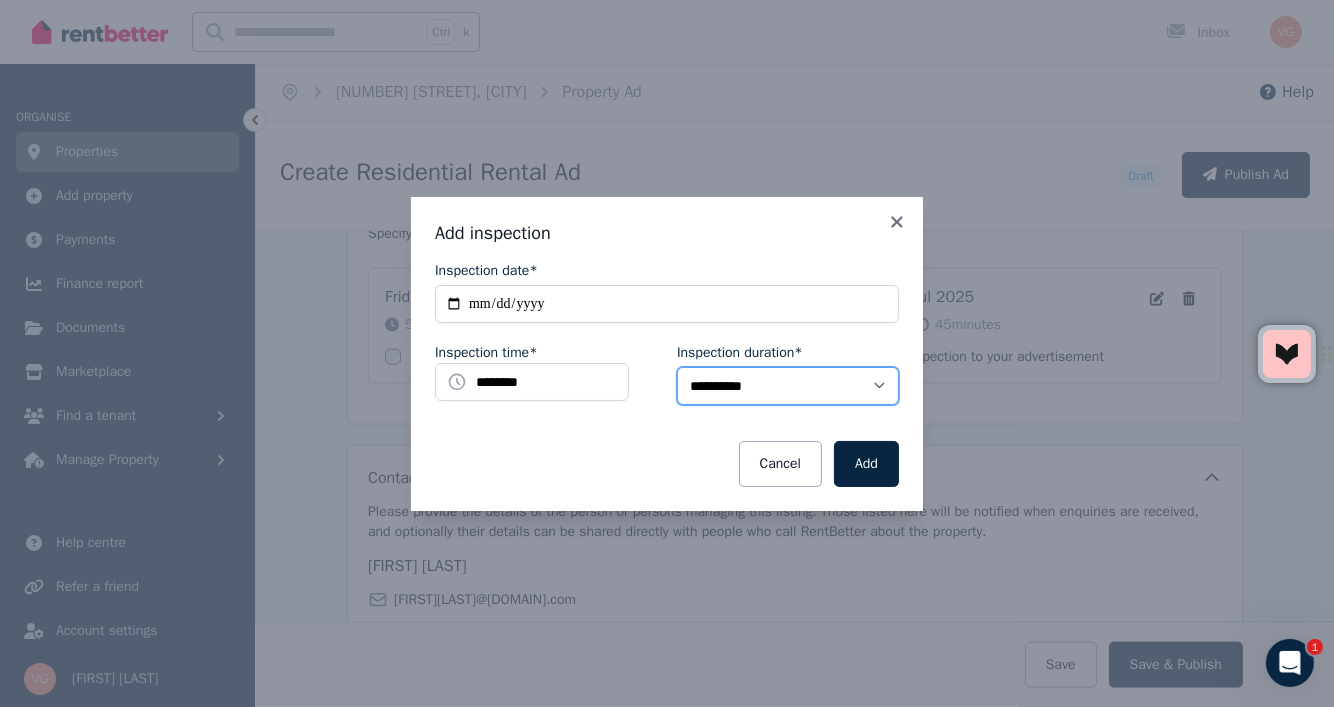 click on "**********" at bounding box center [788, 386] 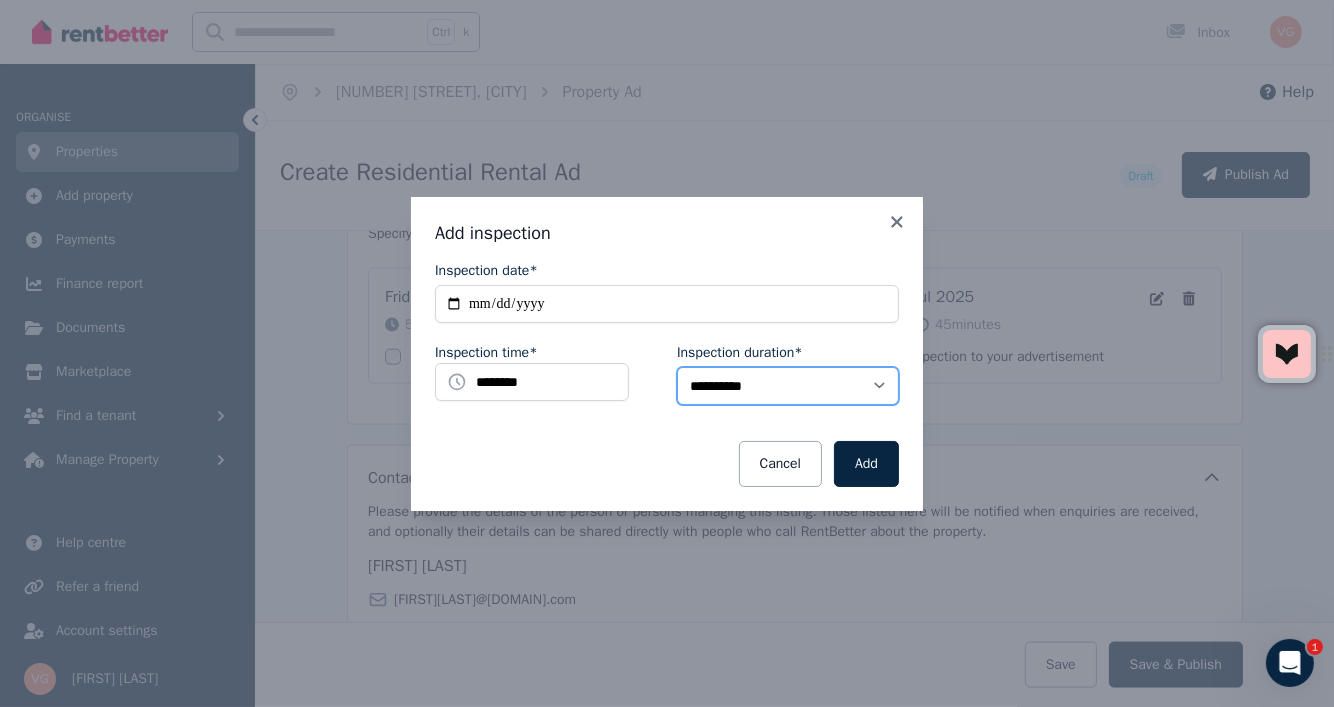 select on "**" 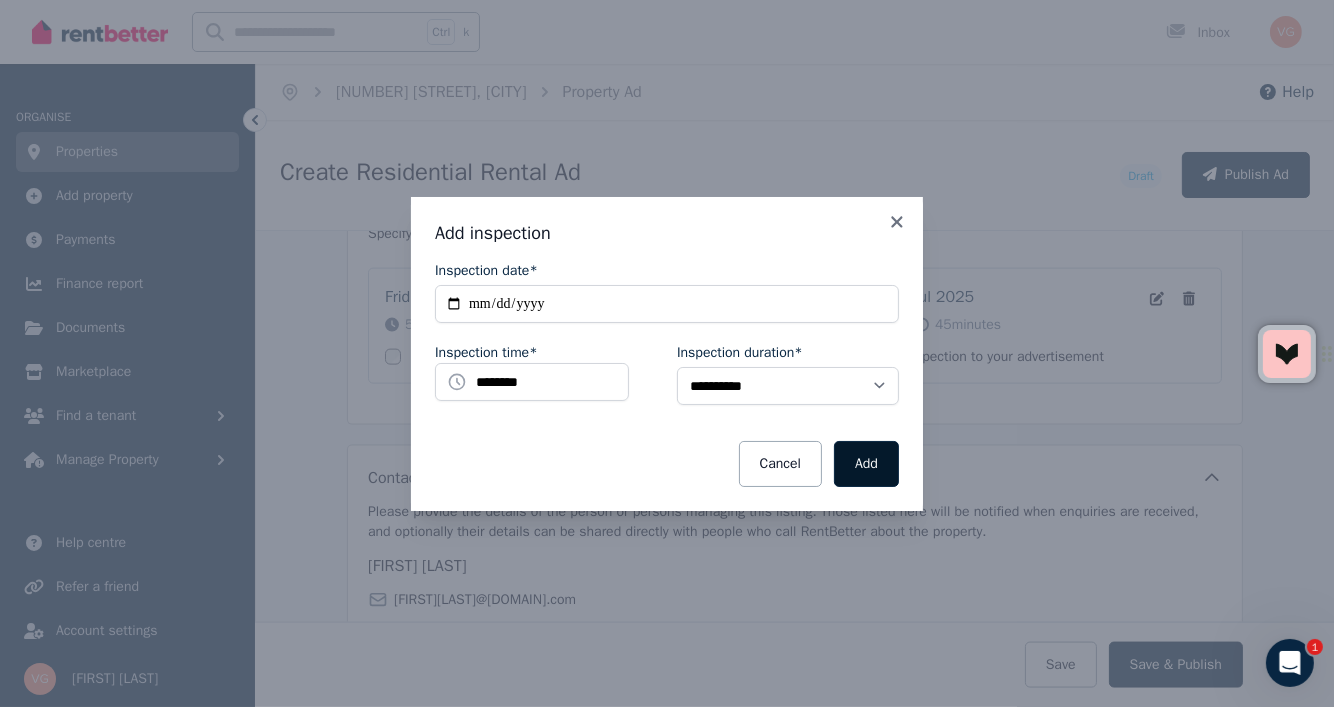 click on "Add" at bounding box center (866, 464) 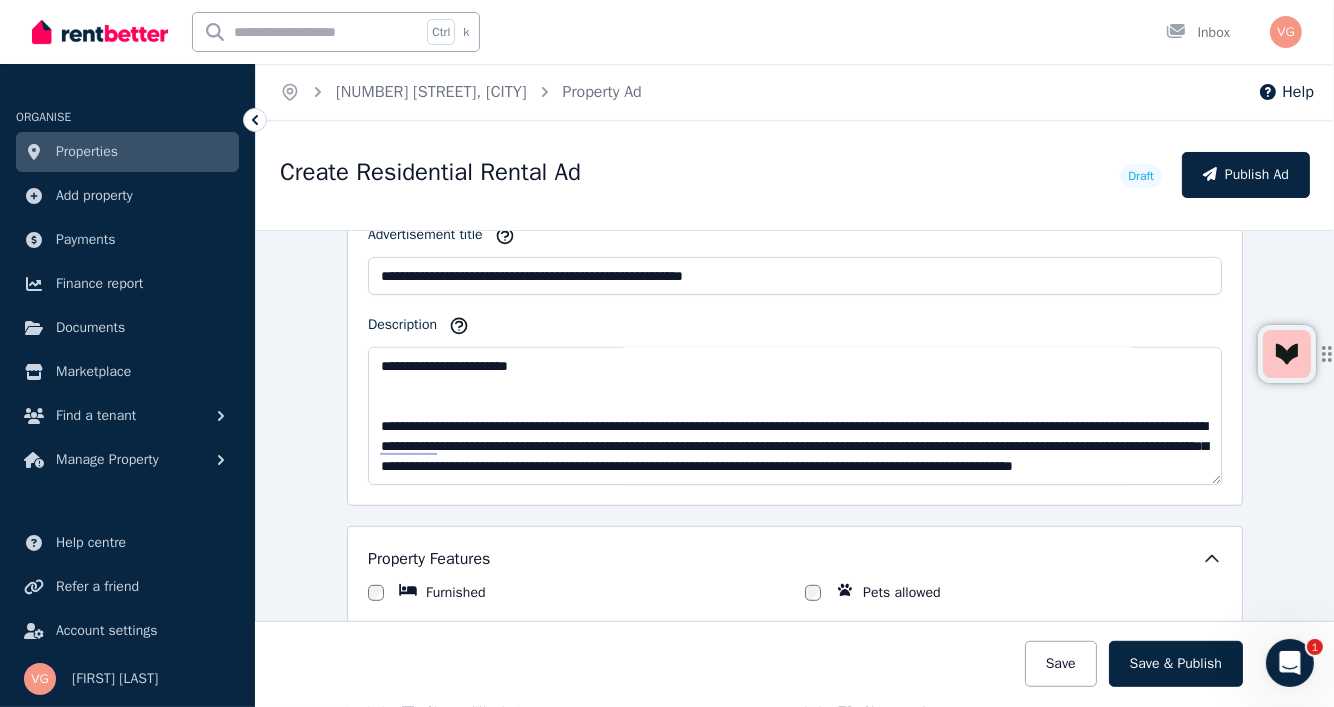 scroll, scrollTop: 1223, scrollLeft: 0, axis: vertical 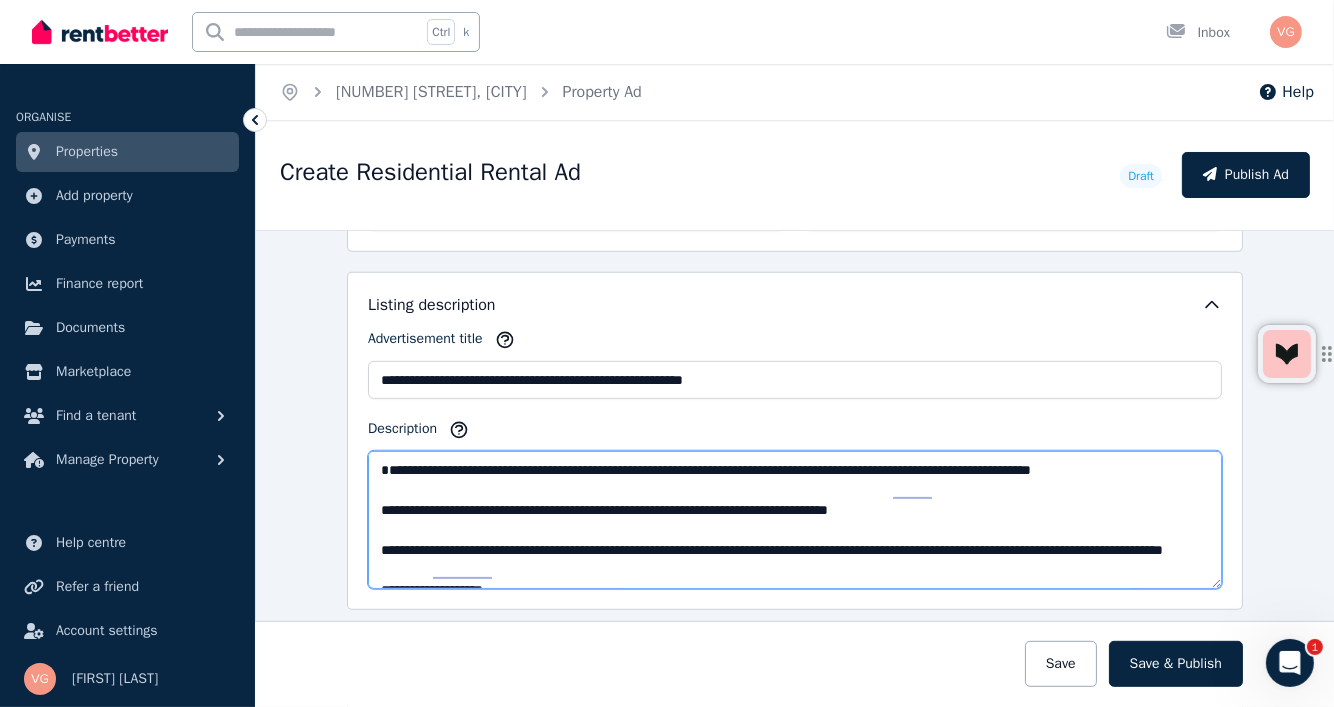 drag, startPoint x: 899, startPoint y: 485, endPoint x: 925, endPoint y: 488, distance: 26.172504 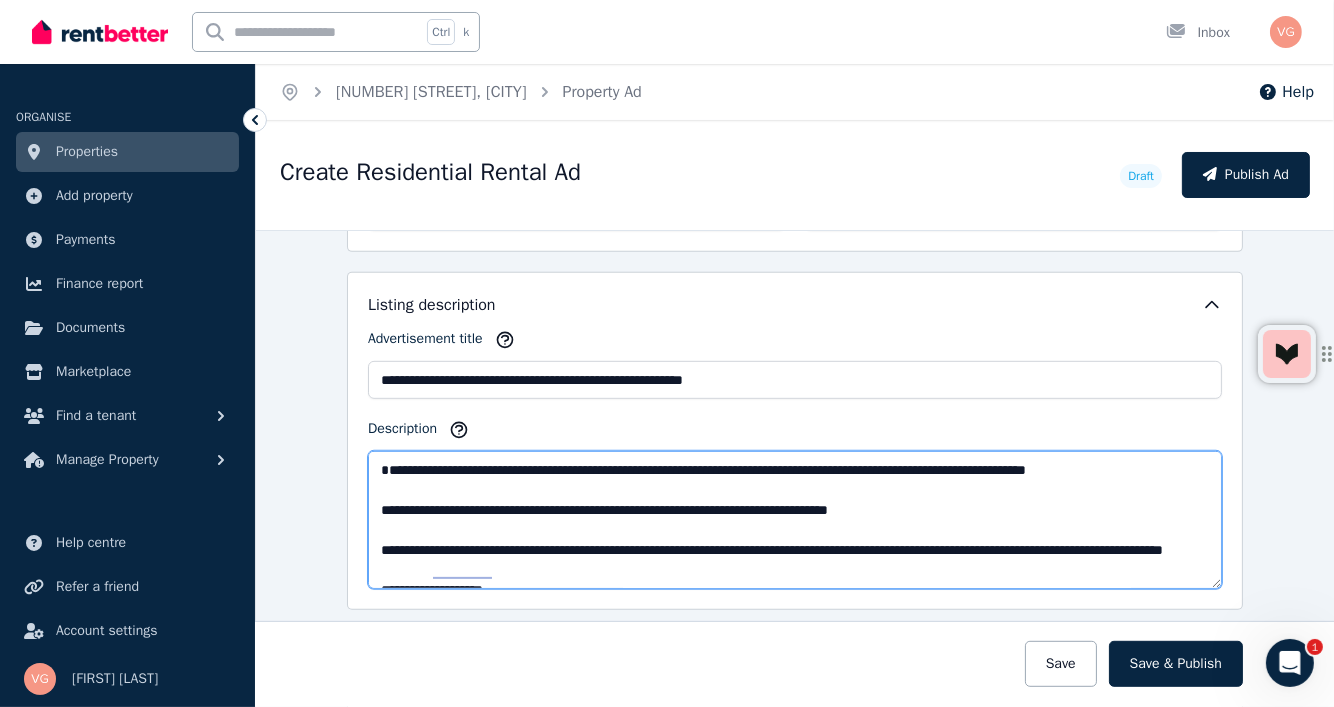 scroll, scrollTop: 149, scrollLeft: 0, axis: vertical 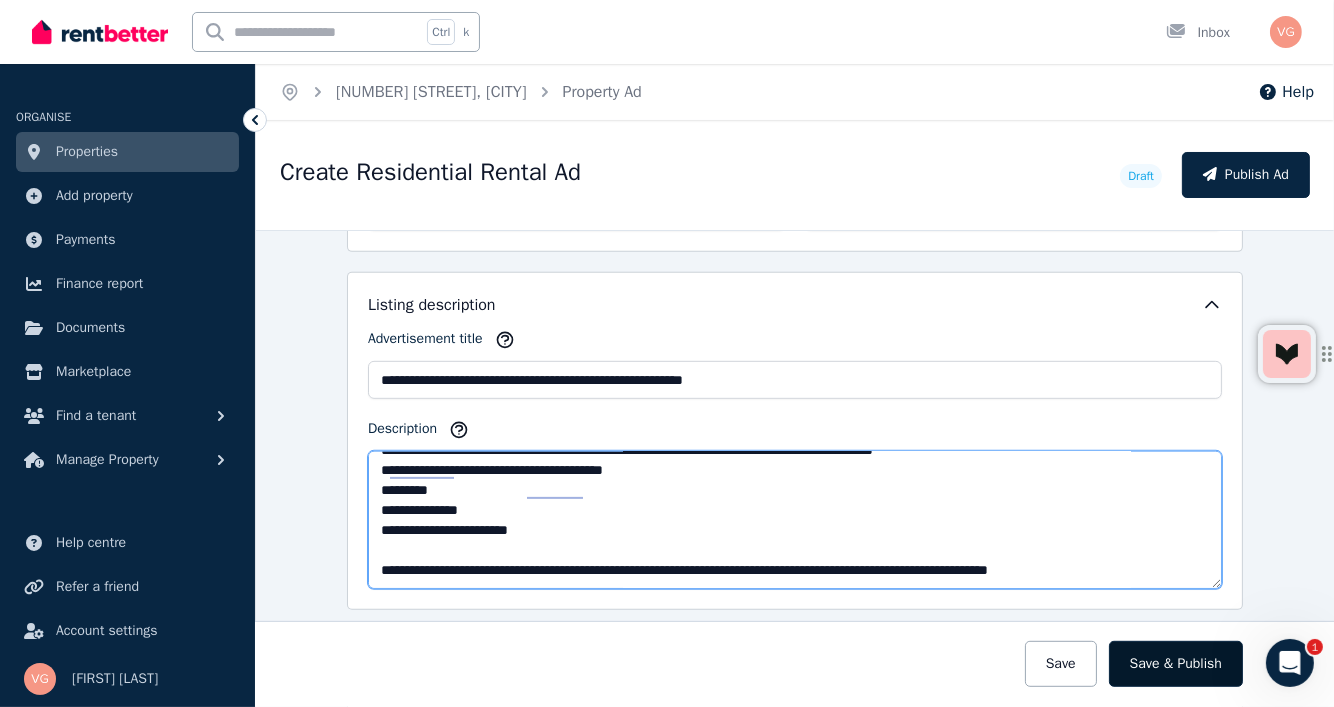 type on "**********" 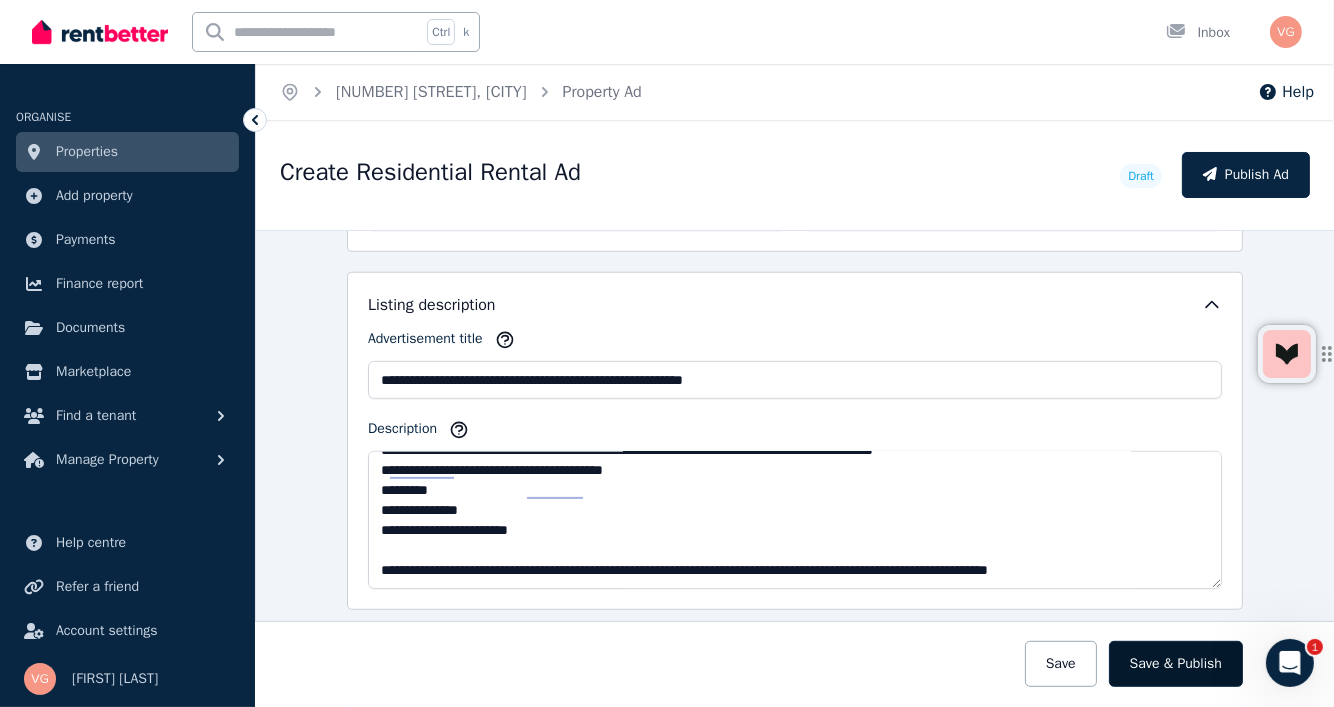 click on "Save & Publish" at bounding box center (1176, 664) 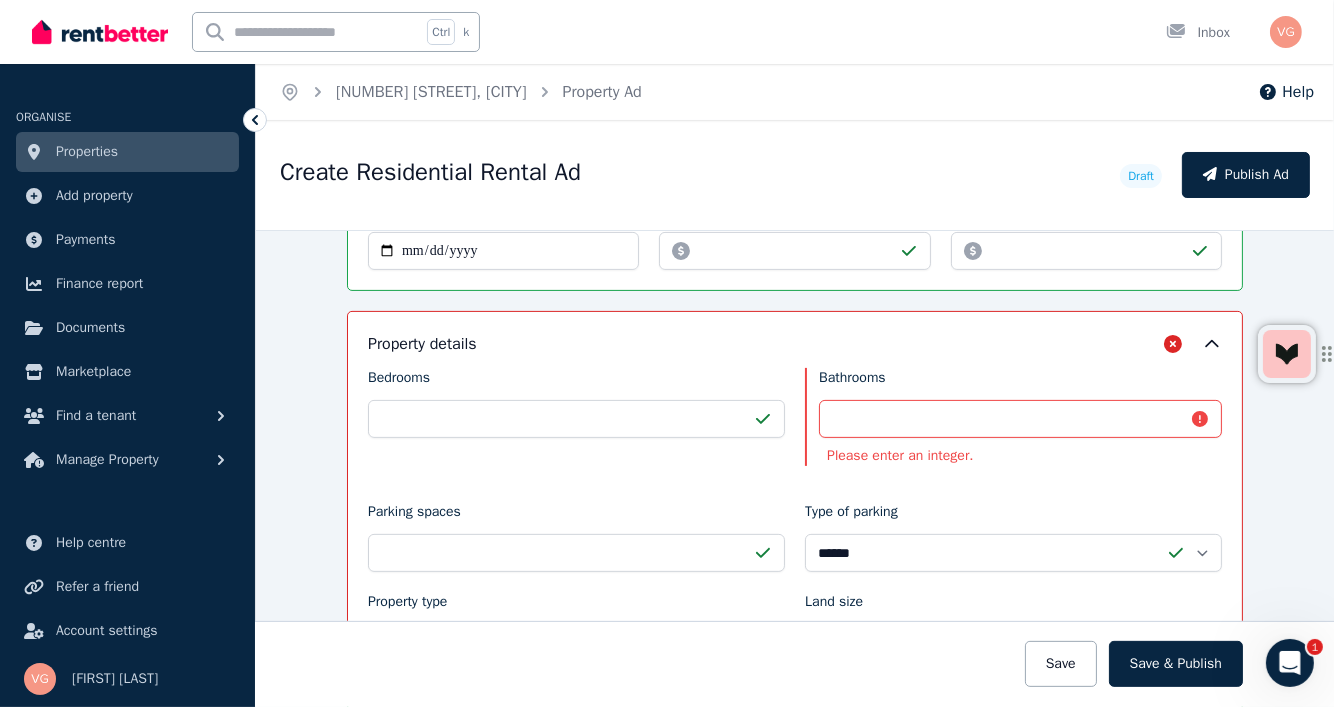 click on "Please enter an integer." at bounding box center (1020, 456) 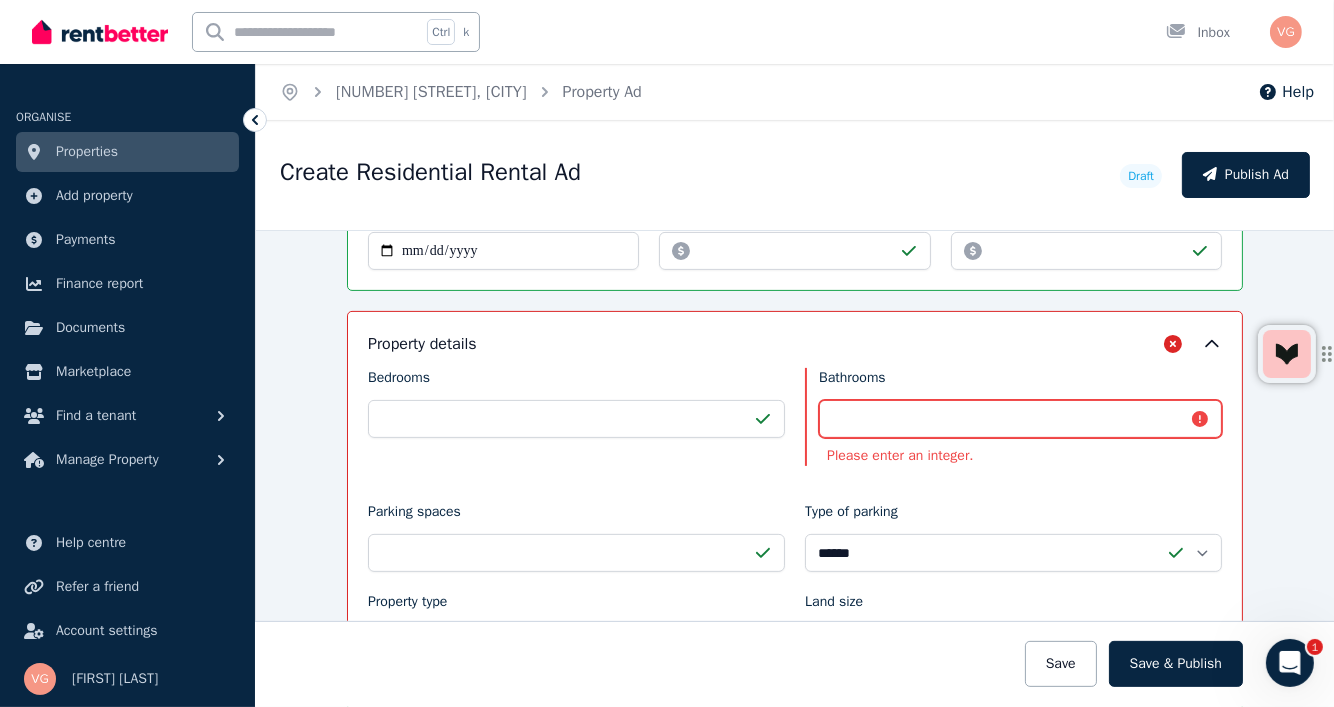 click on "***" at bounding box center (1020, 419) 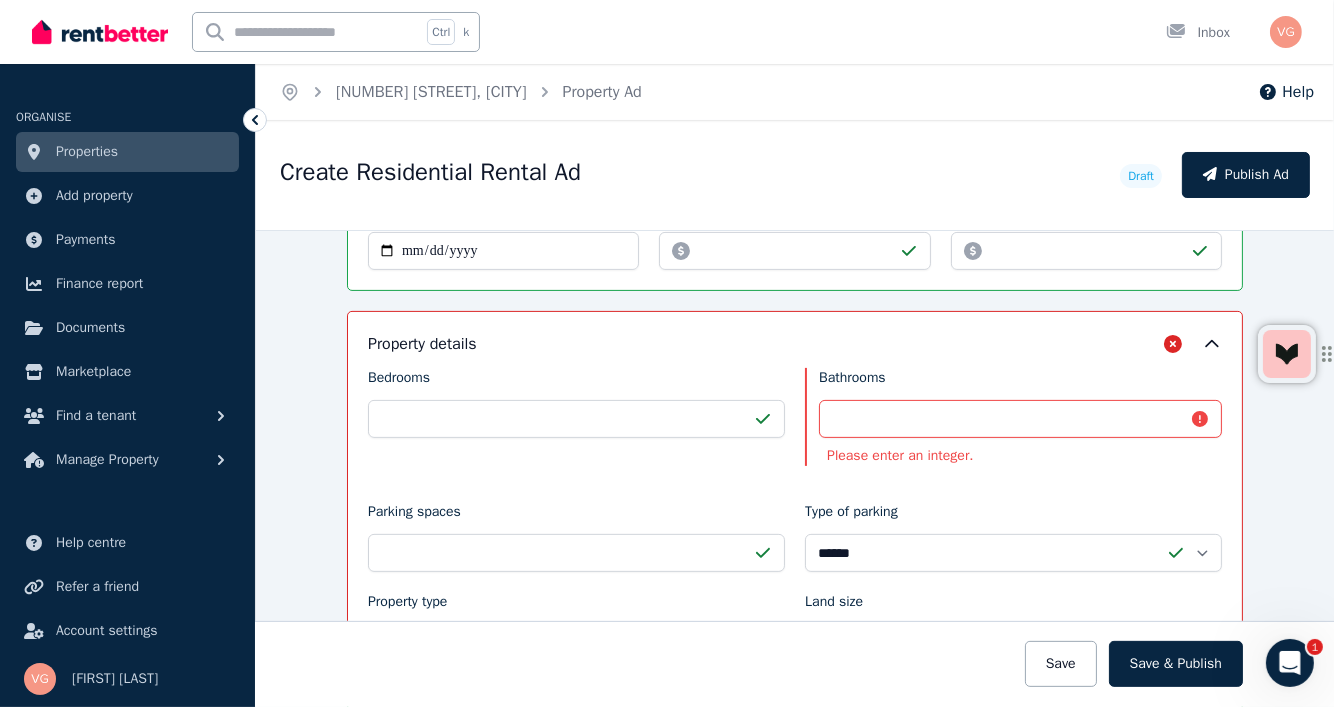 drag, startPoint x: 907, startPoint y: 462, endPoint x: 925, endPoint y: 370, distance: 93.74433 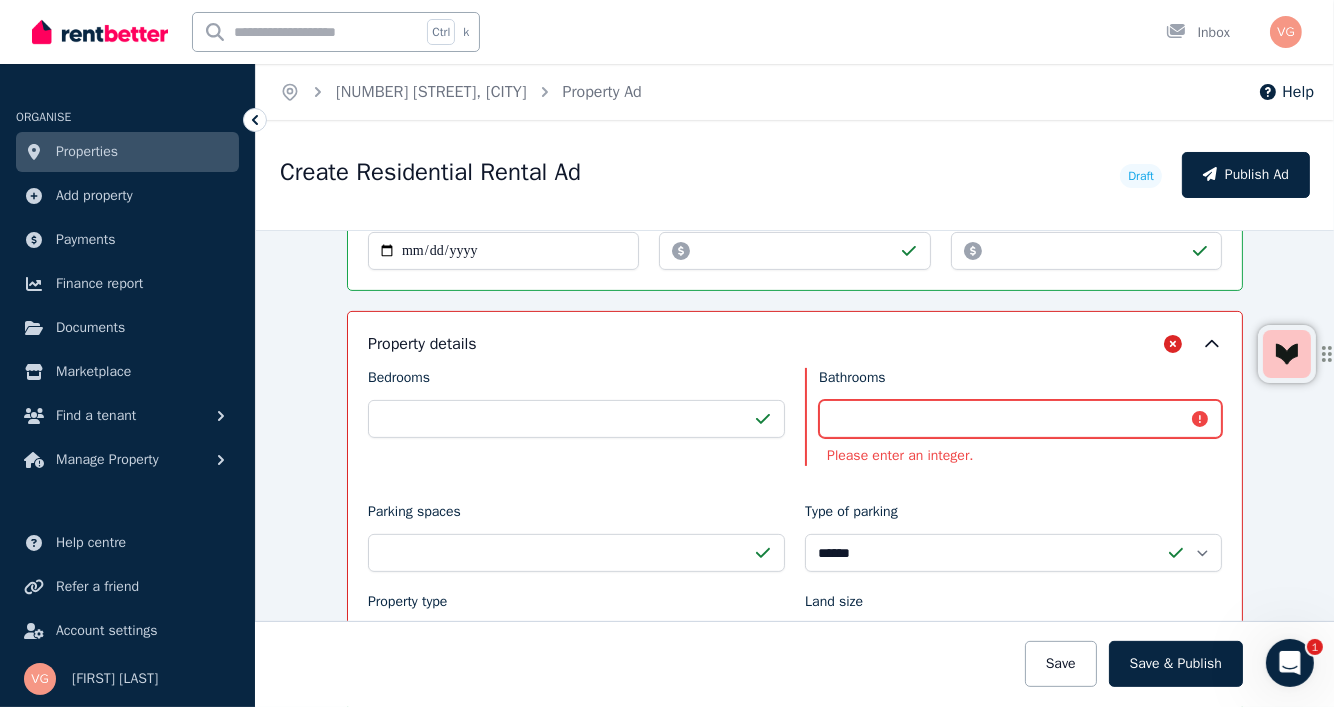 click on "***" at bounding box center (1020, 419) 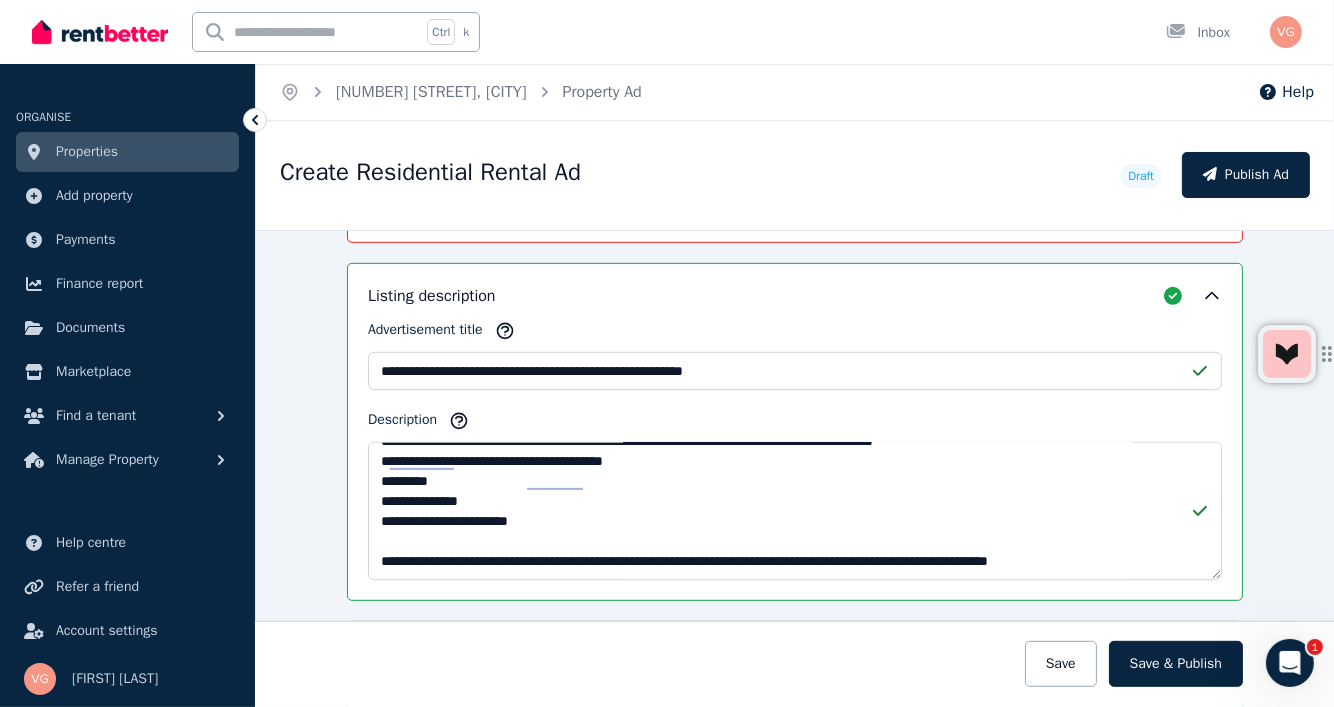 scroll, scrollTop: 1300, scrollLeft: 0, axis: vertical 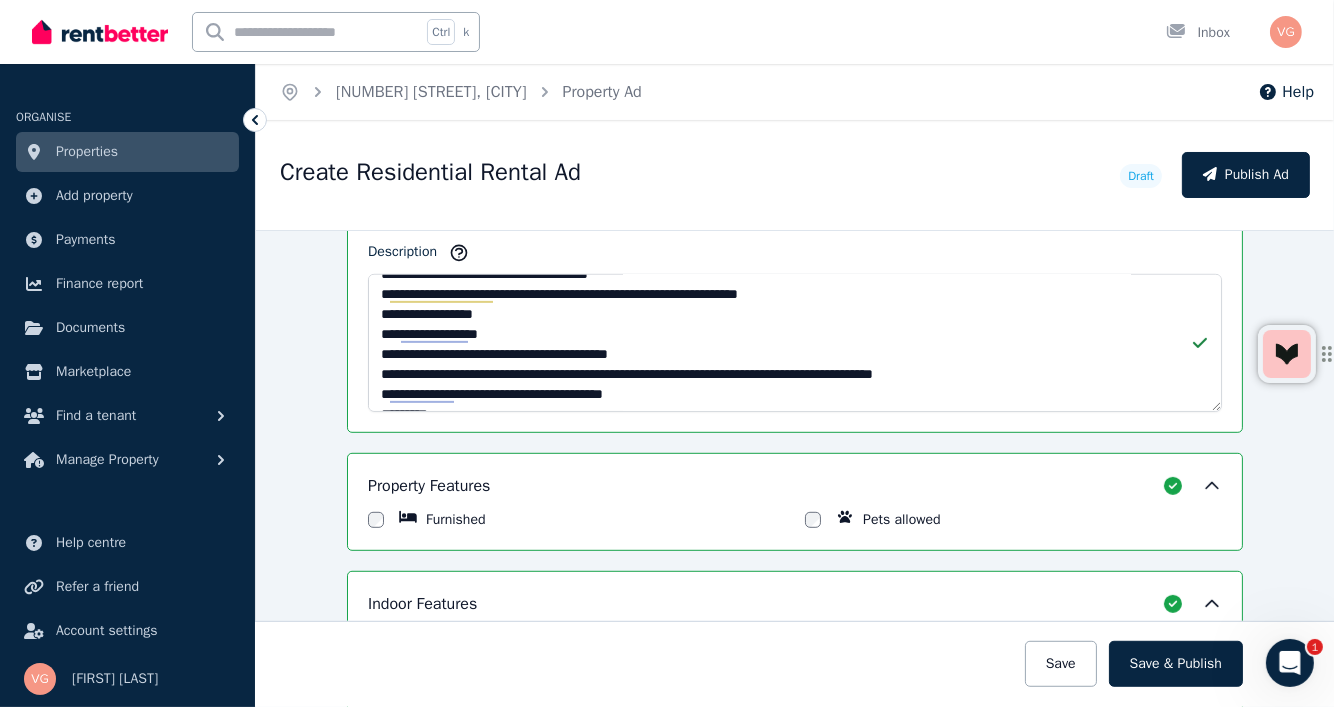 type on "*" 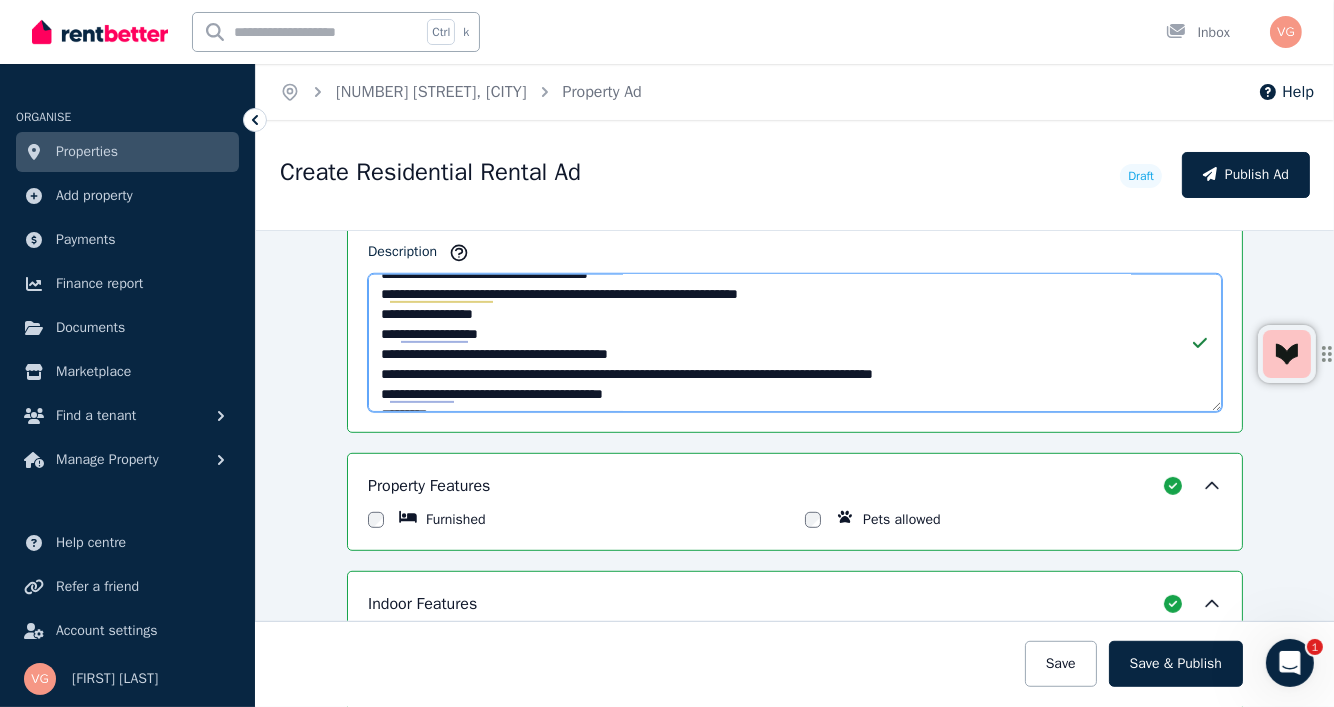 drag, startPoint x: 580, startPoint y: 326, endPoint x: 653, endPoint y: 323, distance: 73.061615 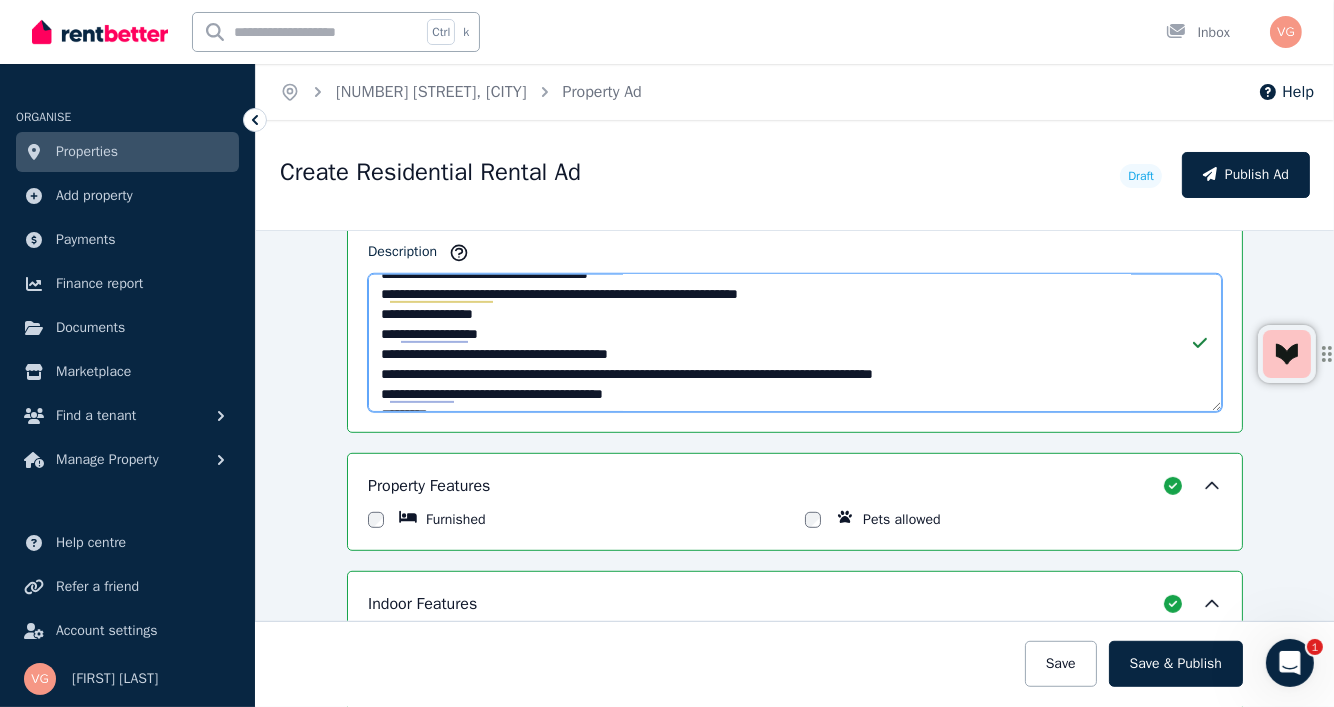 click on "**********" at bounding box center (667, 353) 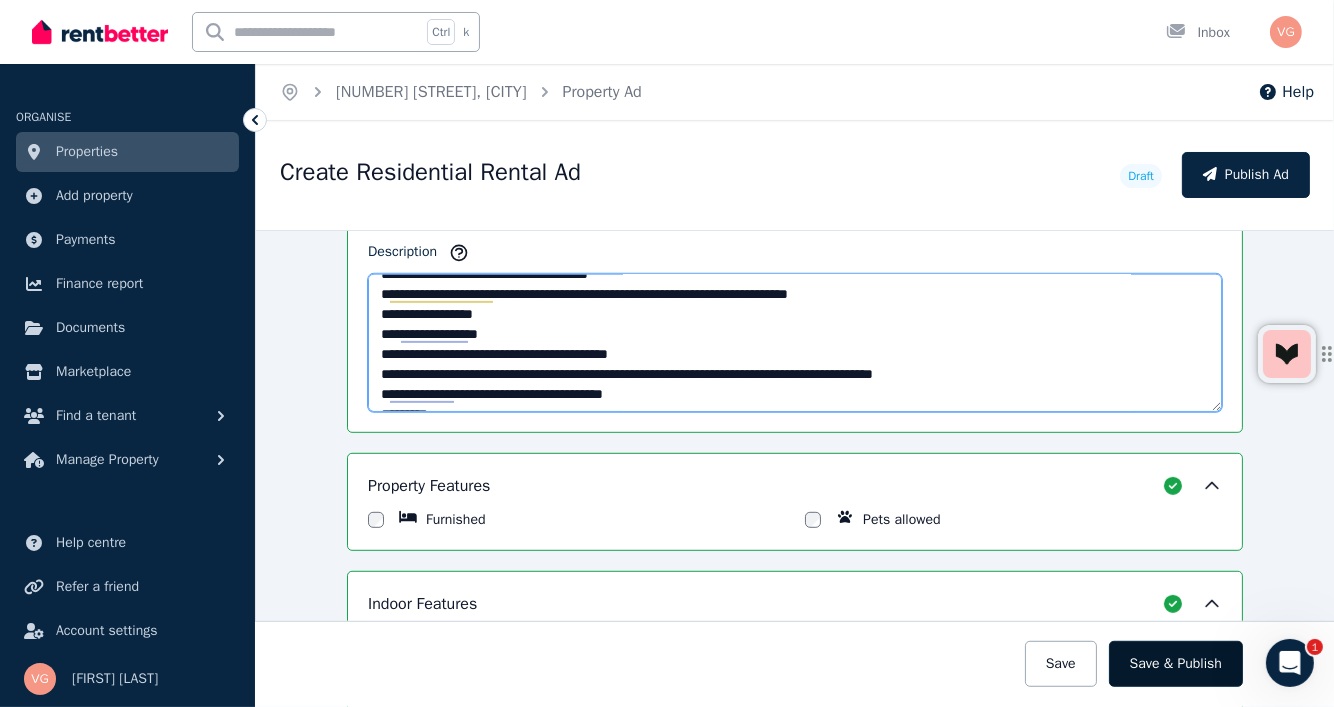 type on "**********" 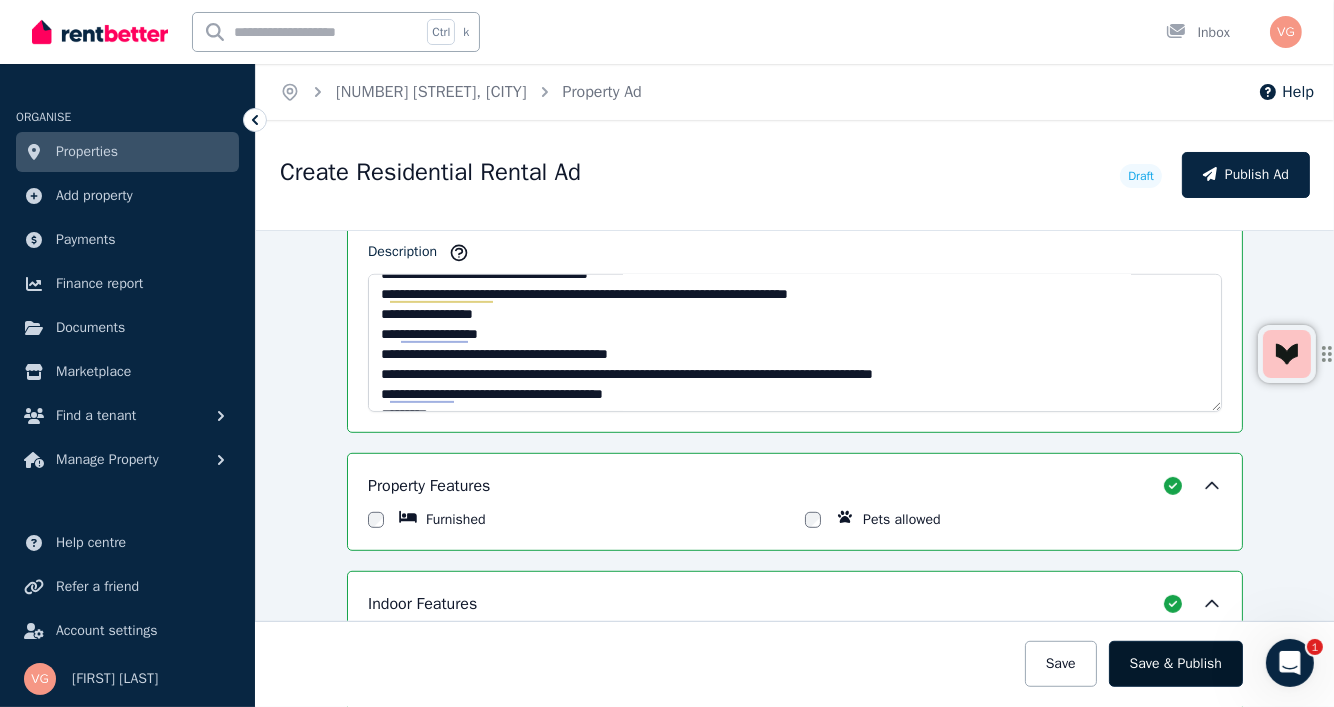 click on "Save & Publish" at bounding box center (1176, 664) 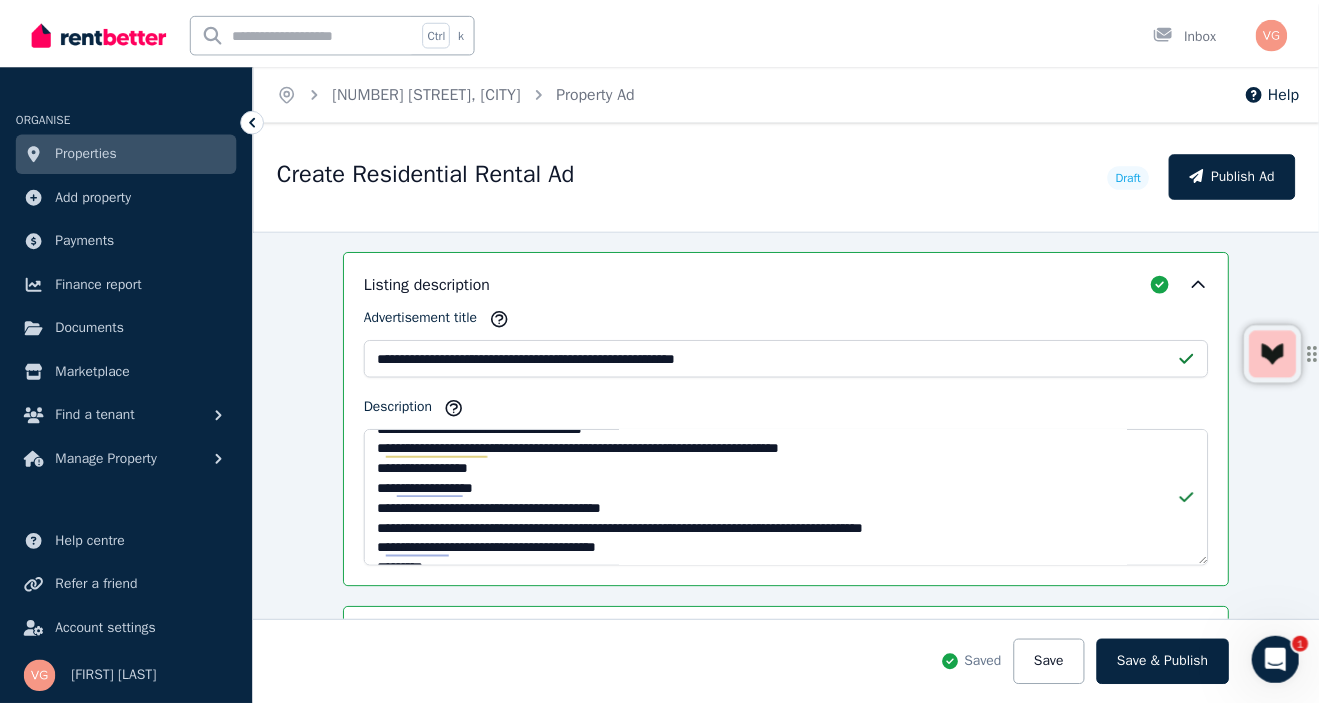scroll, scrollTop: 1456, scrollLeft: 0, axis: vertical 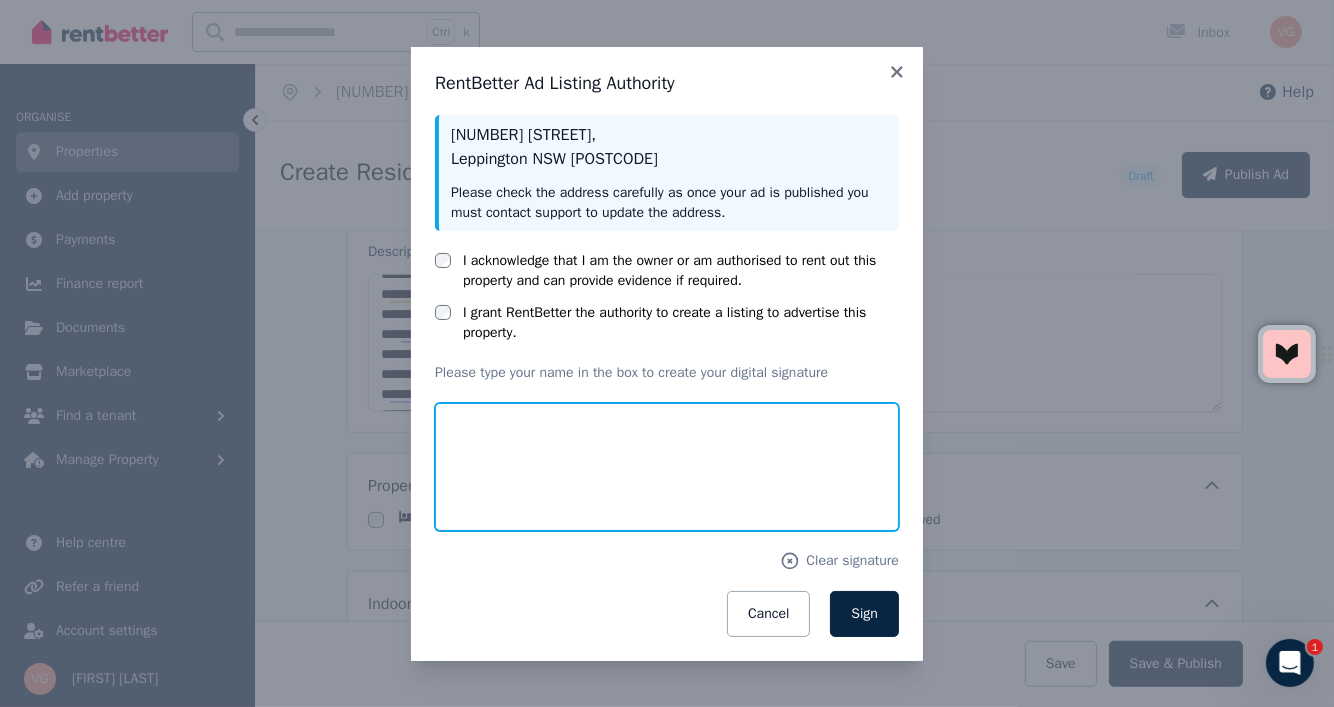 click at bounding box center [667, 467] 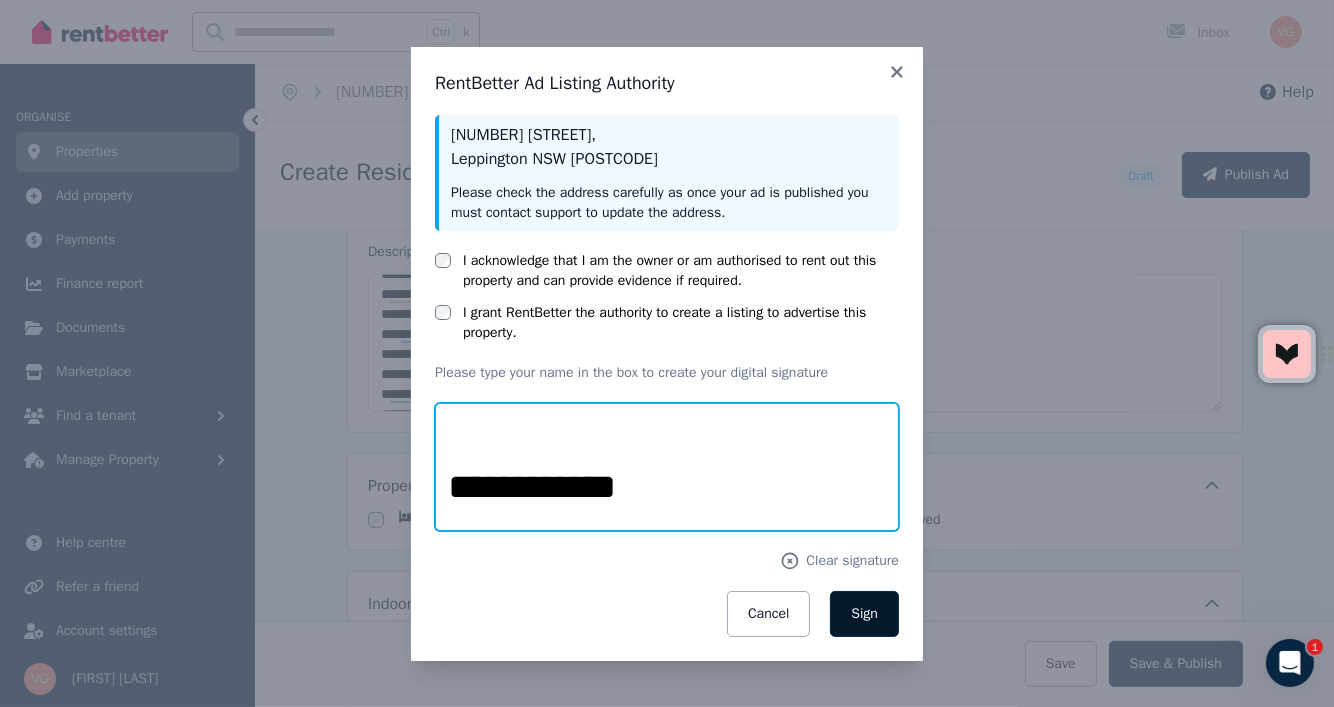 type on "**********" 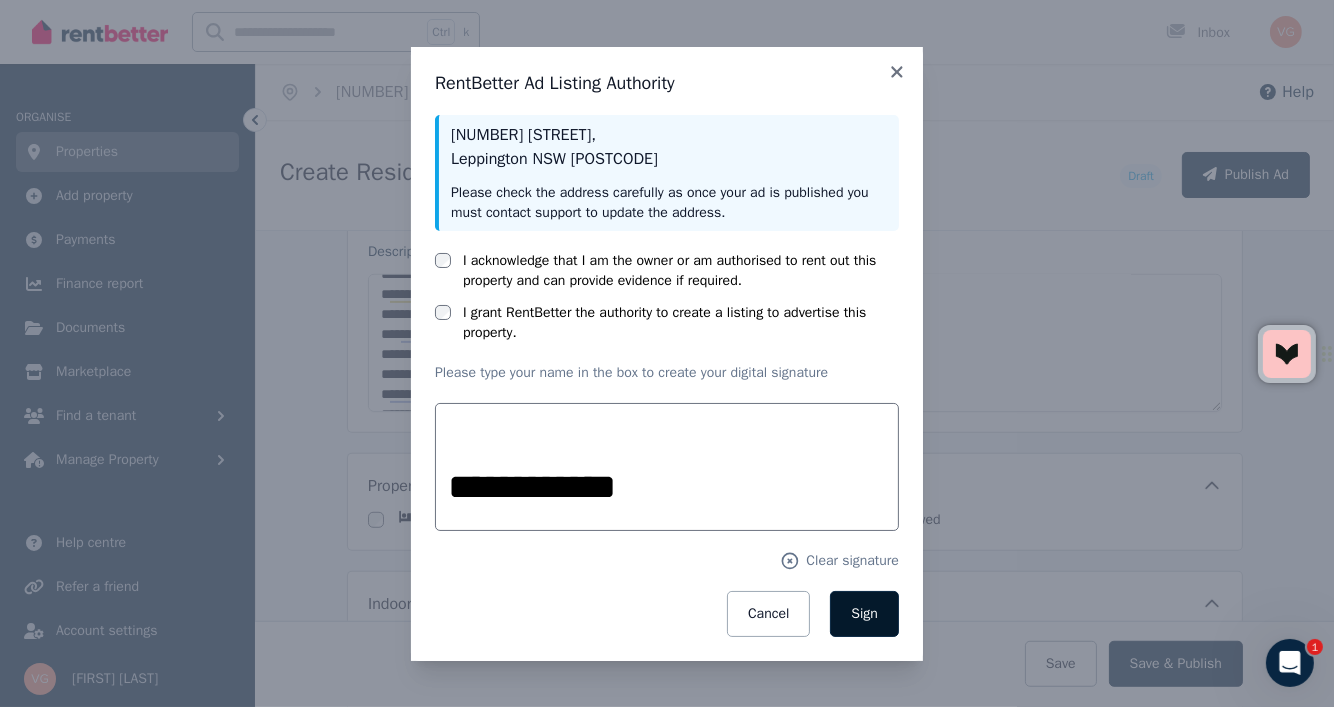 click on "Sign" at bounding box center [864, 614] 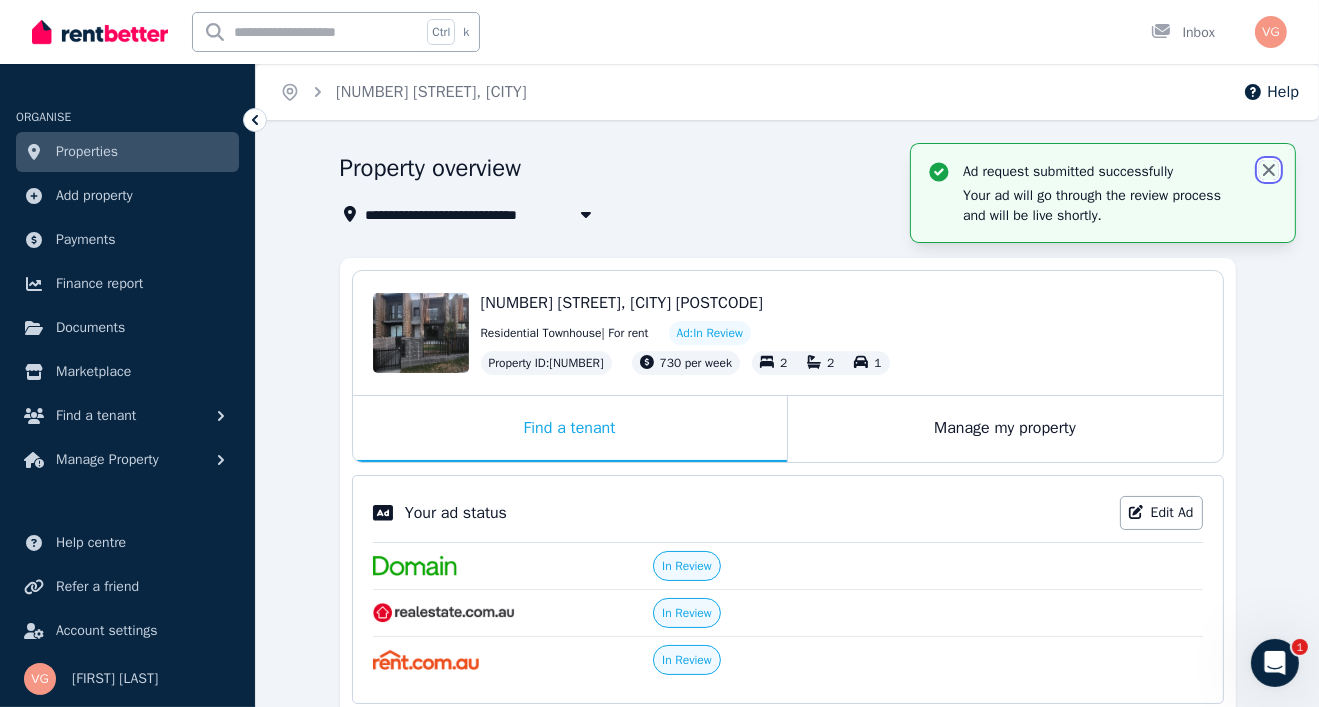 click 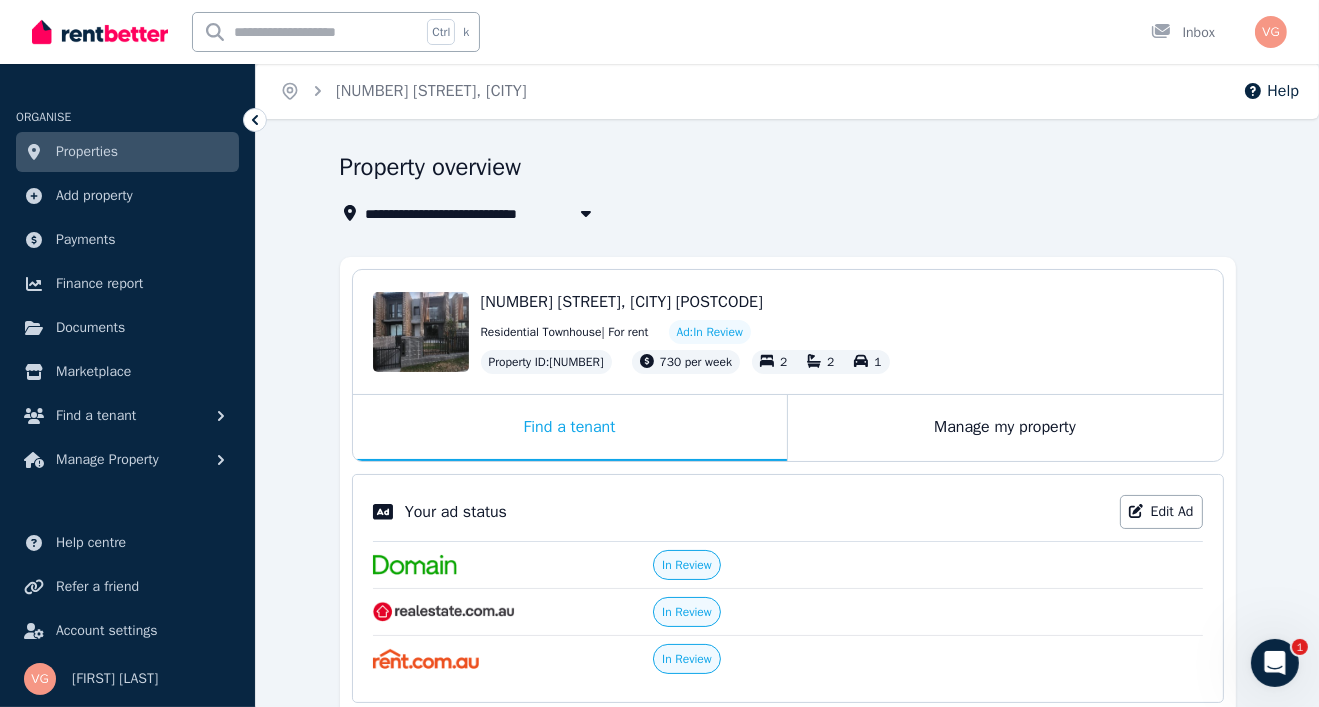 scroll, scrollTop: 0, scrollLeft: 0, axis: both 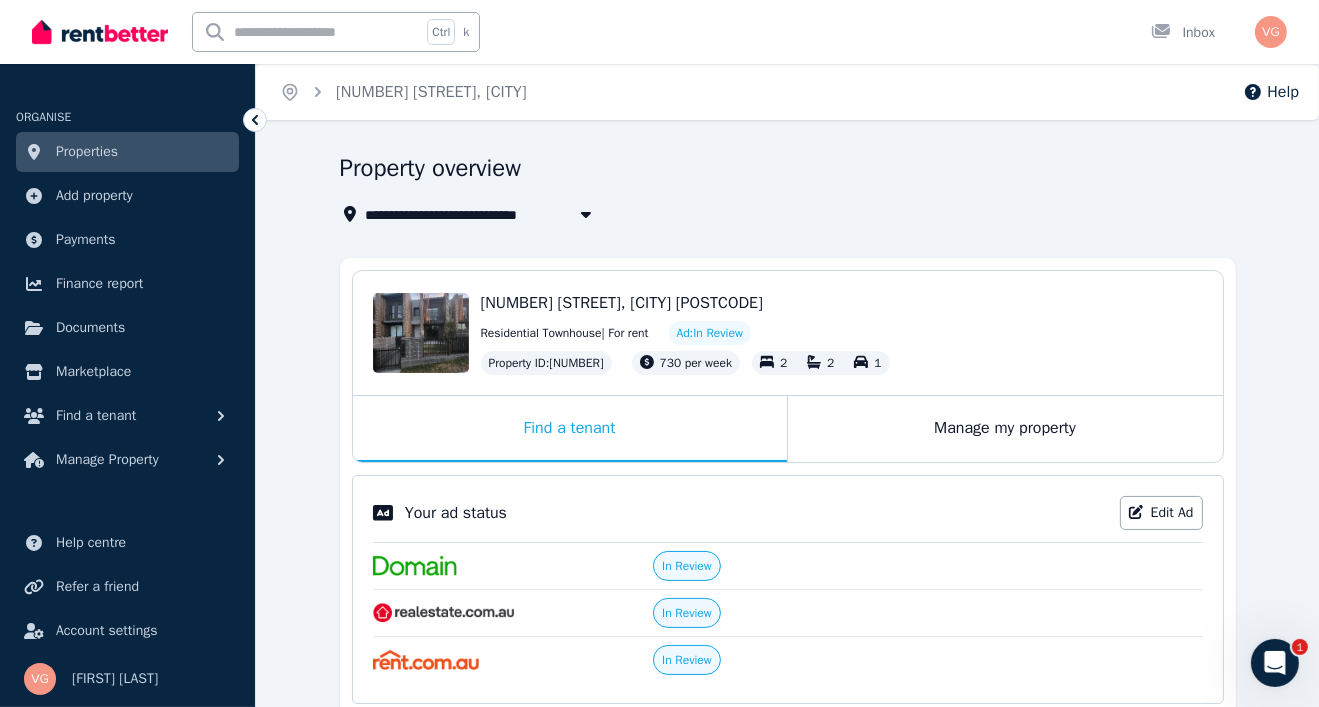 click on "[NUMBER] [STREET], [CITY] [POSTCODE]" at bounding box center (622, 303) 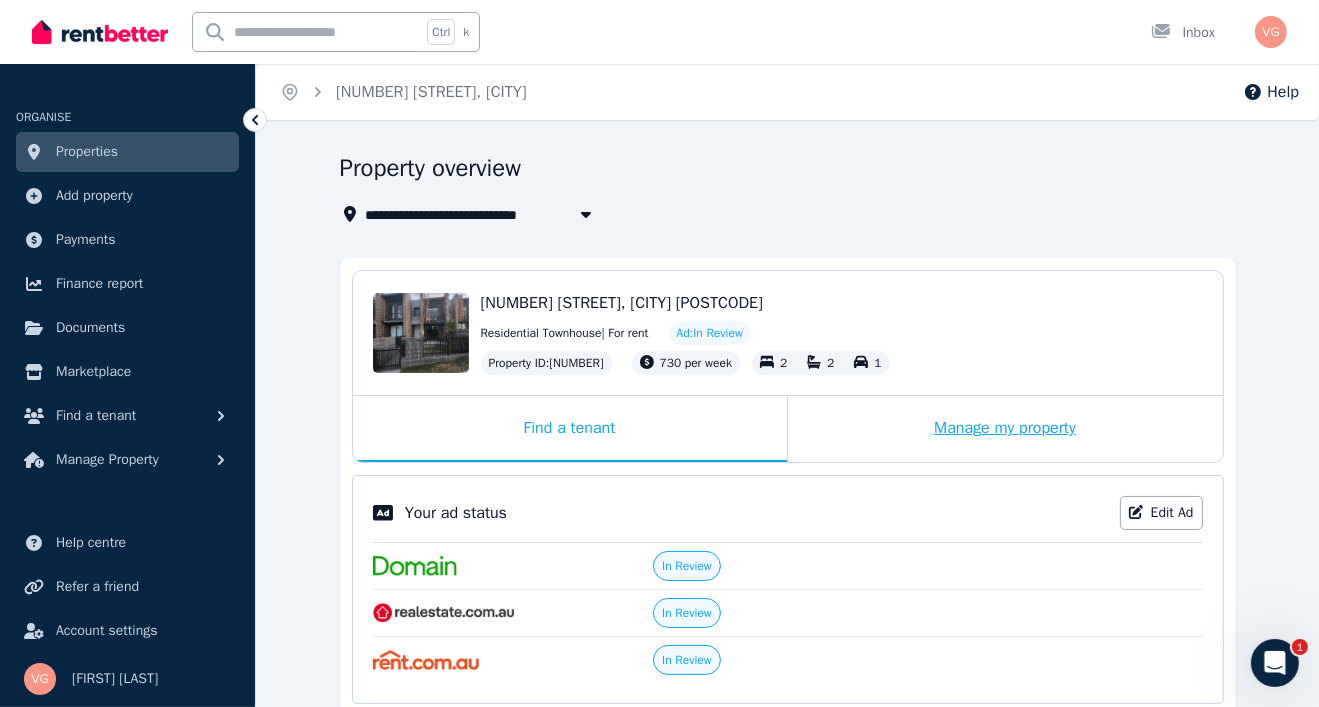 drag, startPoint x: 907, startPoint y: 418, endPoint x: 925, endPoint y: 423, distance: 18.681541 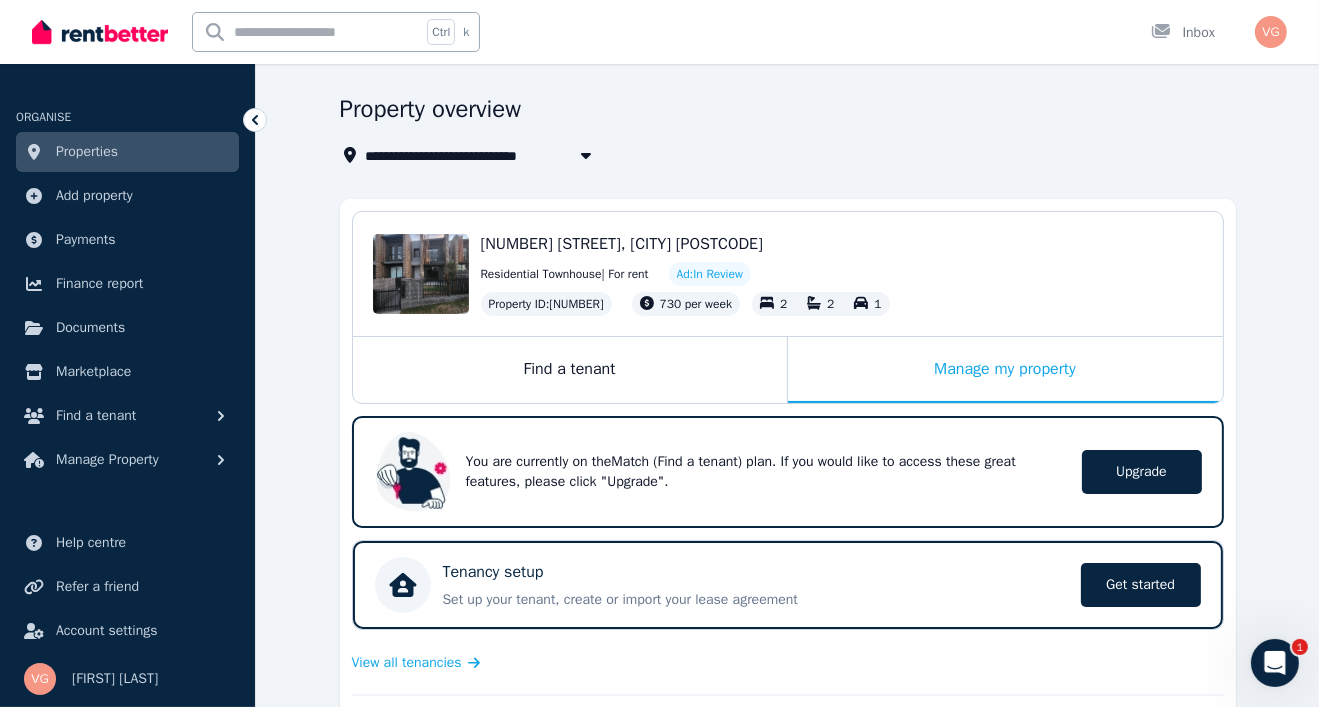 scroll, scrollTop: 0, scrollLeft: 0, axis: both 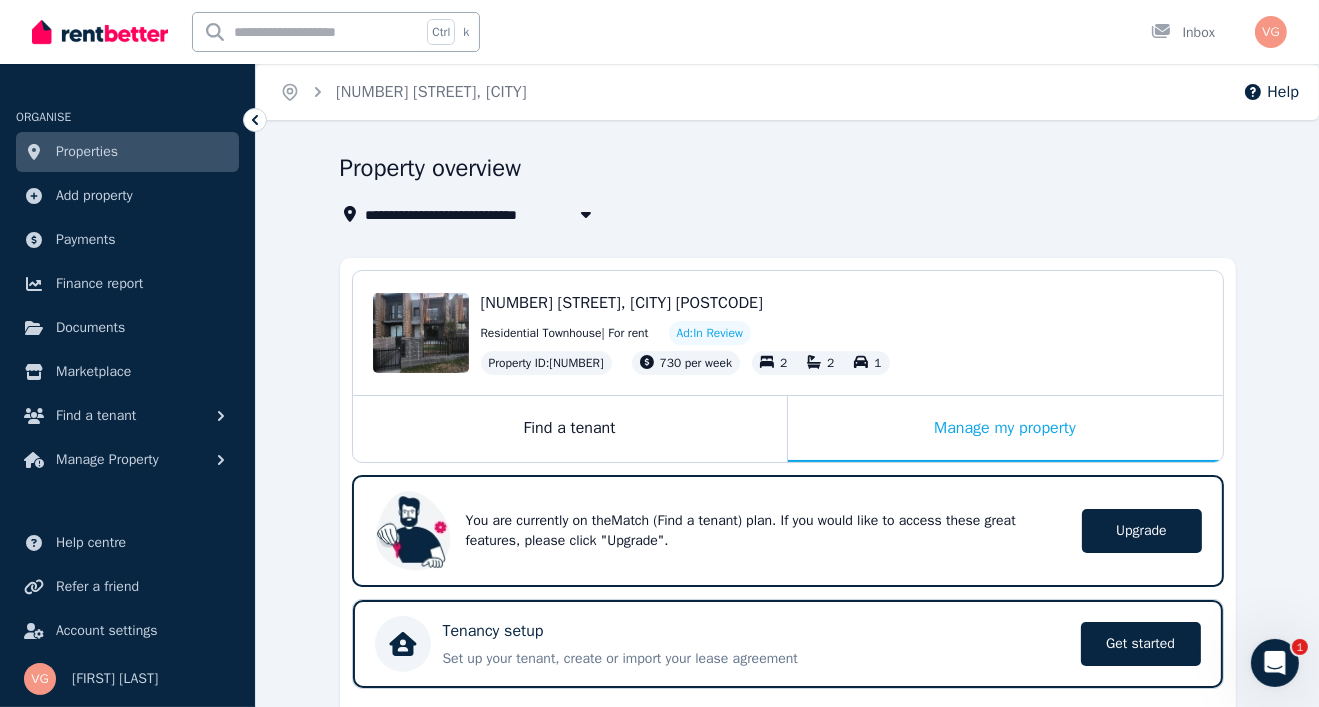 click on "[NUMBER] [STREET], [CITY] [POSTCODE]" at bounding box center (622, 303) 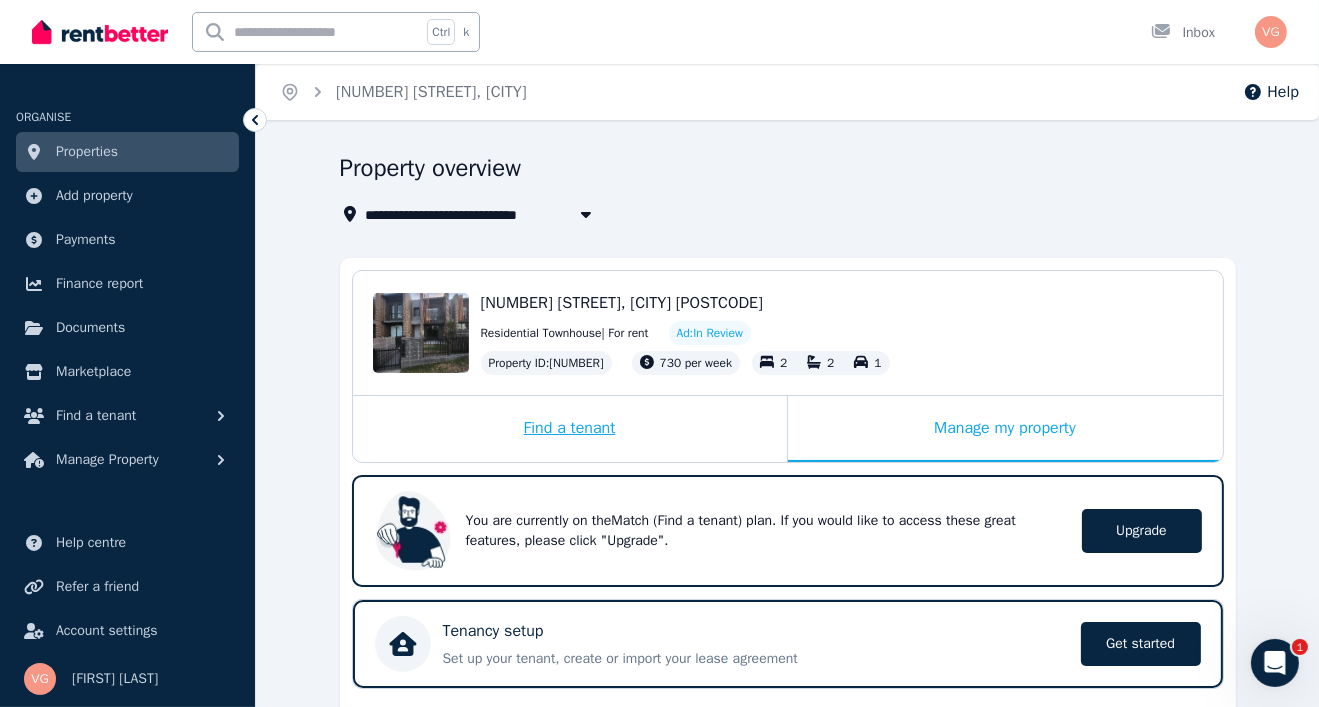click on "Find a tenant" at bounding box center (570, 429) 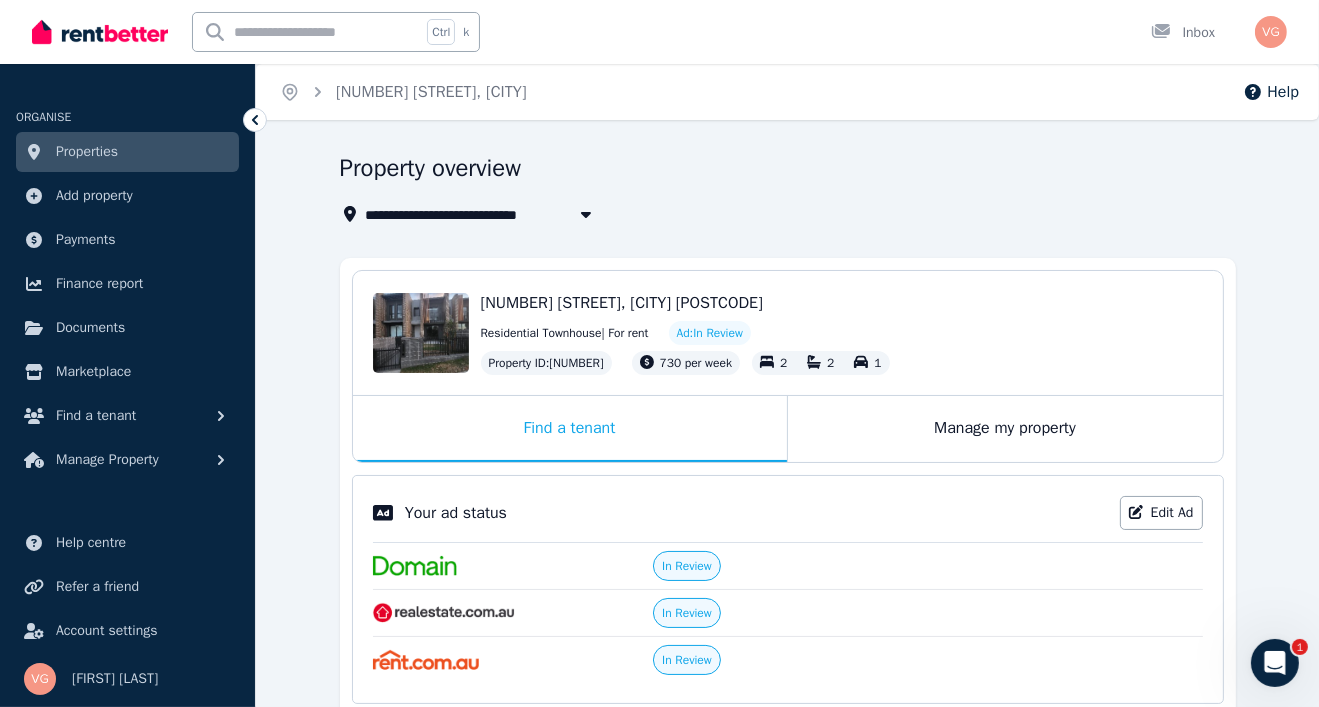 click on "[NUMBER] [STREET], [CITY] [POSTCODE]" at bounding box center (622, 303) 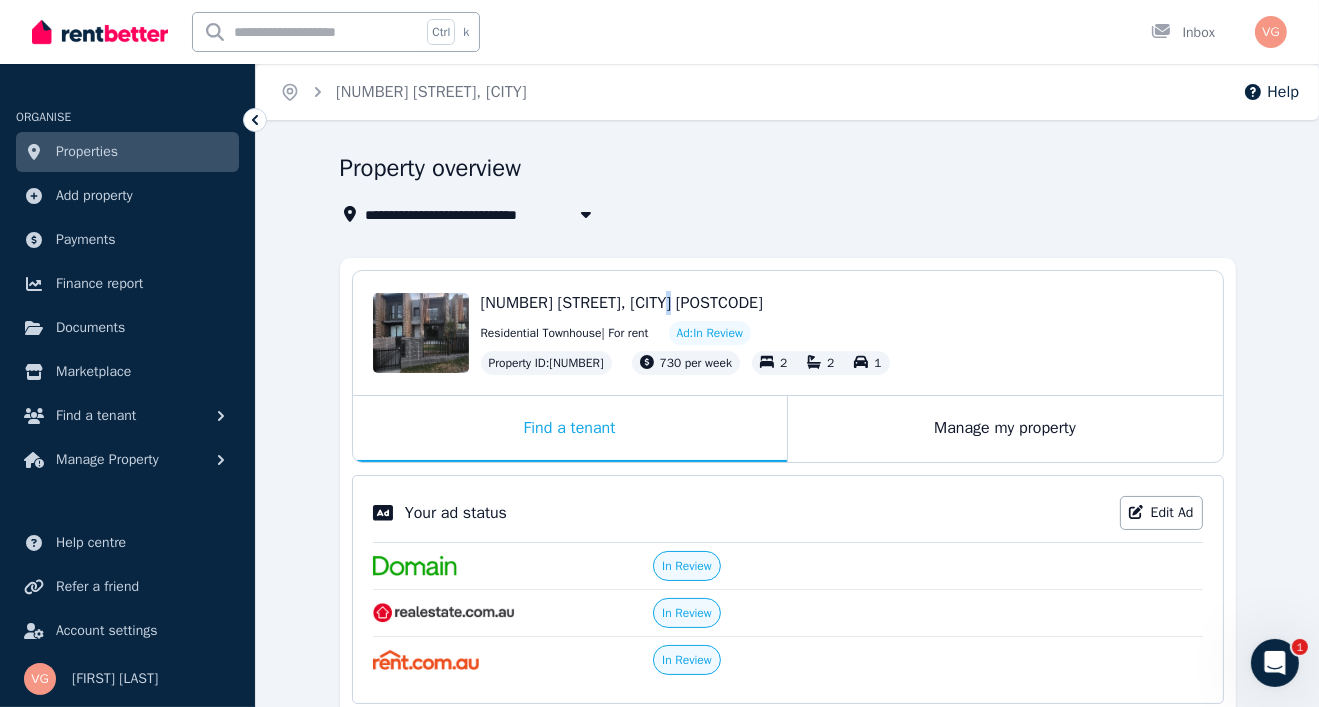 click on "[NUMBER] [STREET], [CITY] [POSTCODE]" at bounding box center [622, 303] 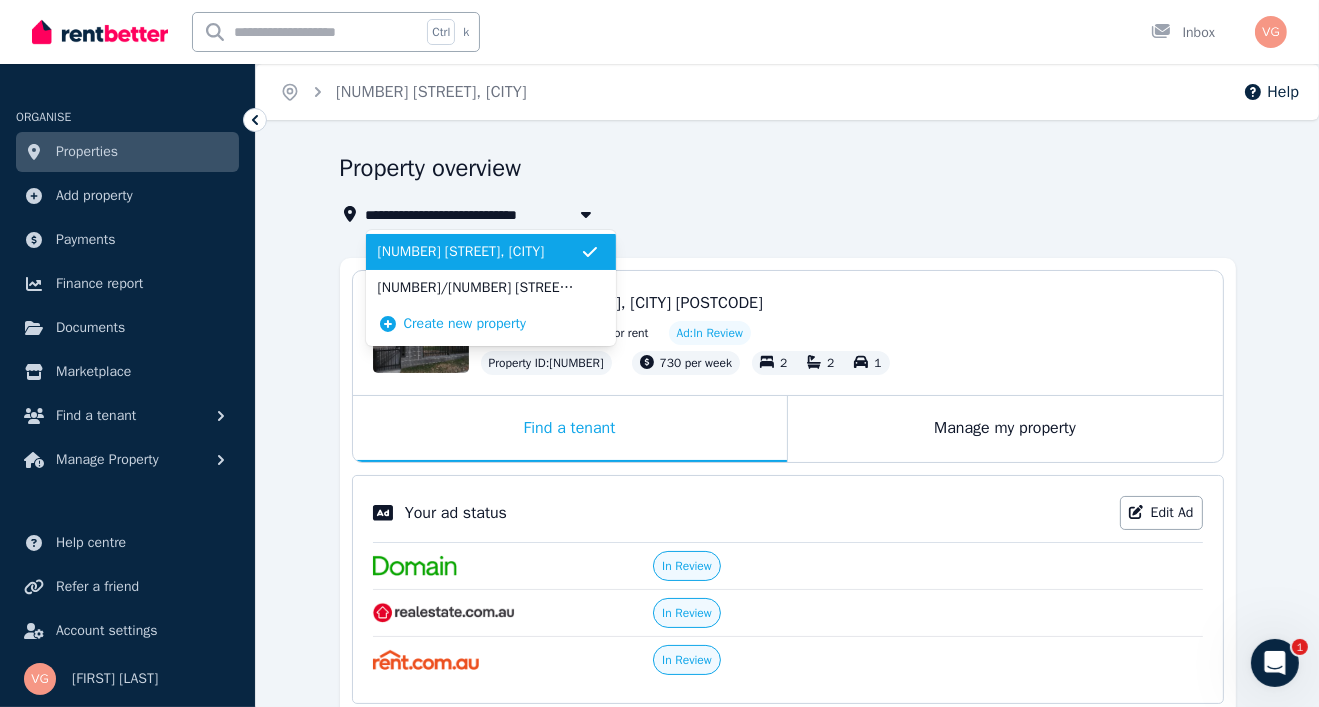 click on "[NUMBER] [STREET], [CITY]" at bounding box center (479, 252) 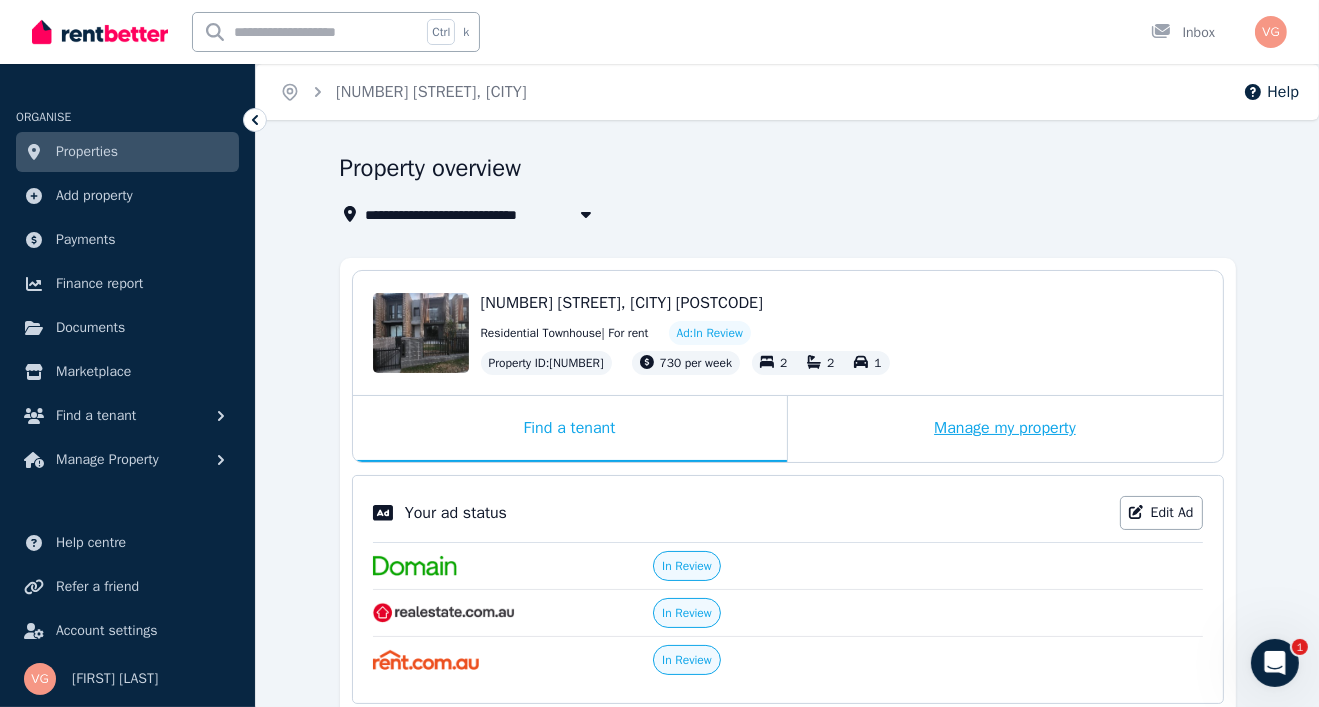 click on "Manage my property" at bounding box center [1005, 429] 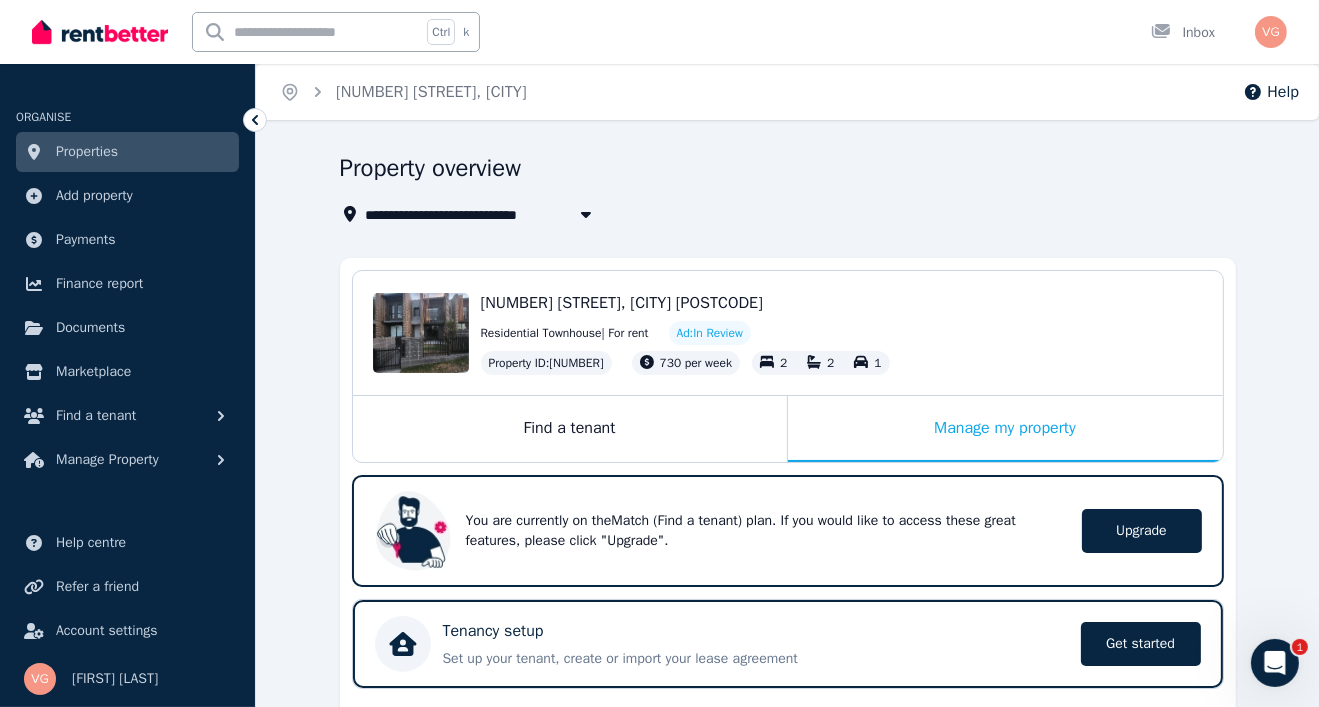 click on "[NUMBER] [STREET], [CITY] [POSTCODE]" at bounding box center [842, 303] 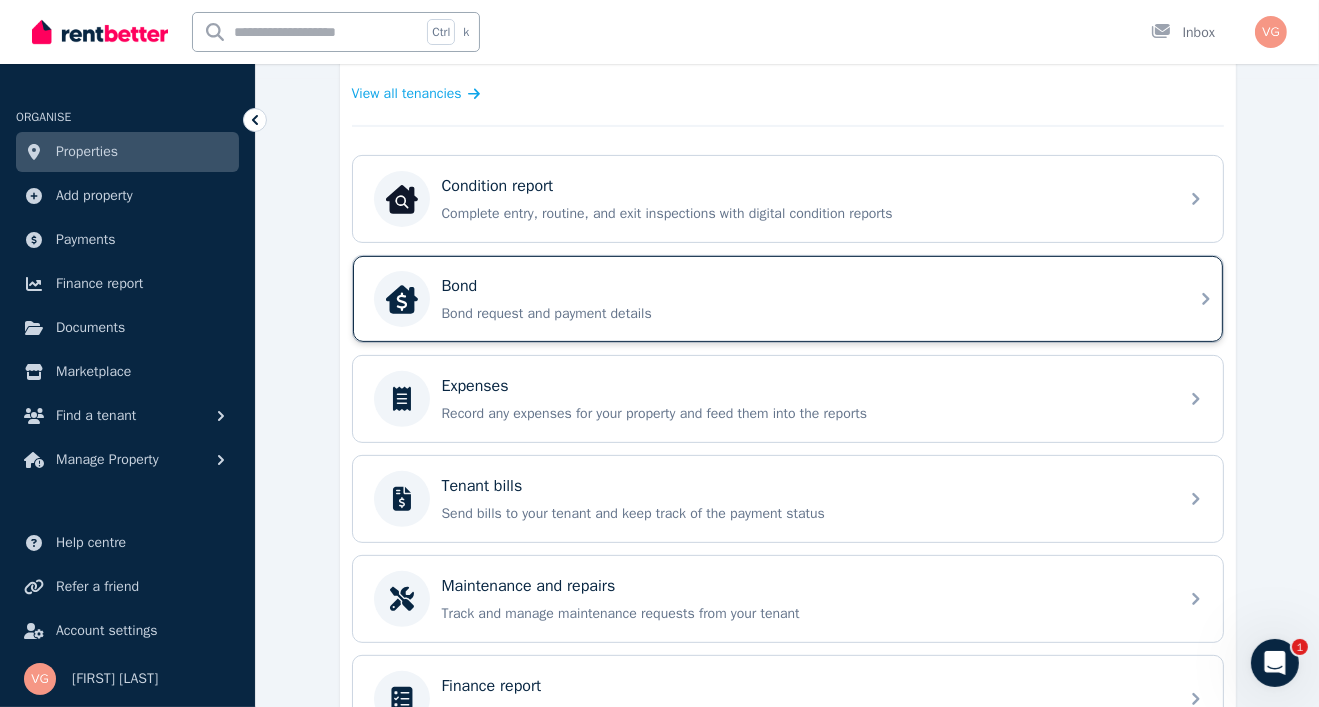 scroll, scrollTop: 545, scrollLeft: 0, axis: vertical 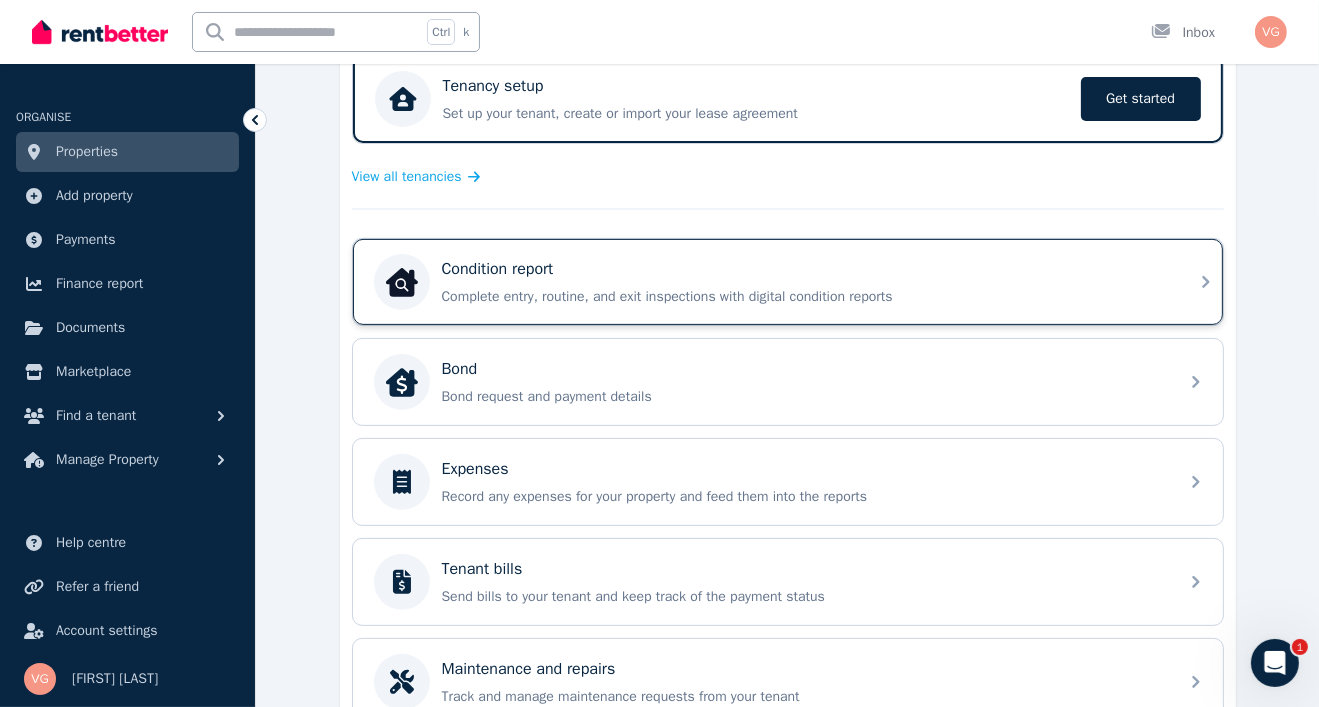 click on "Condition report Complete entry, routine, and exit inspections with digital condition reports" at bounding box center [788, 282] 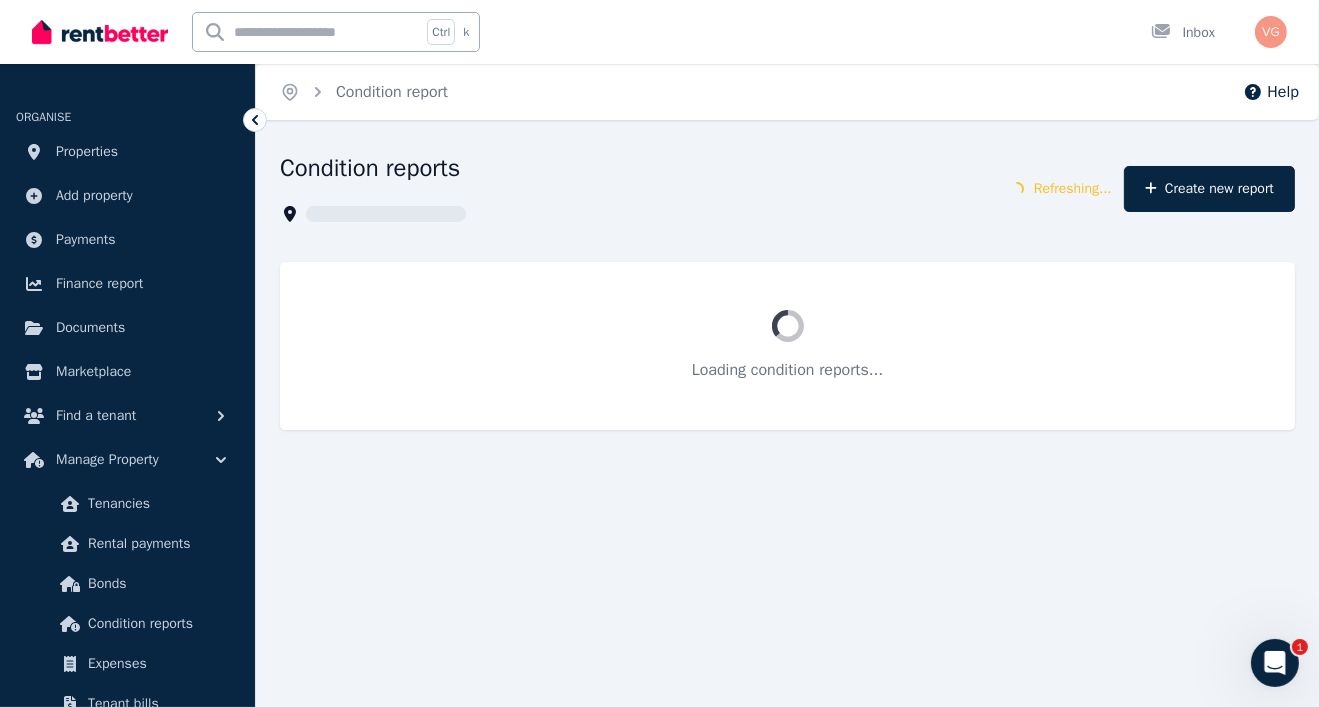 scroll, scrollTop: 0, scrollLeft: 0, axis: both 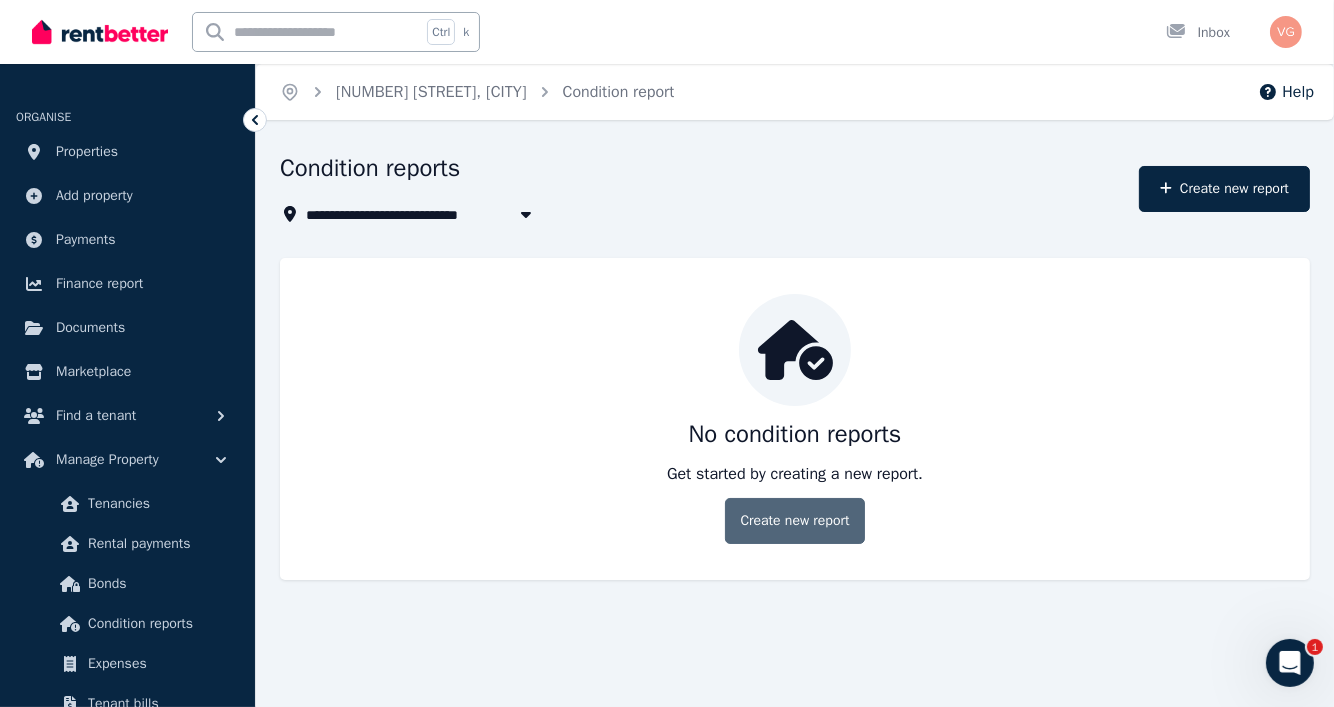 click on "Create new report" at bounding box center [794, 521] 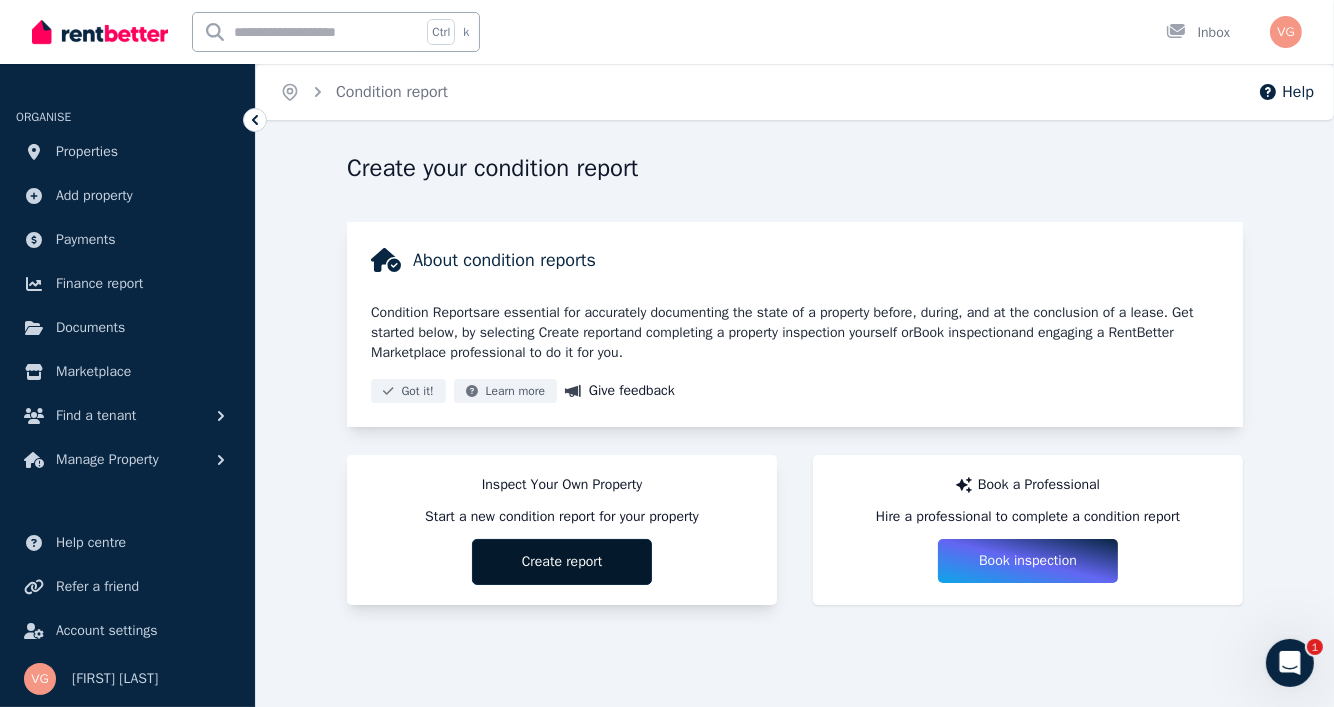 click on "Create report" at bounding box center (562, 562) 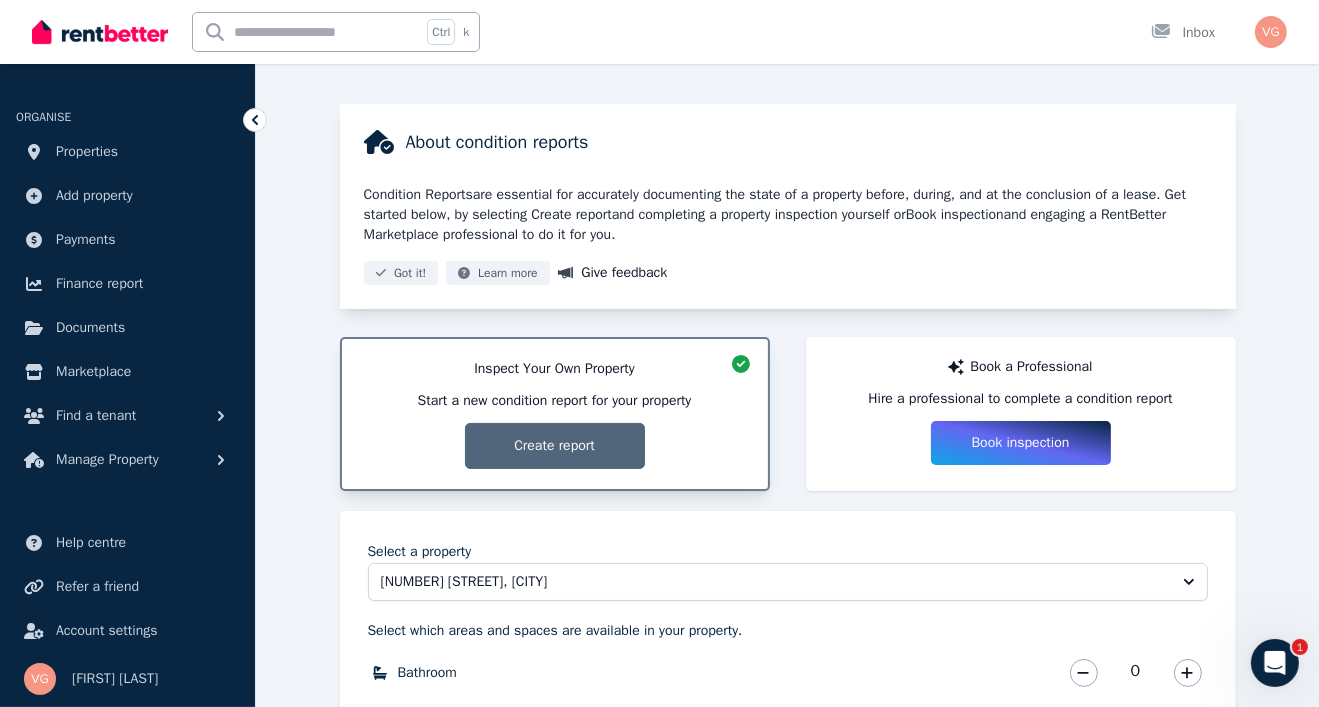 scroll, scrollTop: 300, scrollLeft: 0, axis: vertical 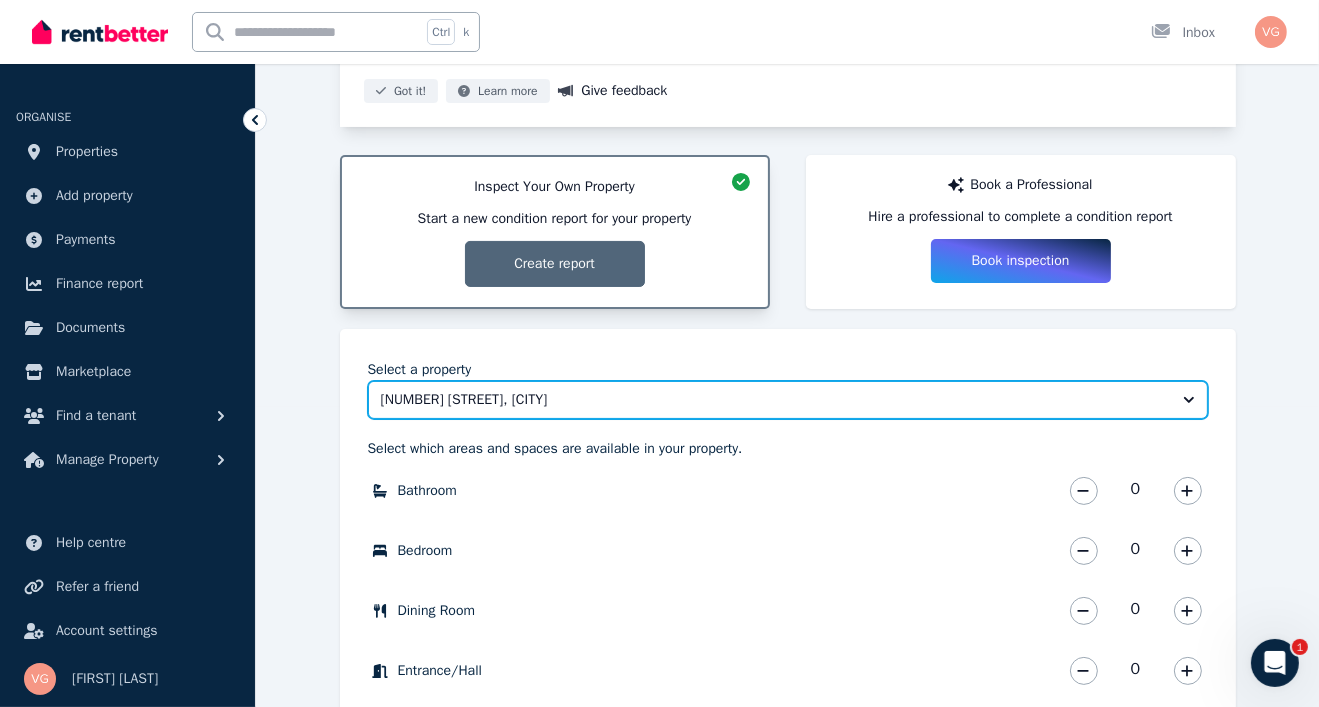 click on "[NUMBER] [STREET], [CITY]" at bounding box center [774, 400] 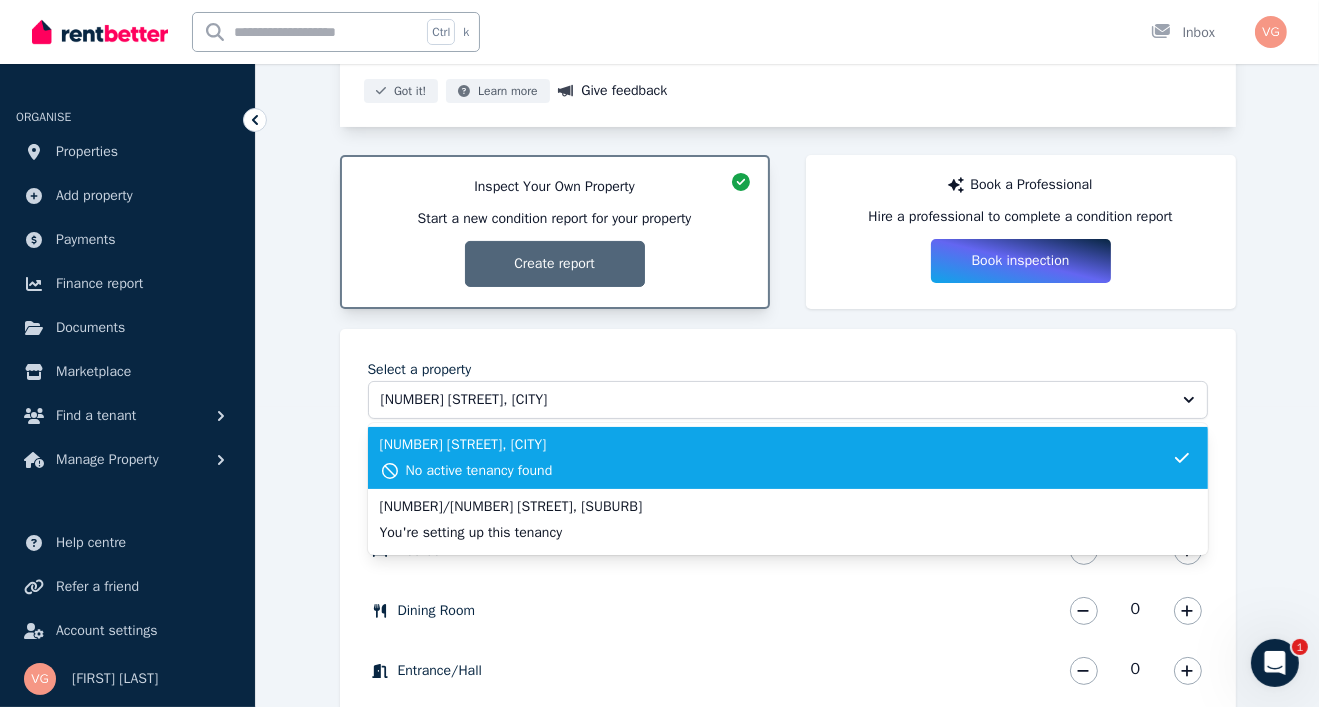 click on "[NUMBER] [STREET], [CITY]" at bounding box center (463, 445) 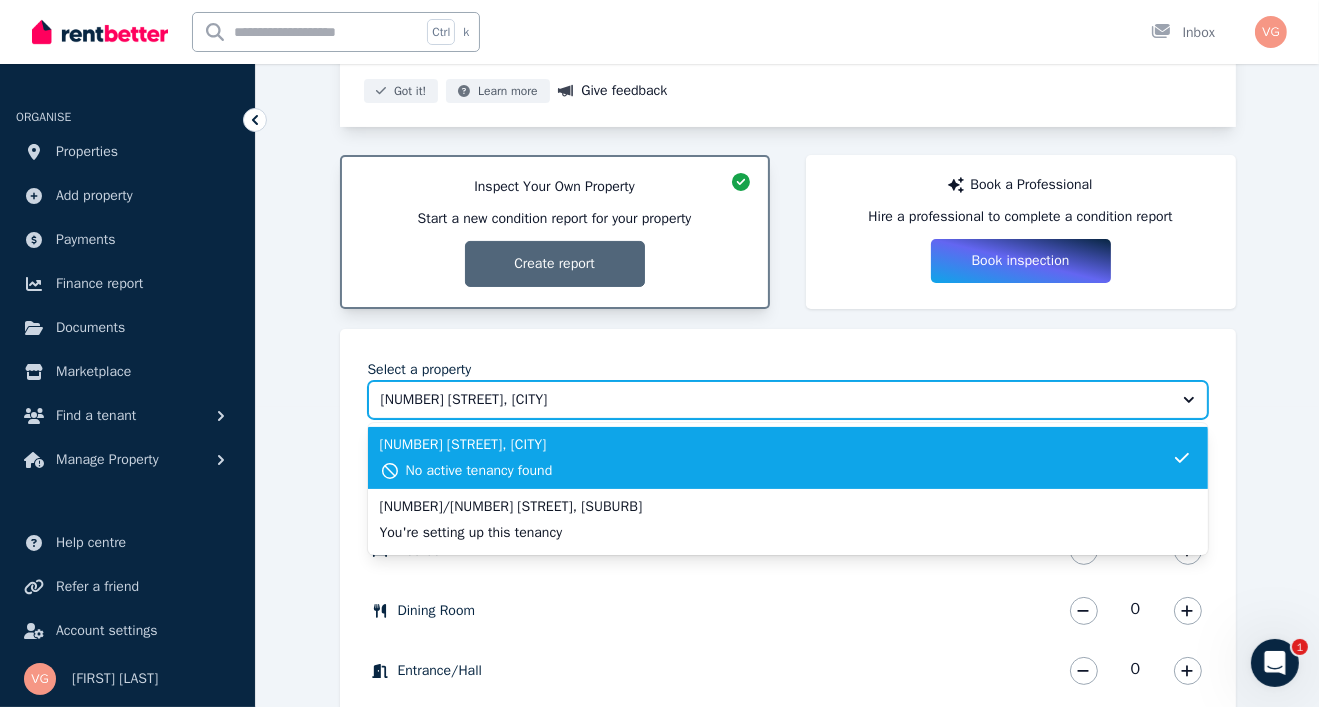 scroll, scrollTop: 218, scrollLeft: 0, axis: vertical 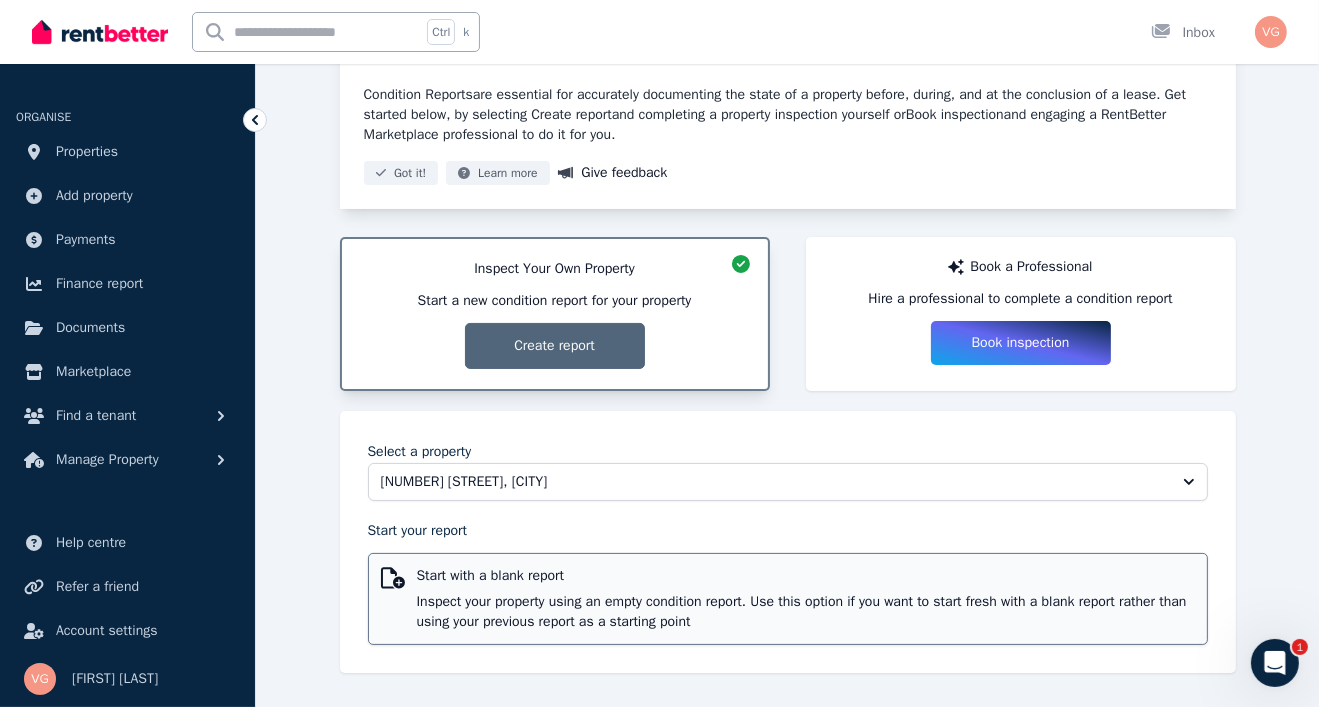 click on "Start with a blank report" at bounding box center [806, 576] 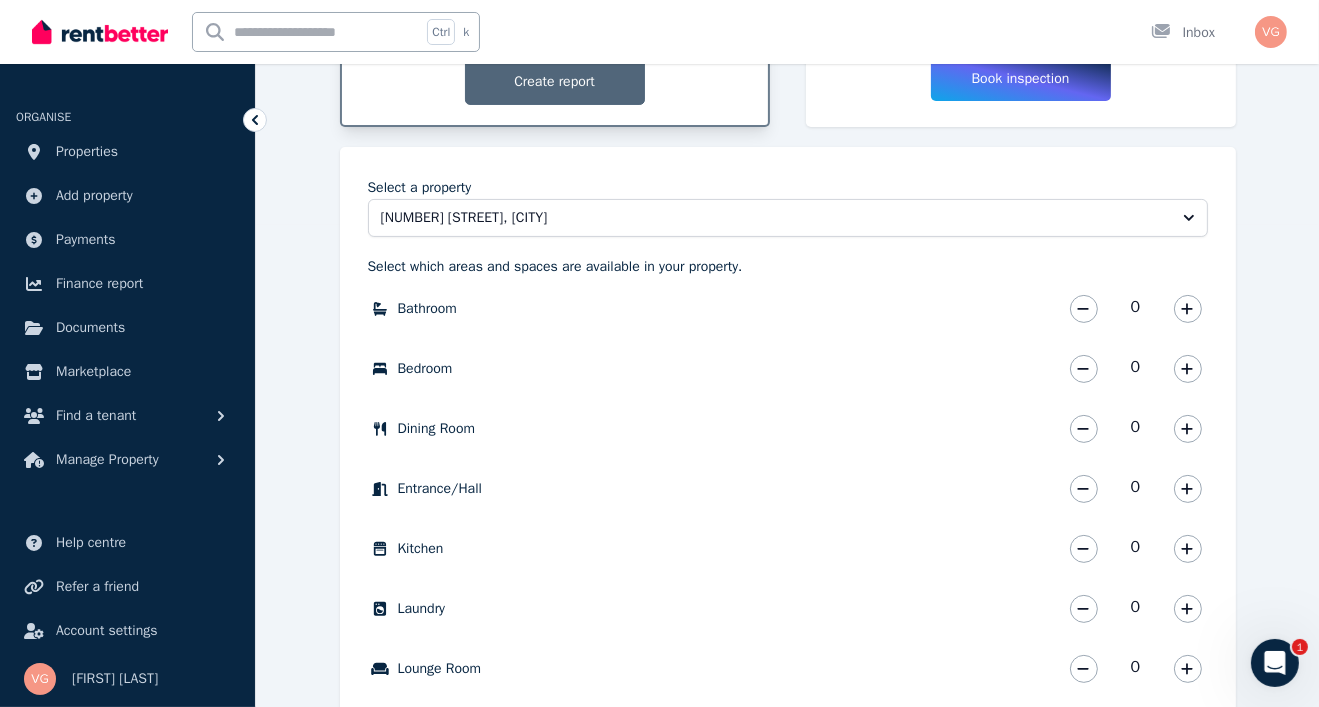 scroll, scrollTop: 518, scrollLeft: 0, axis: vertical 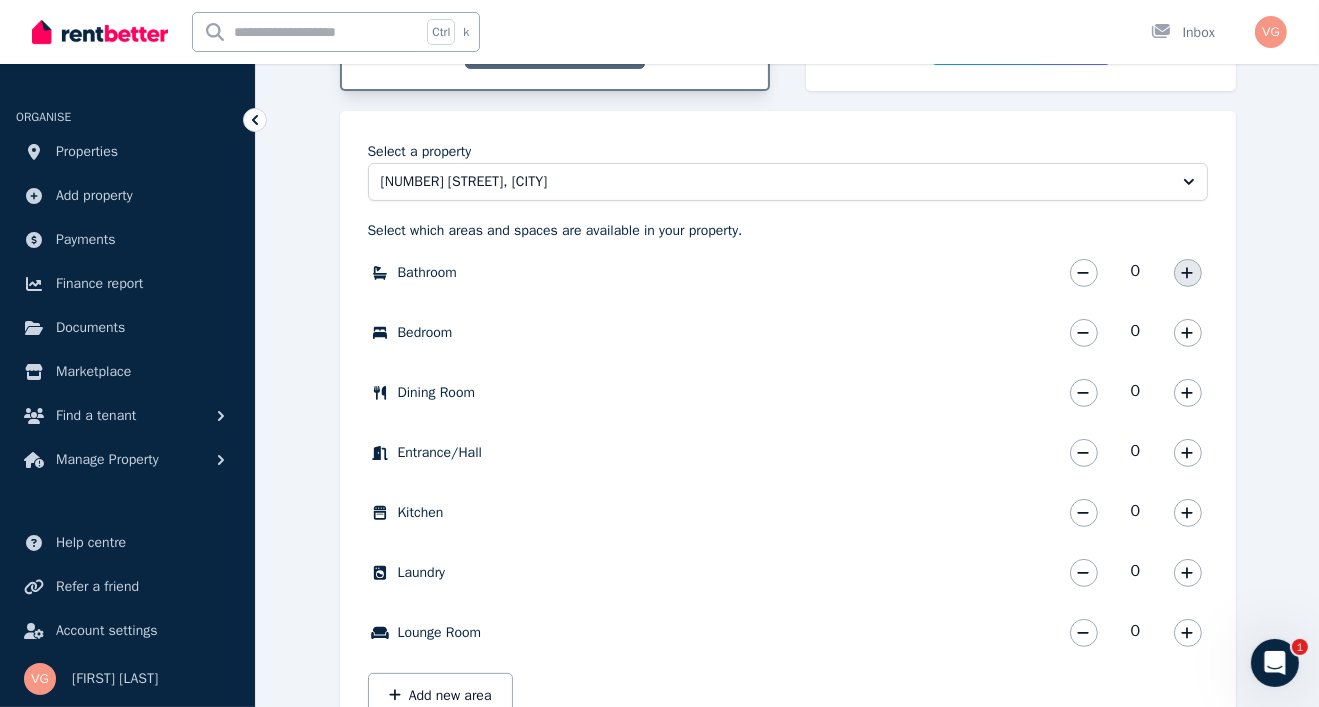 click 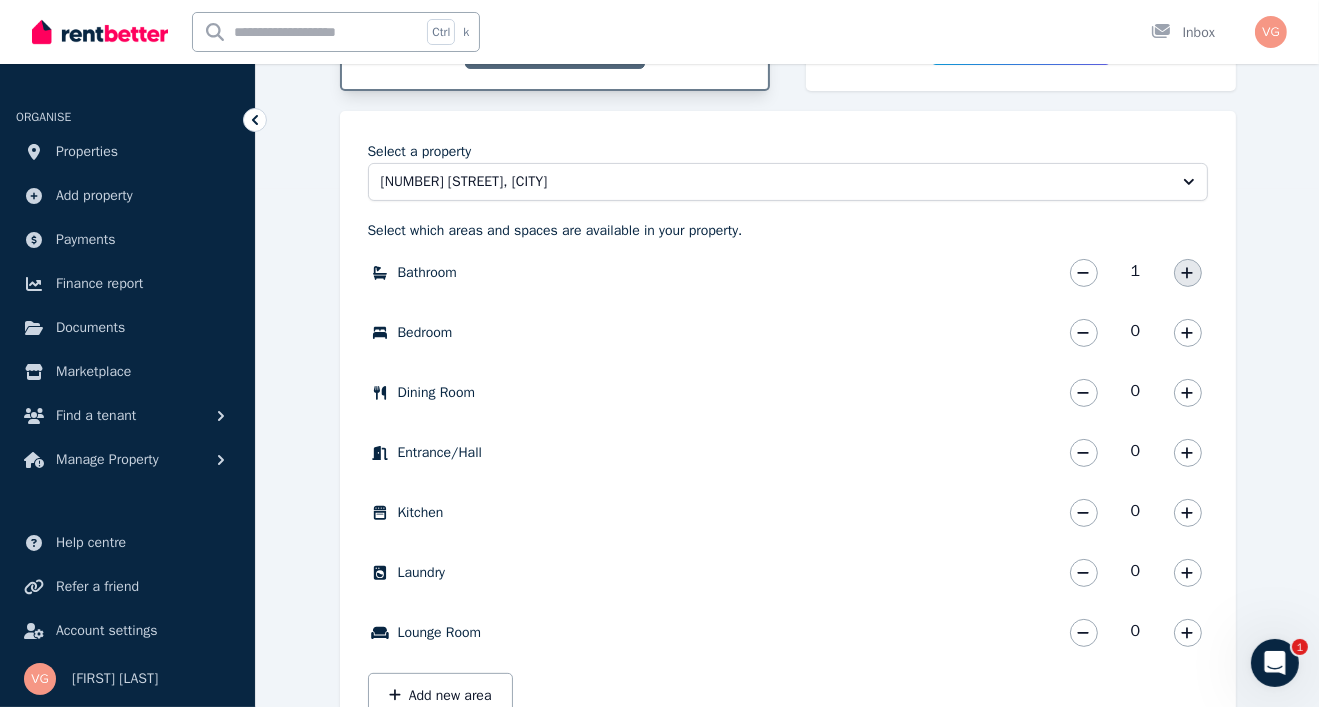 click 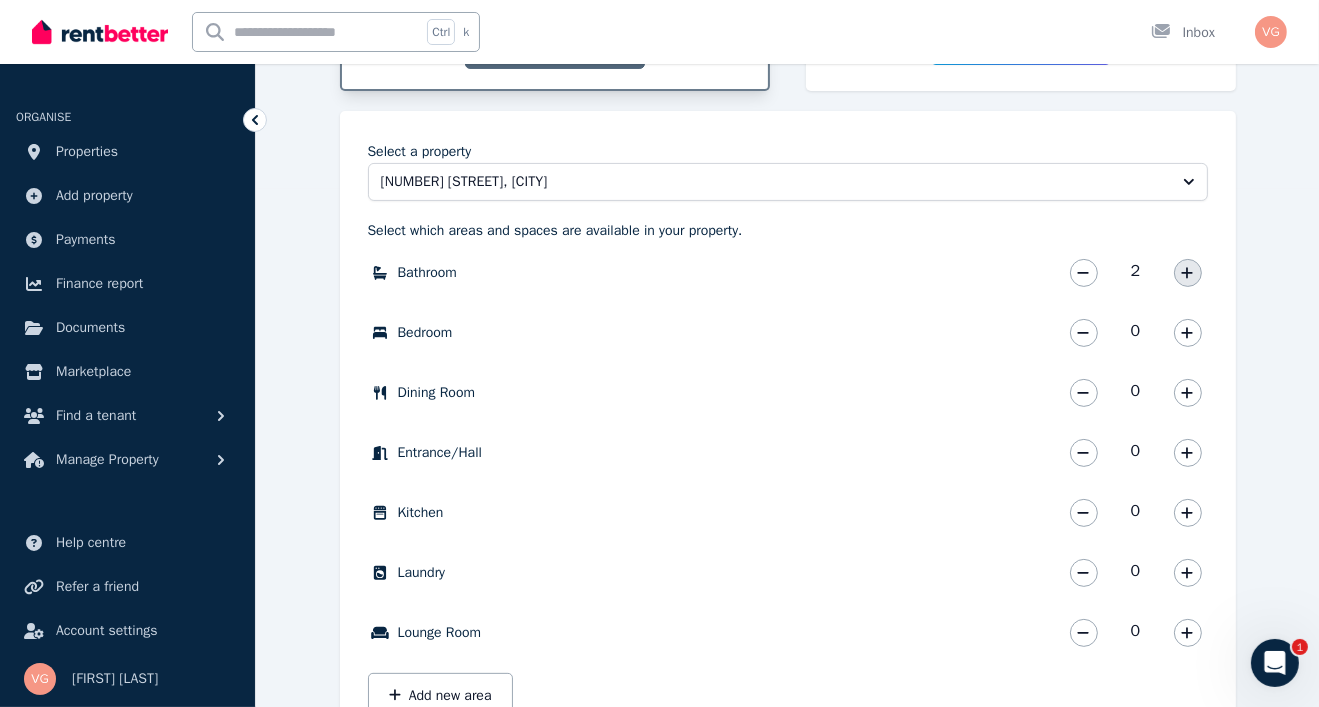 click 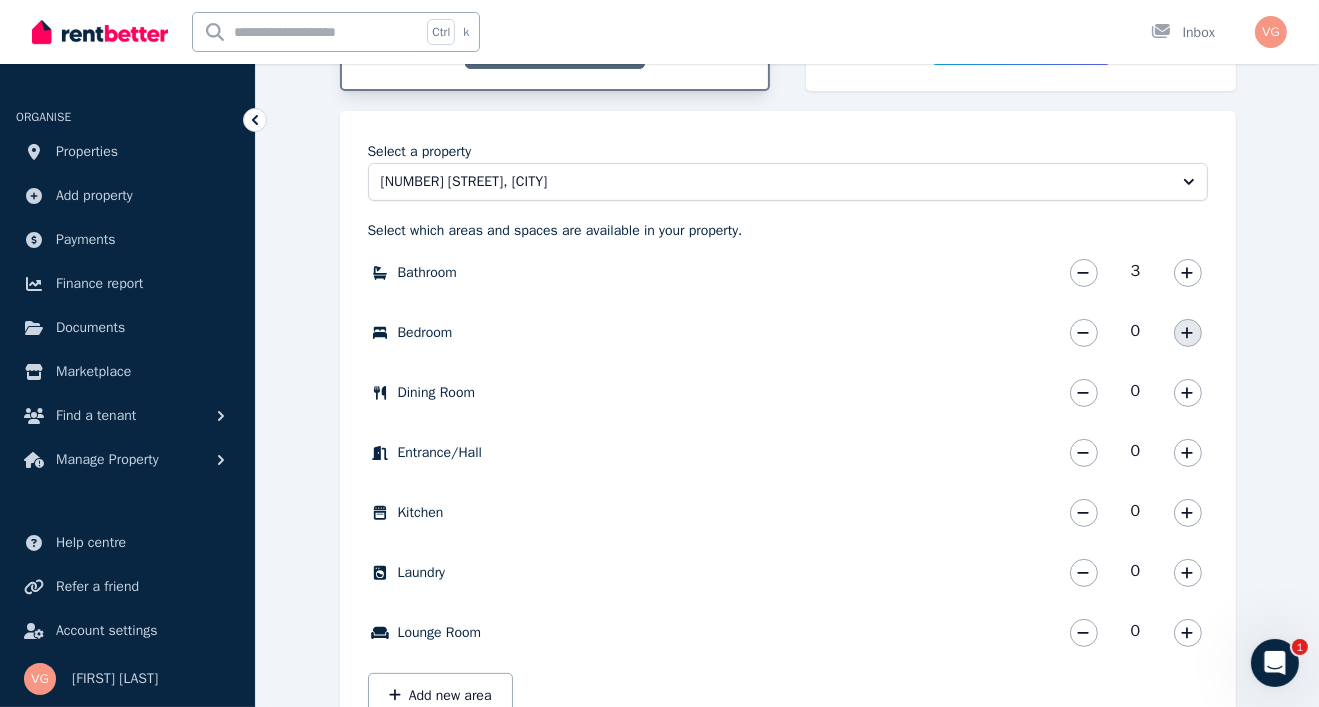 click 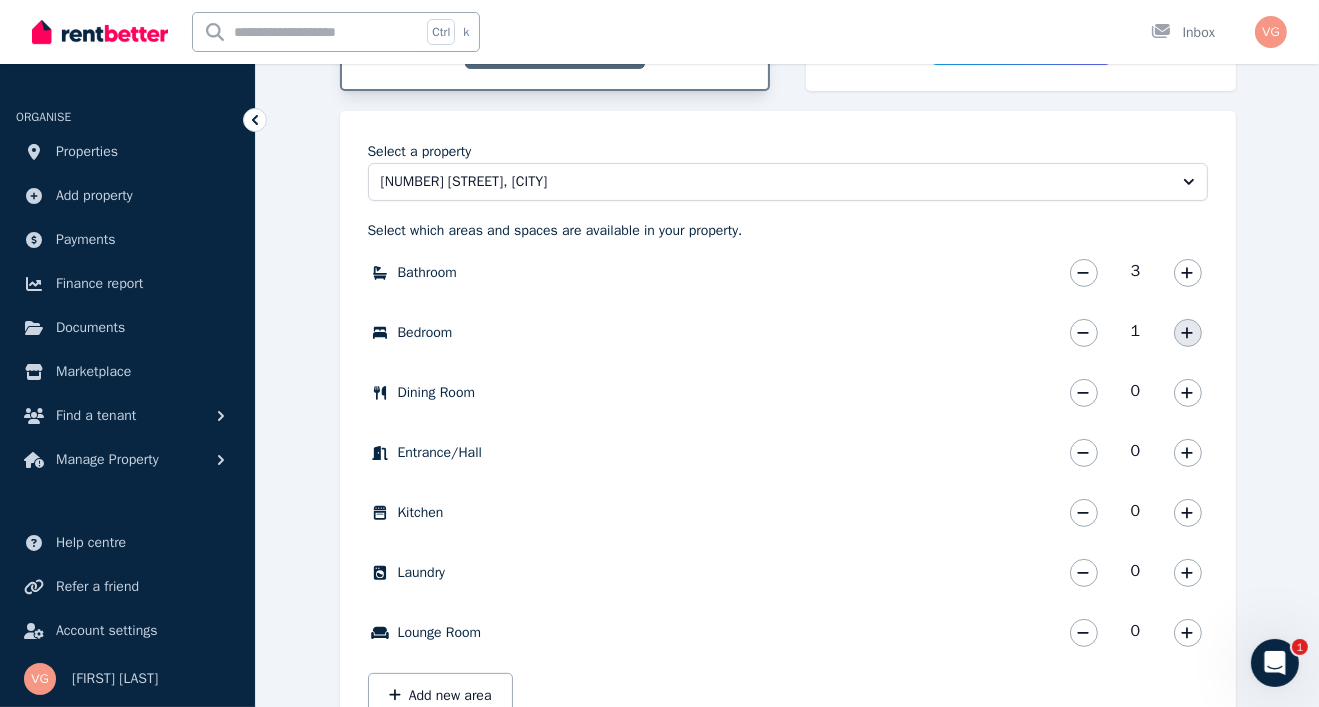click 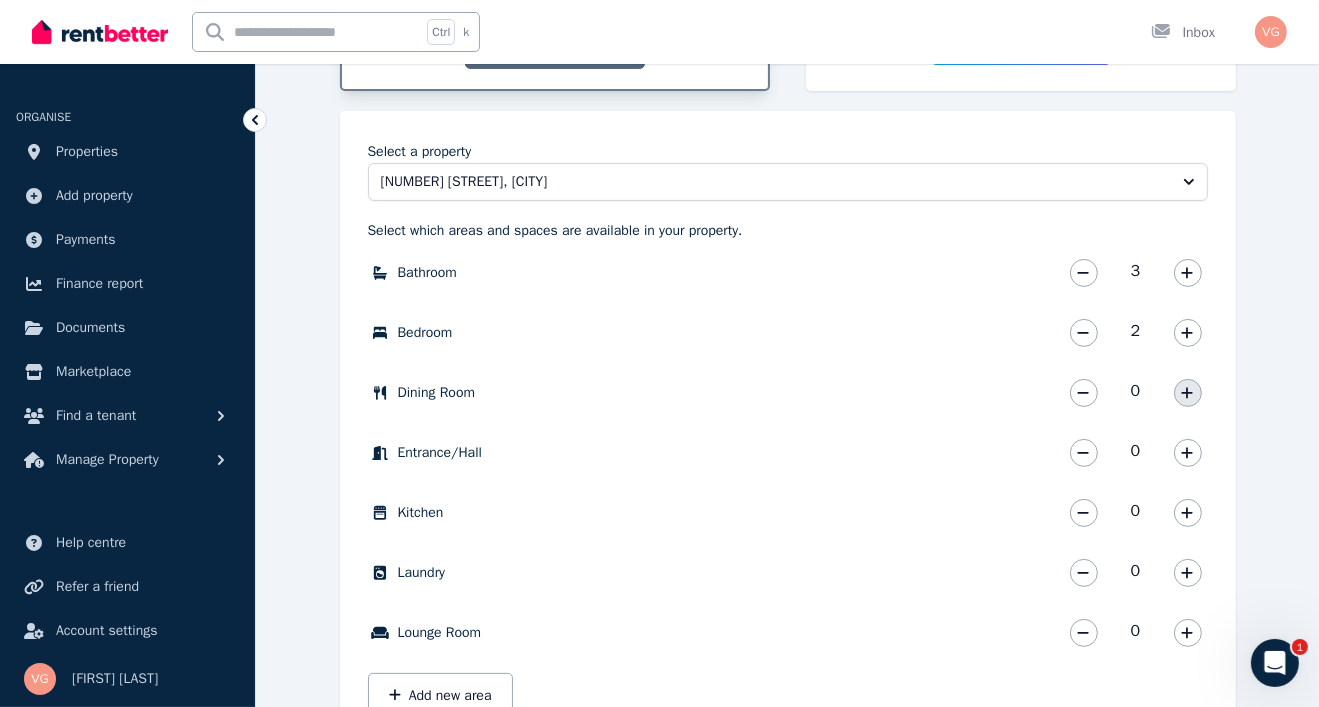 drag, startPoint x: 1183, startPoint y: 391, endPoint x: 1186, endPoint y: 414, distance: 23.194826 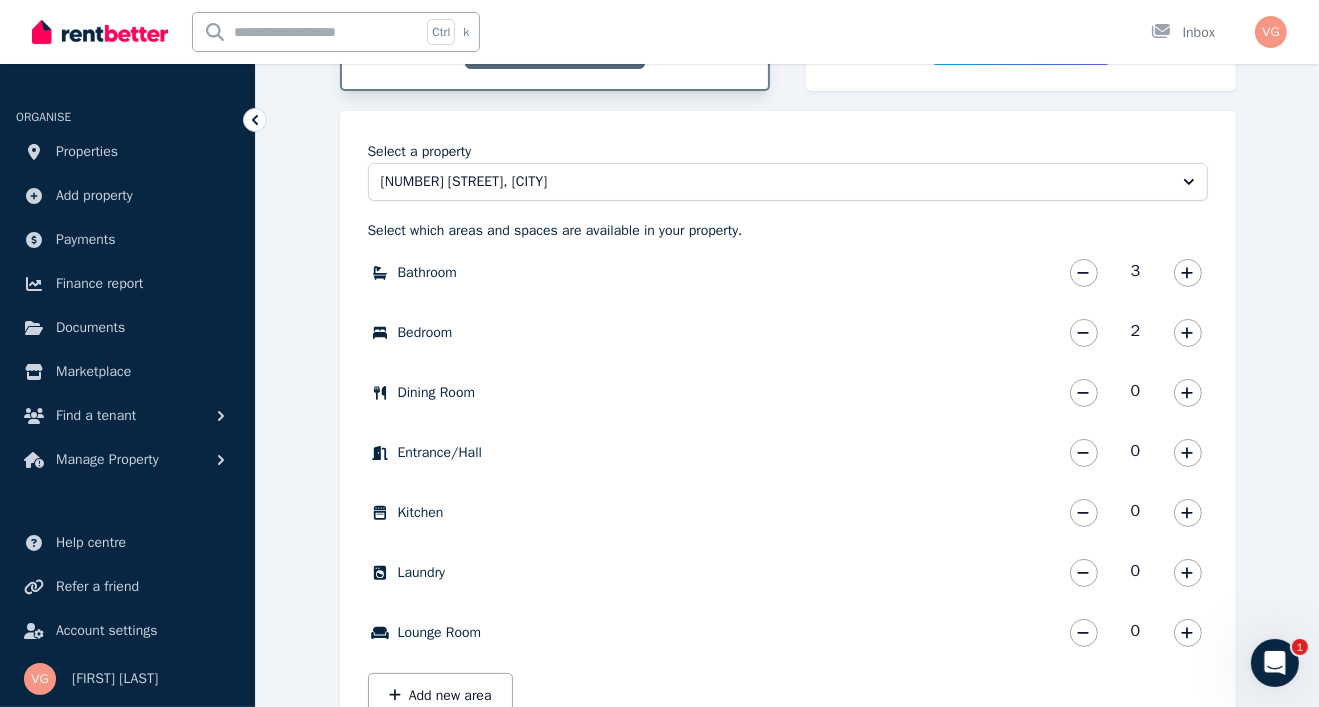 click 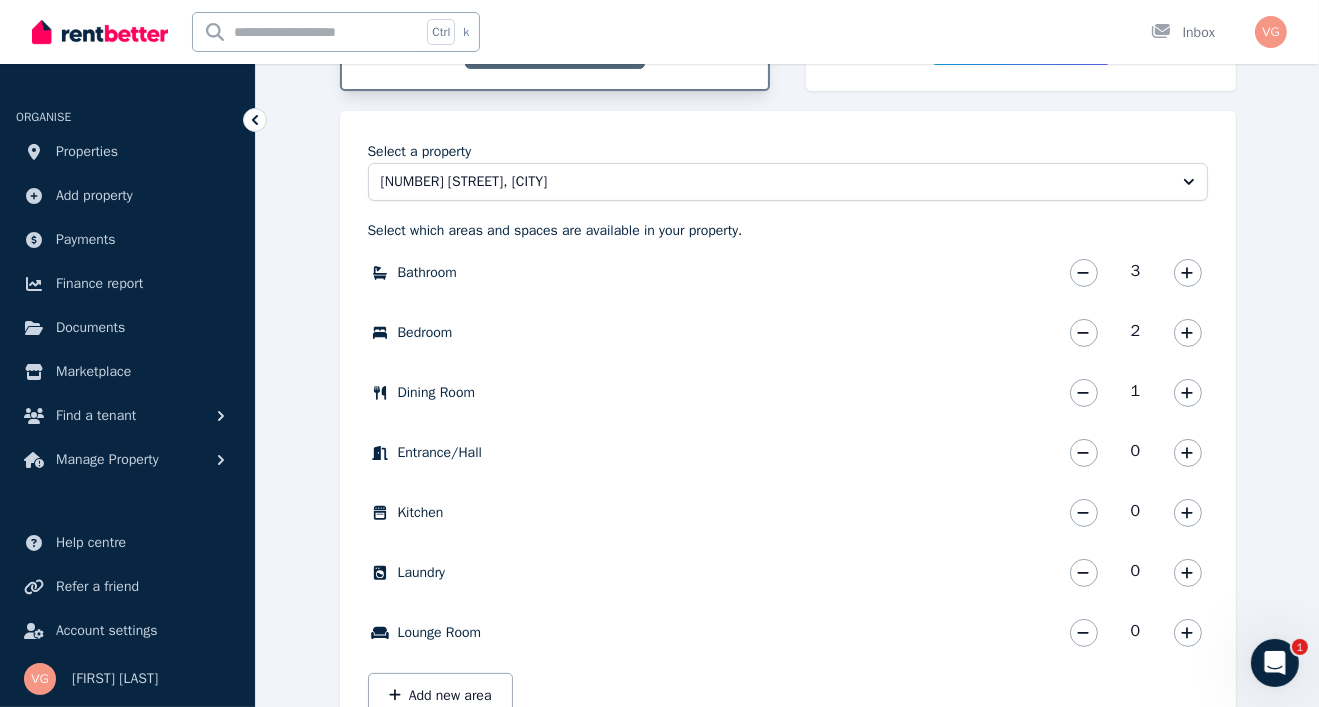 drag, startPoint x: 1188, startPoint y: 449, endPoint x: 1190, endPoint y: 472, distance: 23.086792 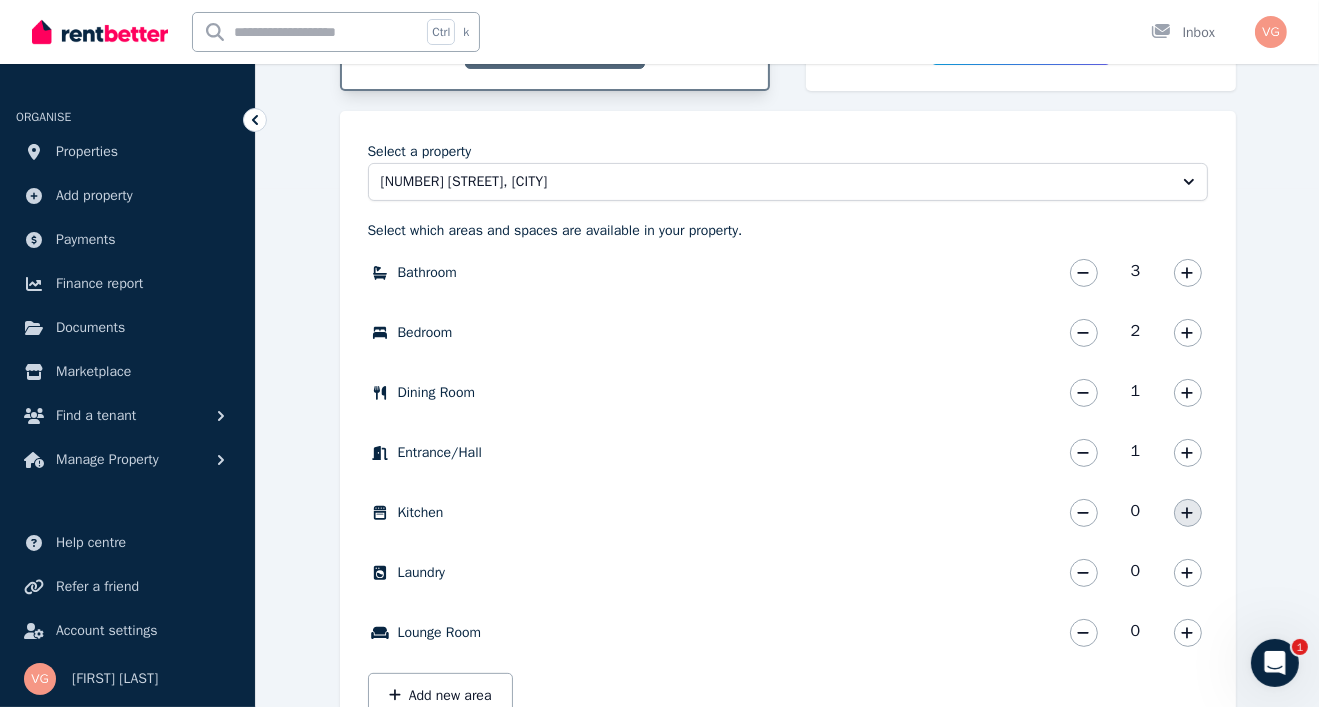 click 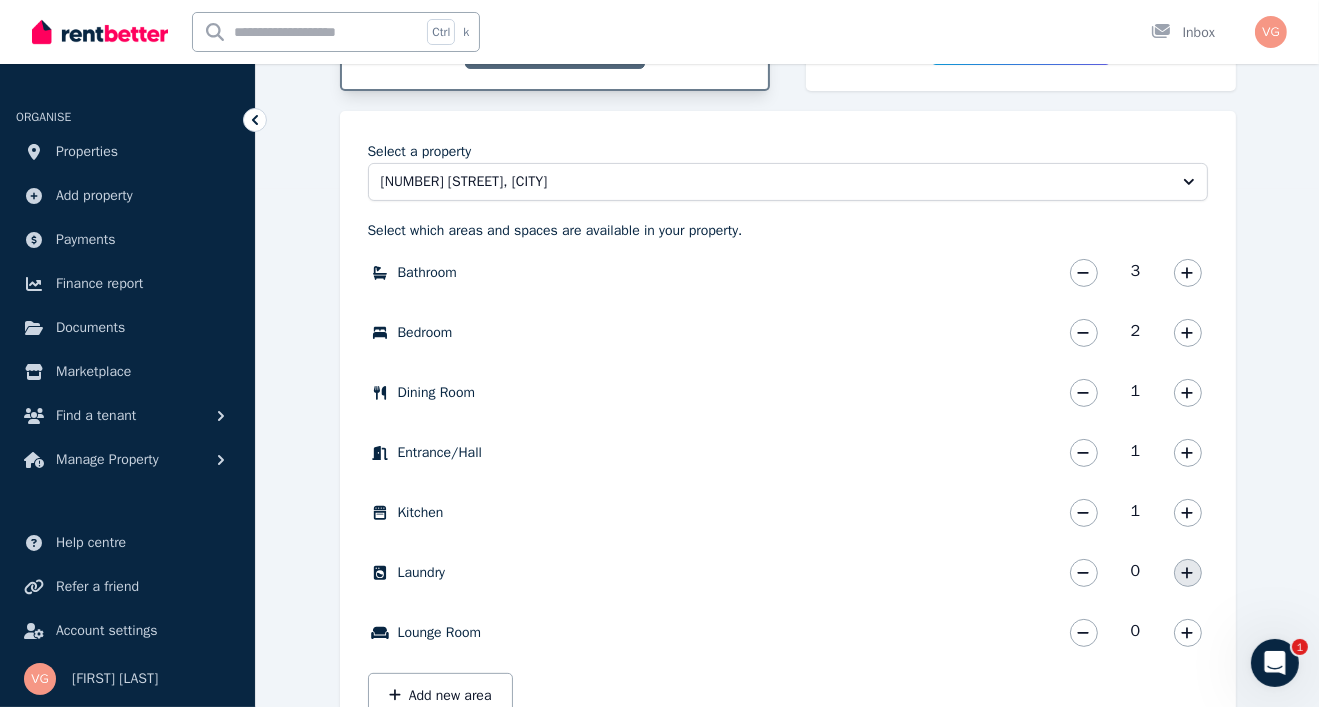 click at bounding box center [1188, 573] 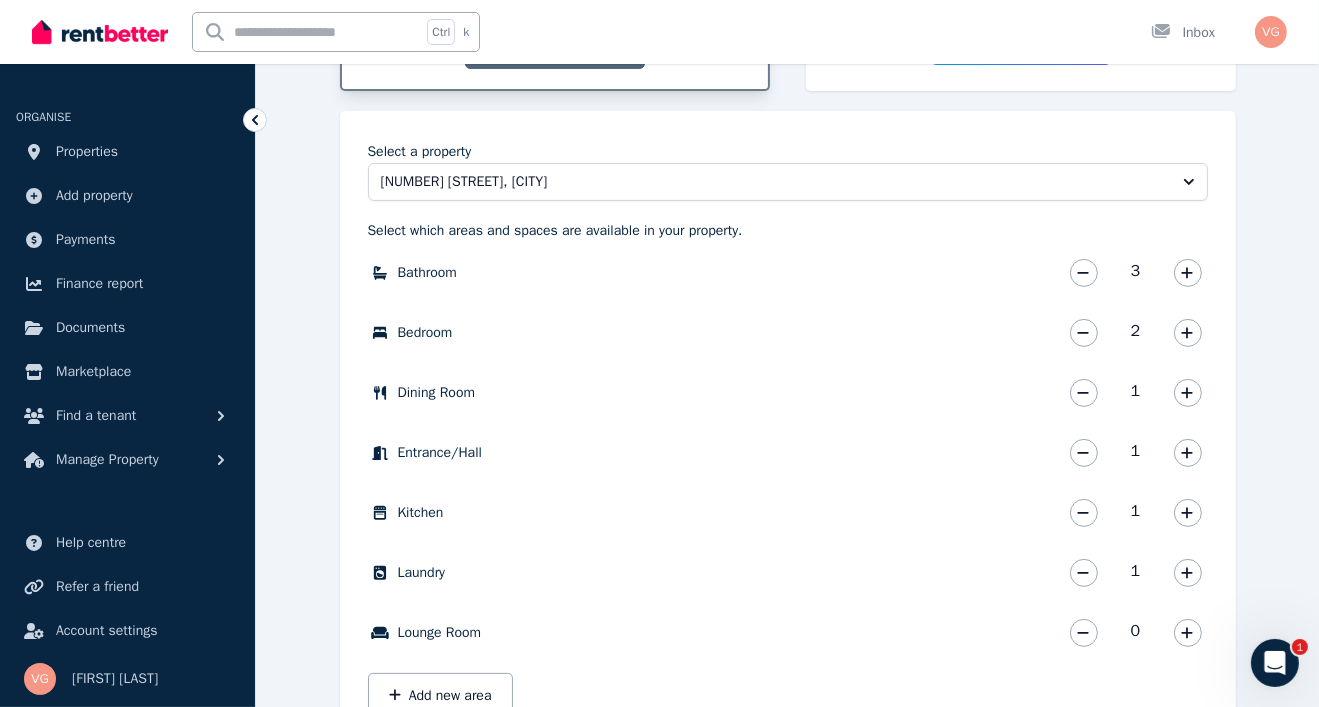 scroll, scrollTop: 657, scrollLeft: 0, axis: vertical 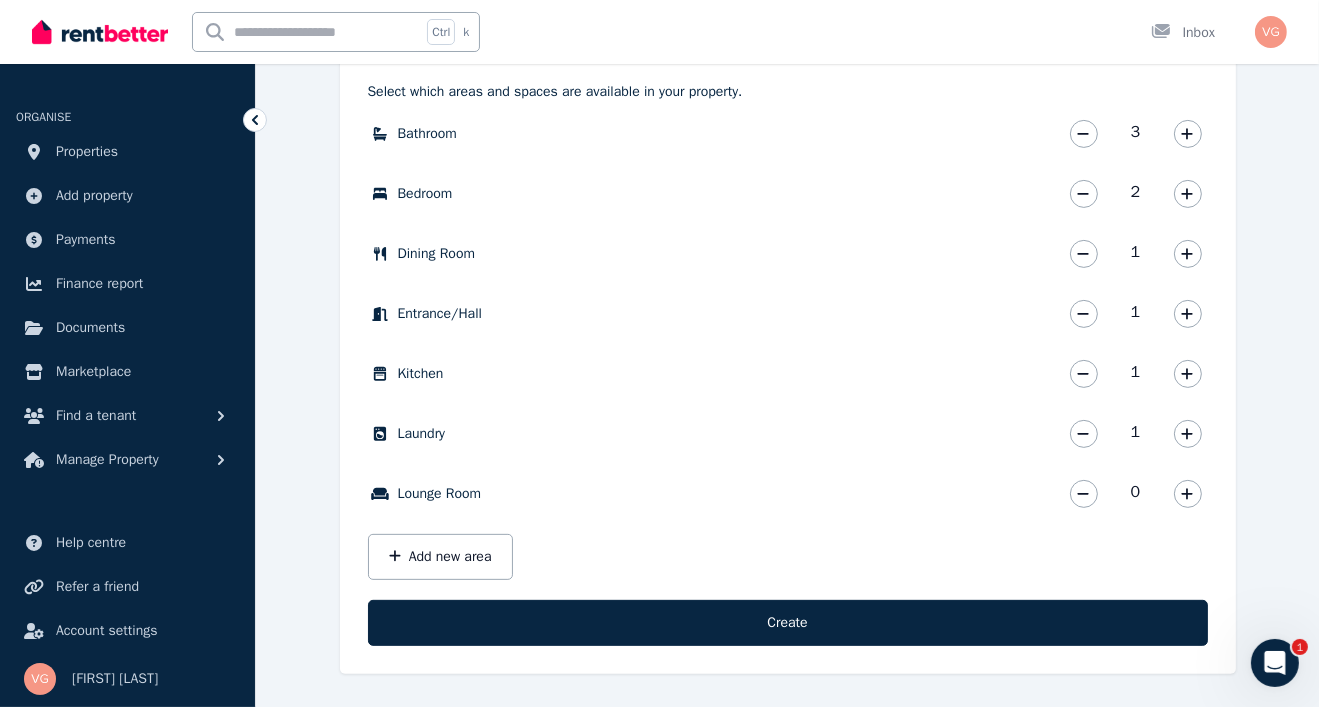 drag, startPoint x: 1189, startPoint y: 497, endPoint x: 1181, endPoint y: 506, distance: 12.0415945 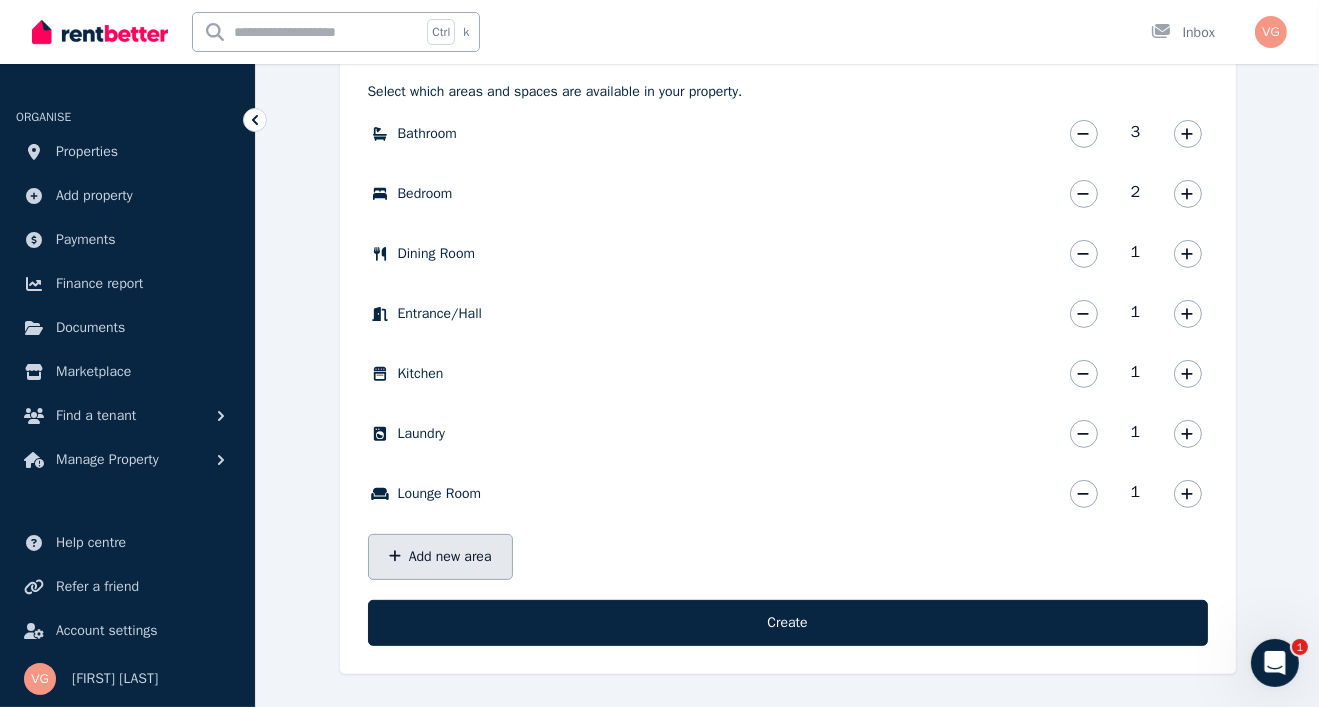 click on "Add new area" at bounding box center (440, 557) 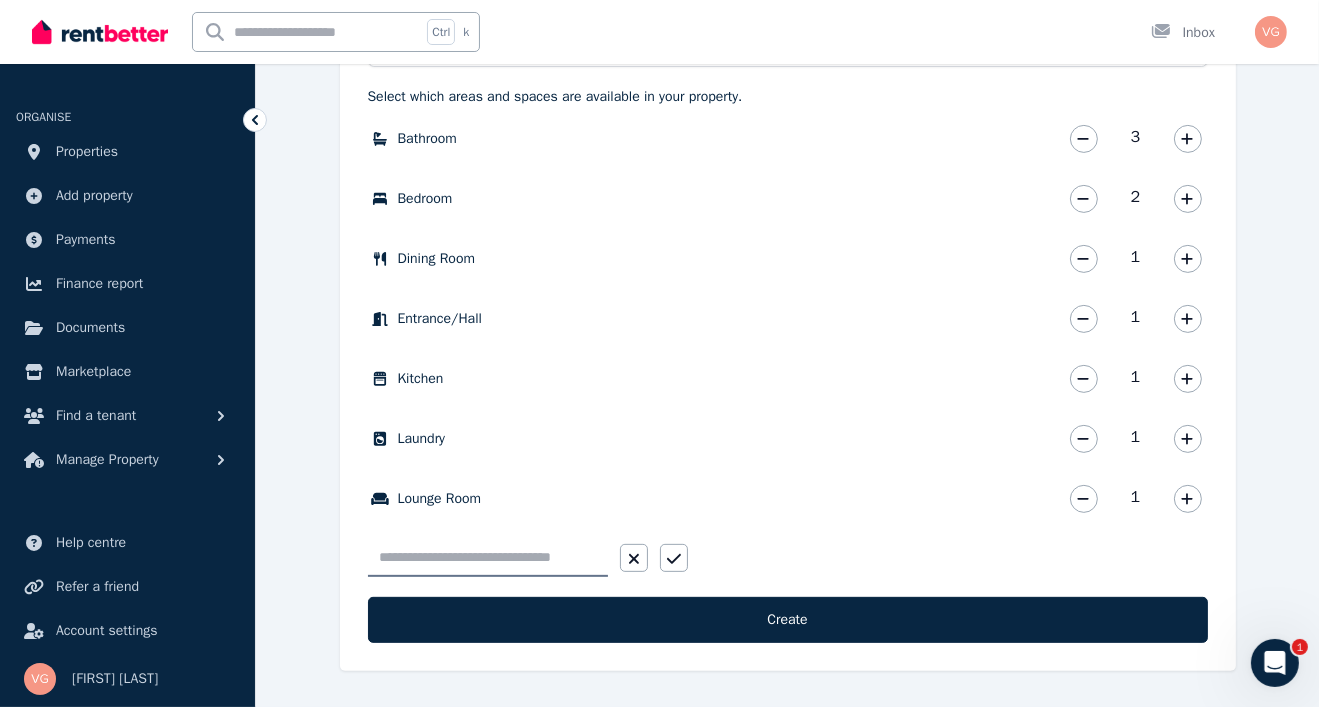 scroll, scrollTop: 650, scrollLeft: 0, axis: vertical 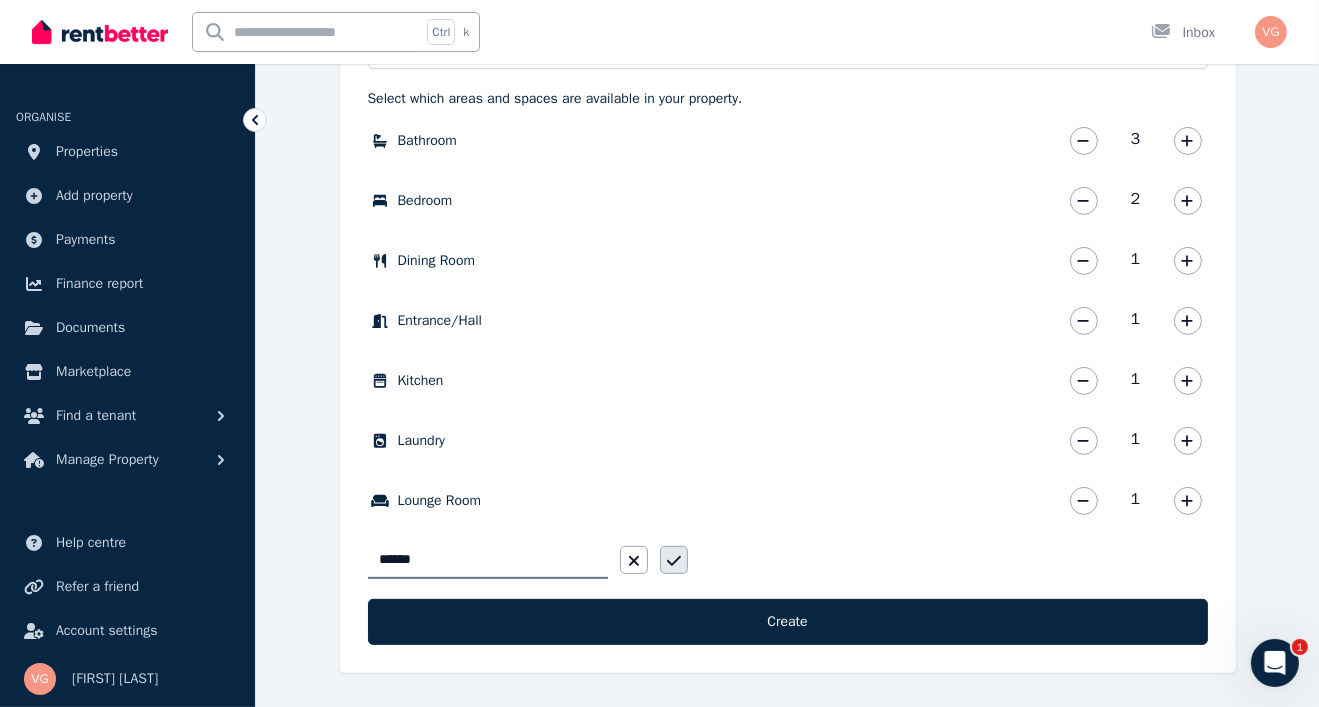 type on "******" 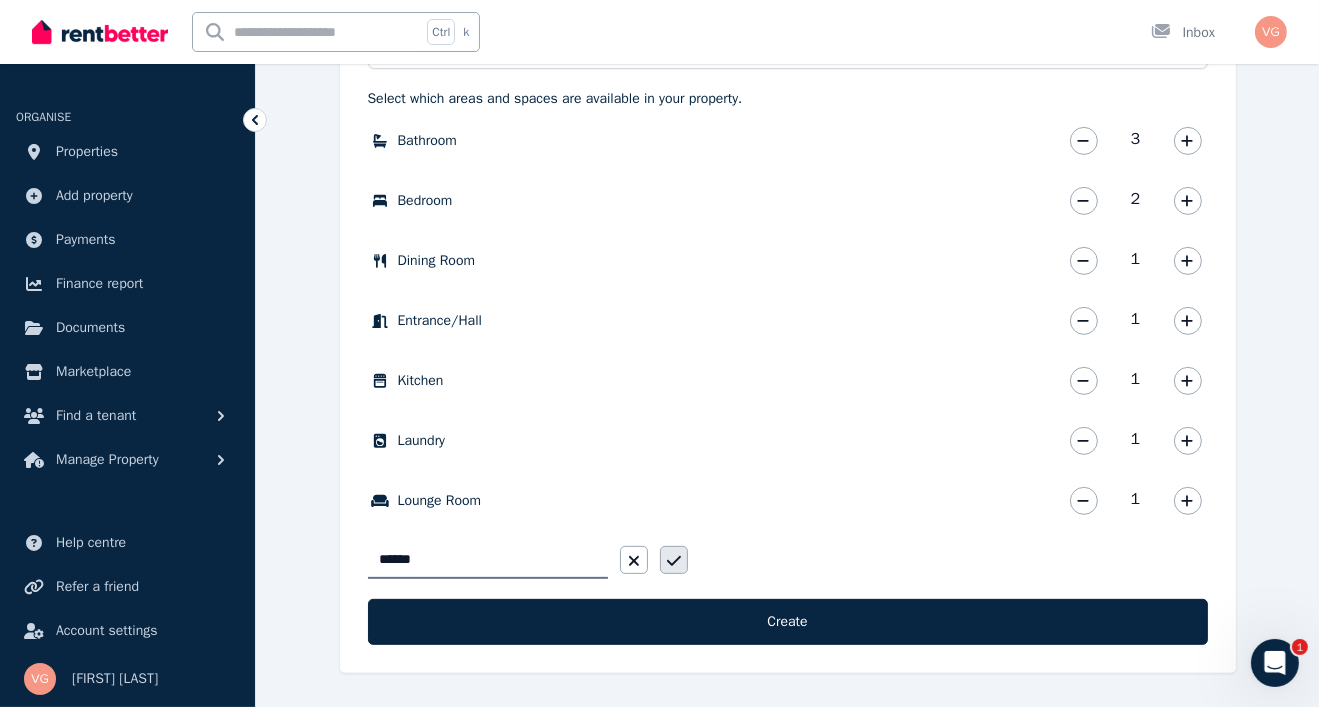 click 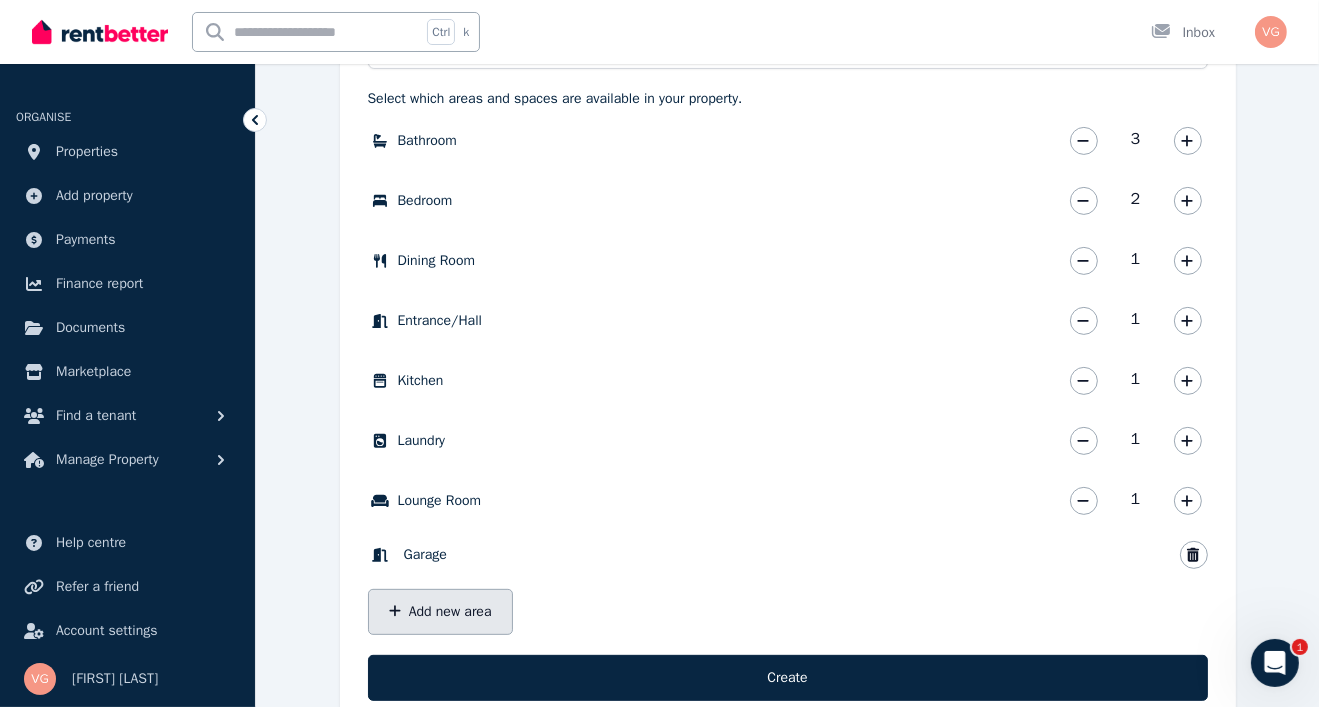 click on "Add new area" at bounding box center [440, 612] 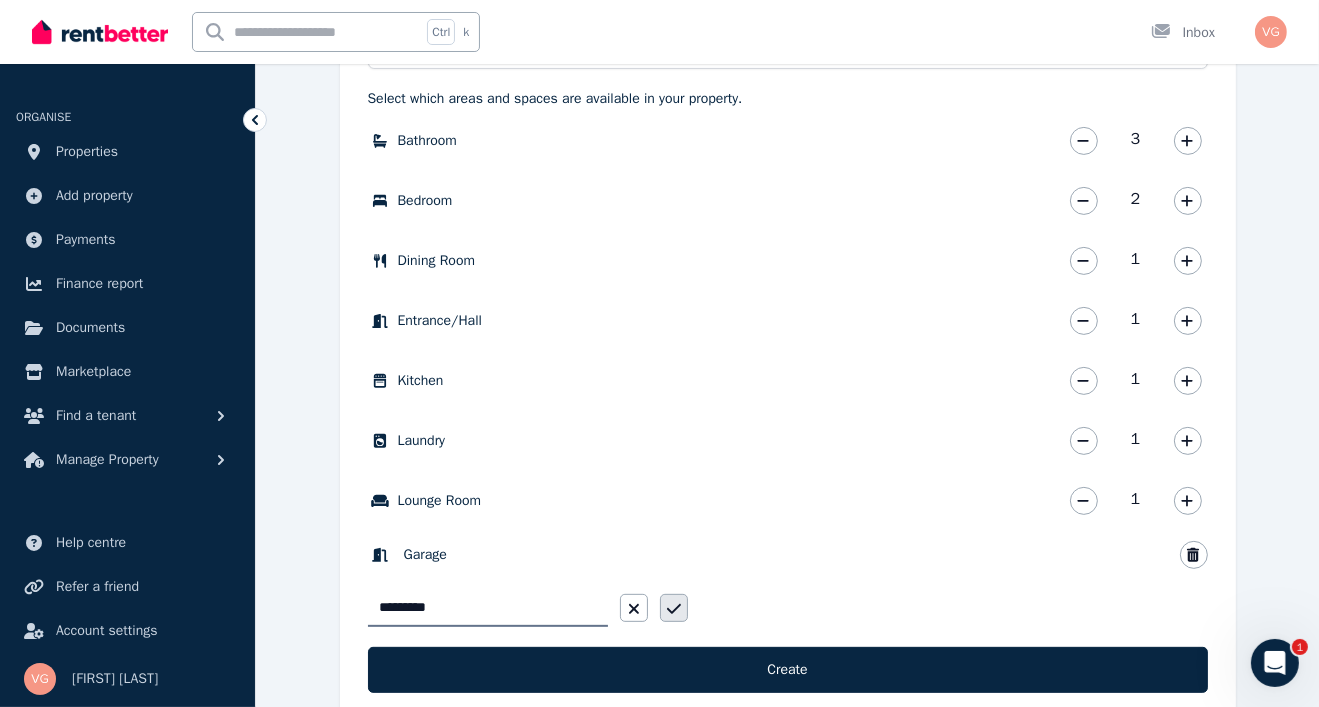 type on "*********" 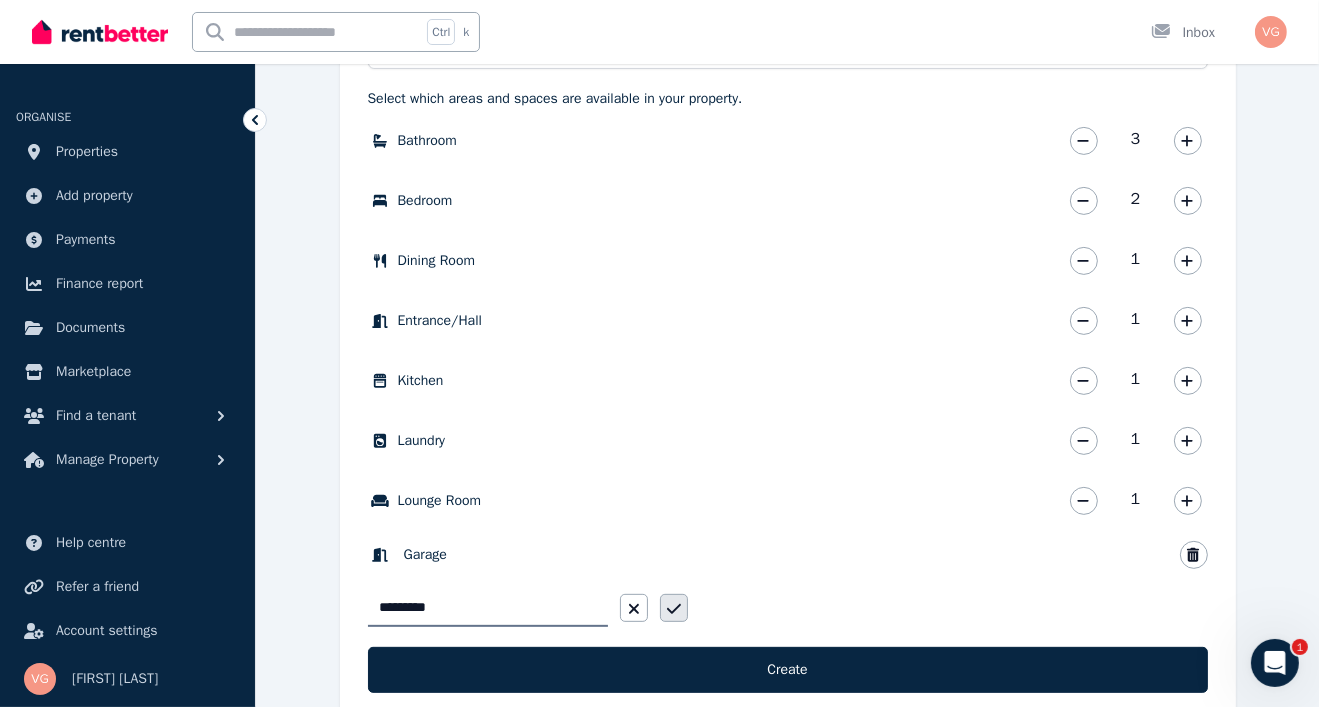 click 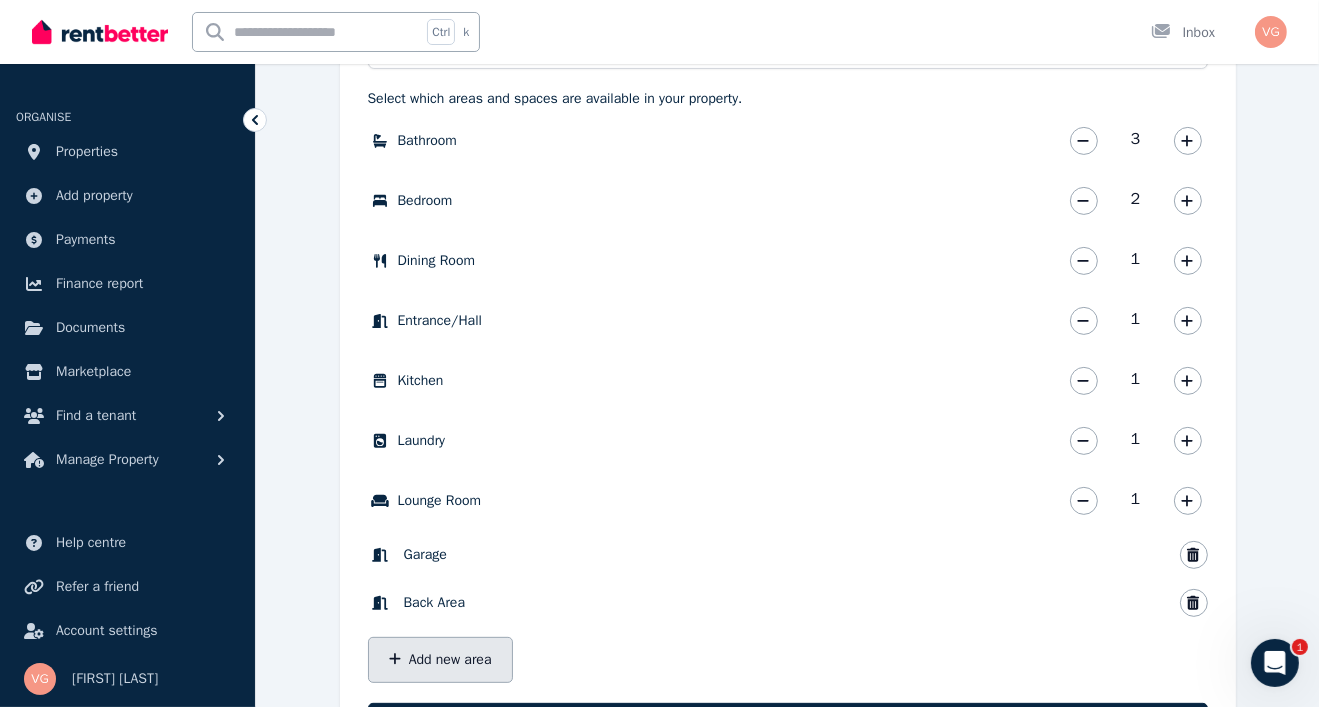 click on "Add new area" at bounding box center [440, 660] 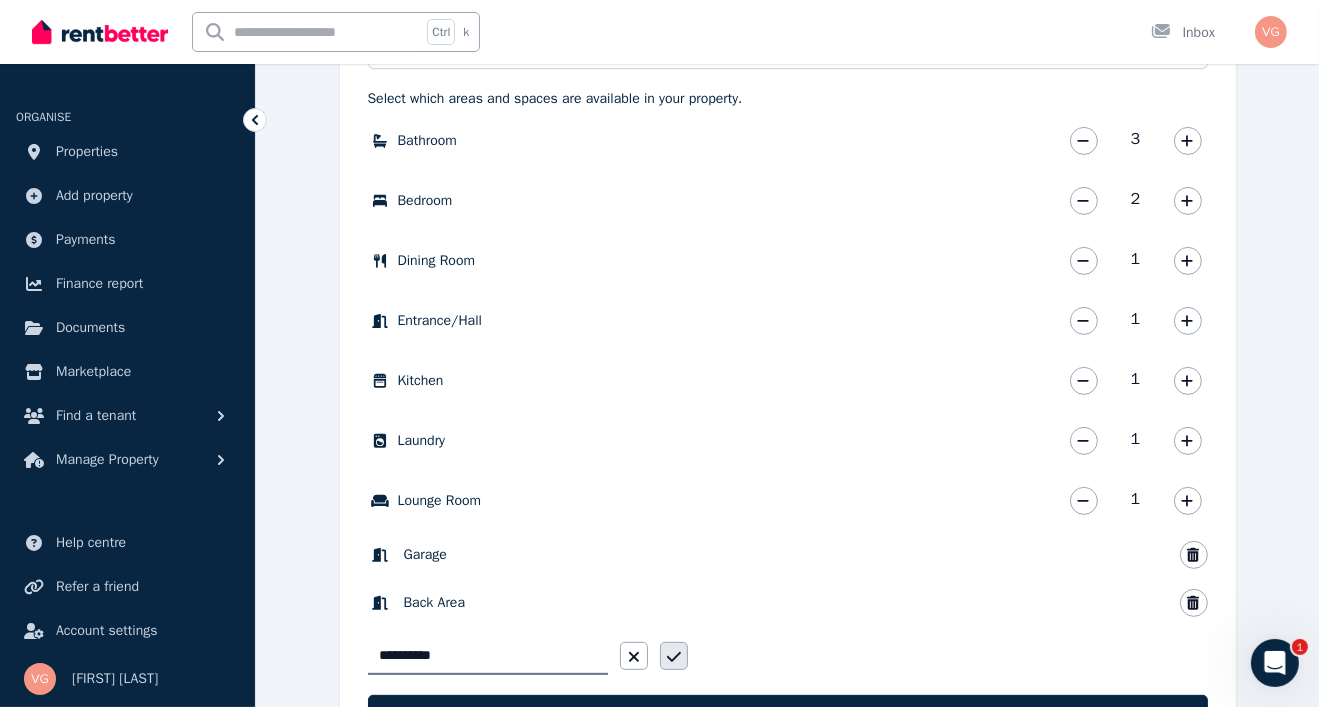 type on "**********" 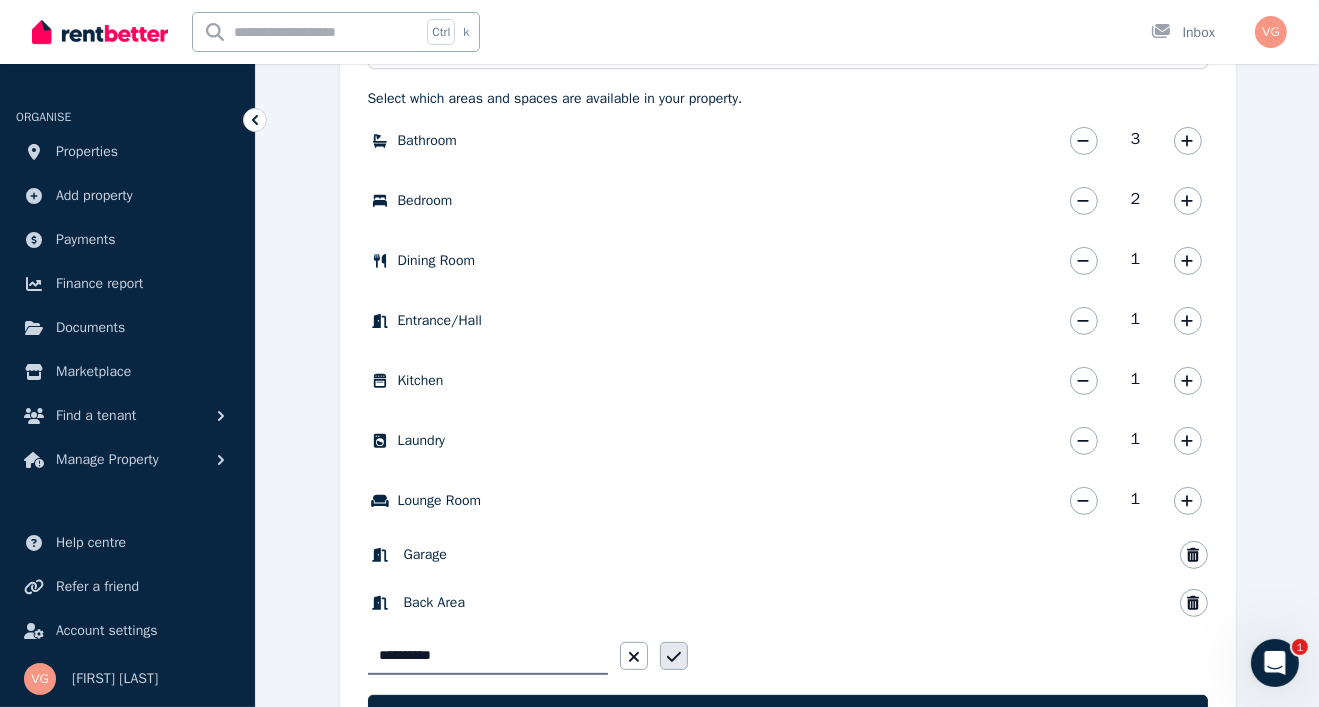click 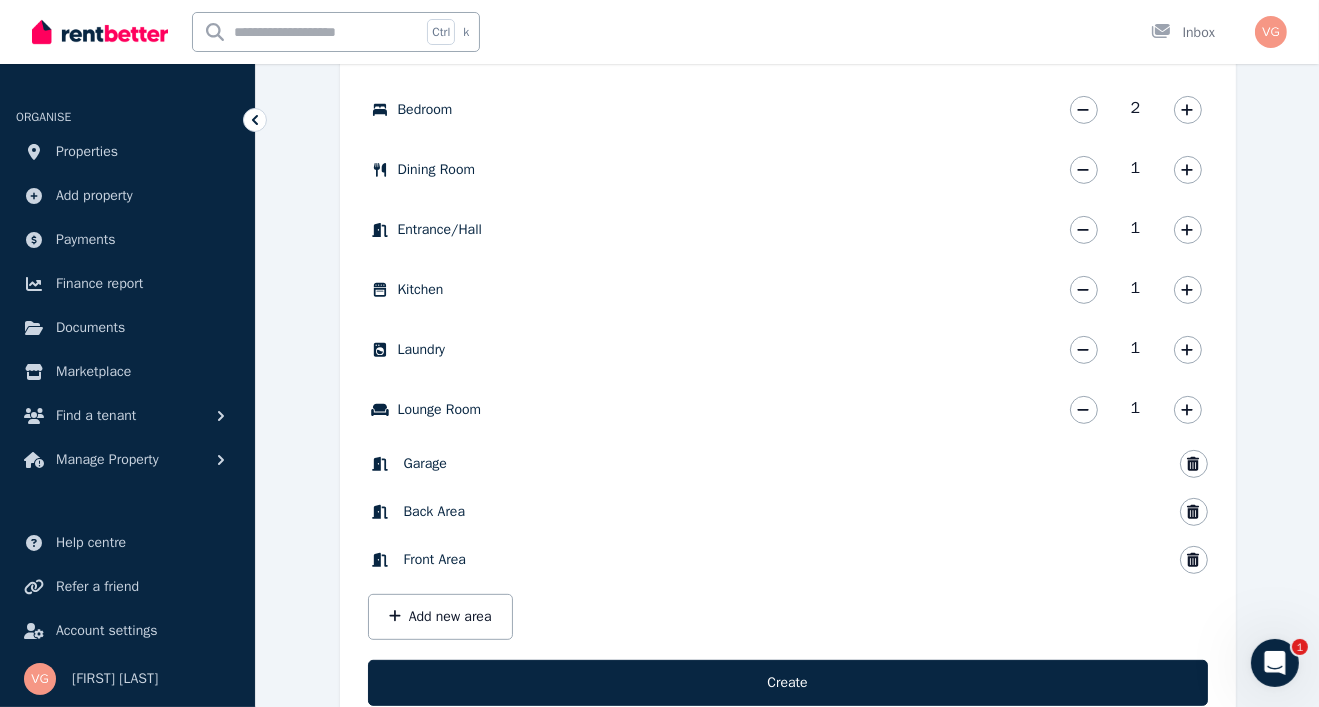 scroll, scrollTop: 802, scrollLeft: 0, axis: vertical 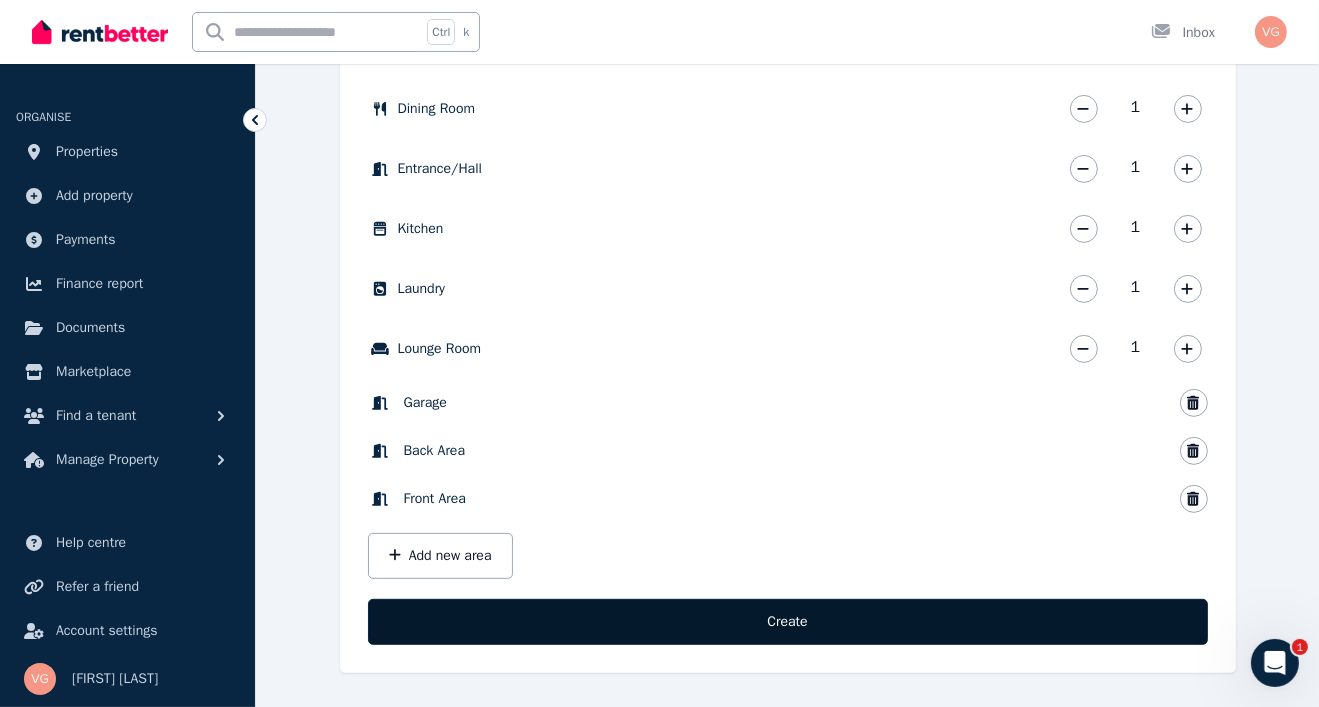 click on "Create" at bounding box center (788, 622) 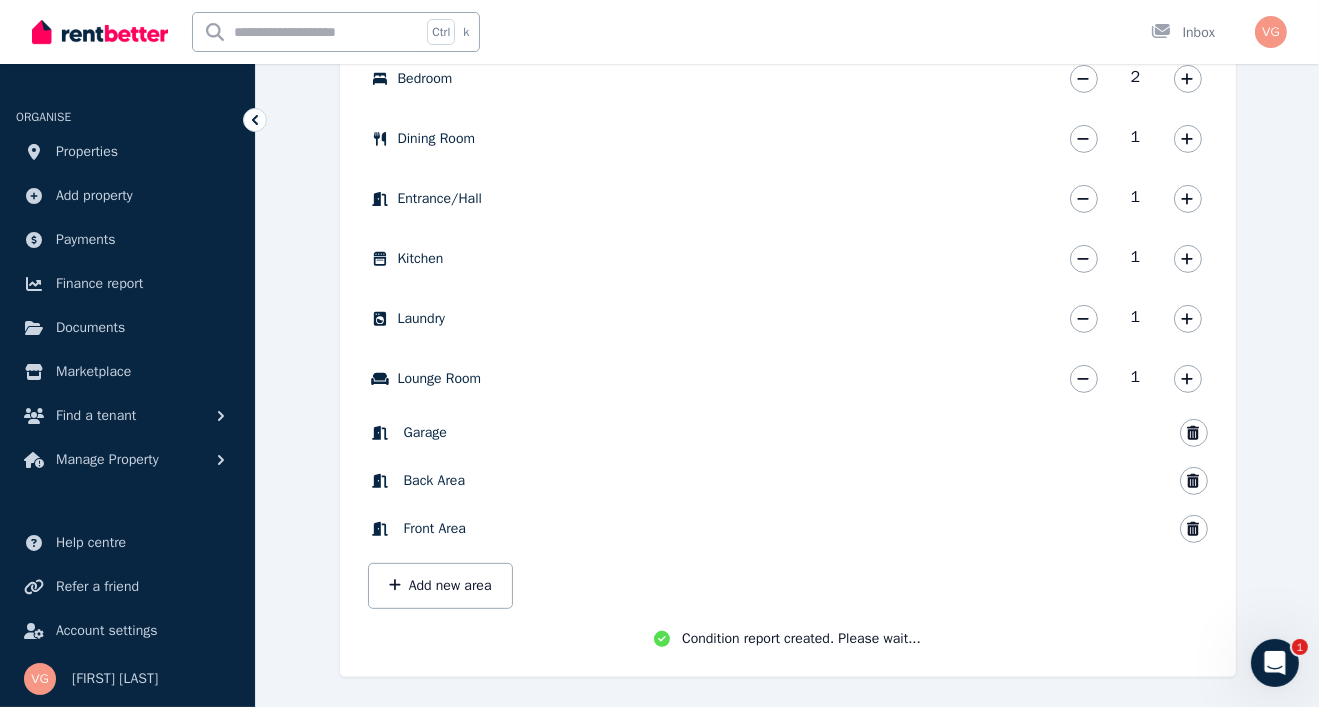 scroll, scrollTop: 780, scrollLeft: 0, axis: vertical 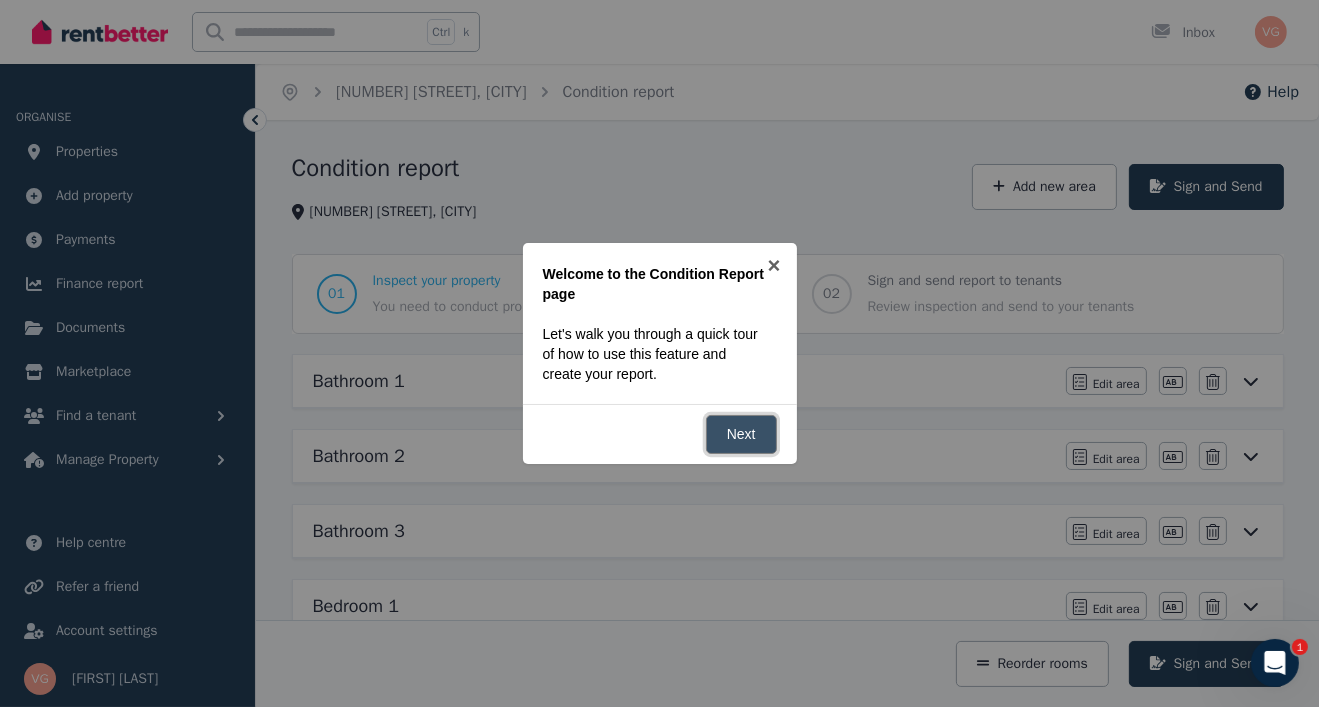 click on "Next" at bounding box center [741, 434] 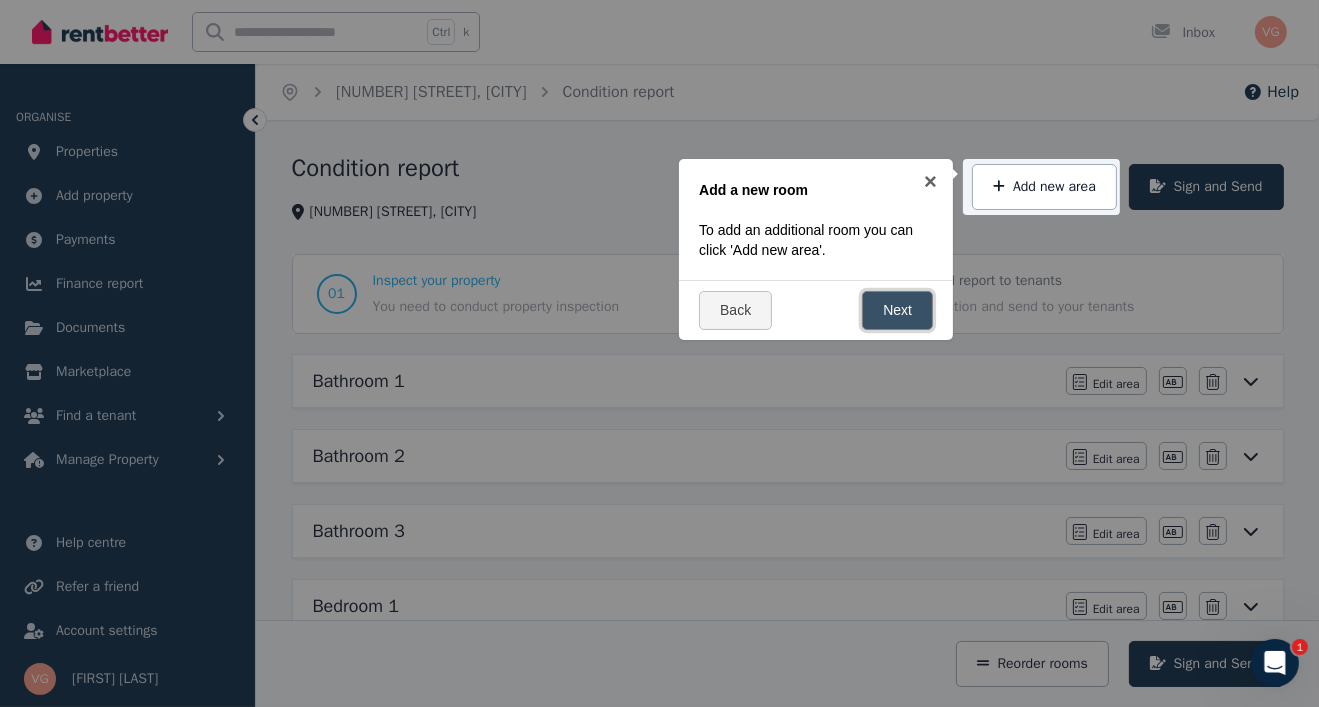 click on "Next" at bounding box center (897, 310) 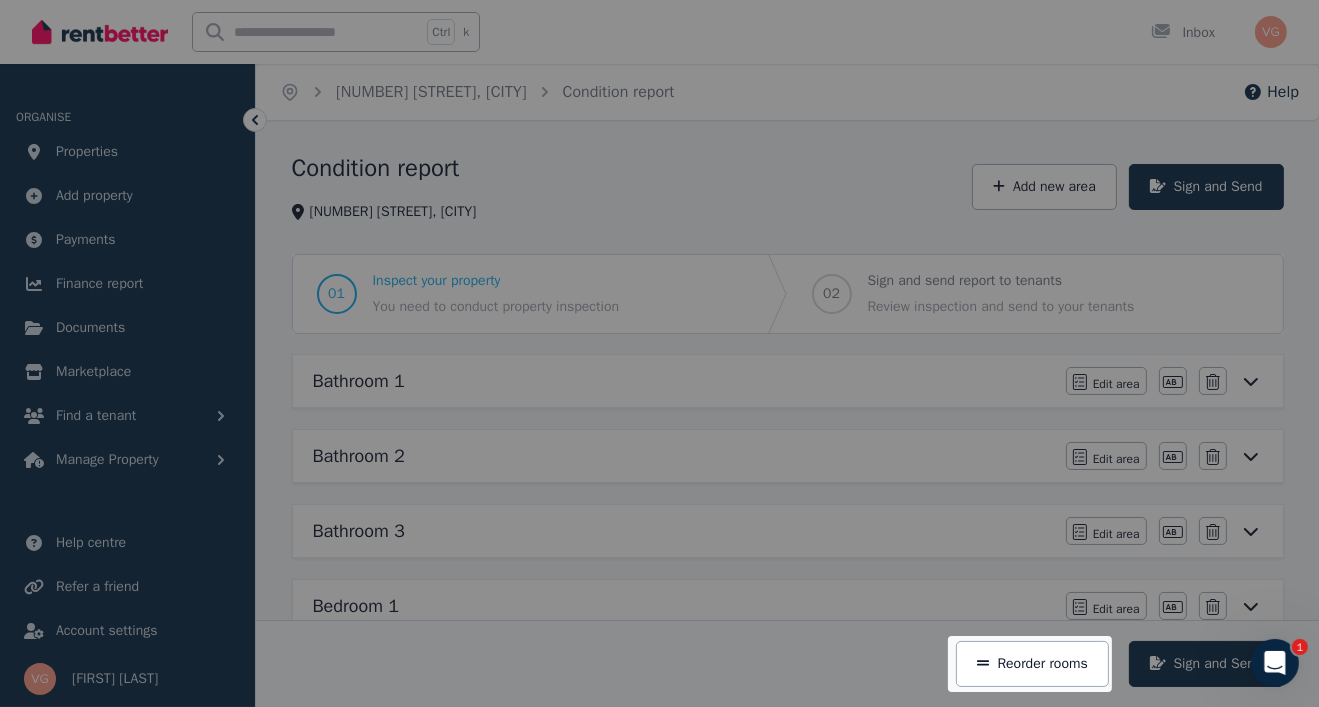 scroll, scrollTop: 340, scrollLeft: 0, axis: vertical 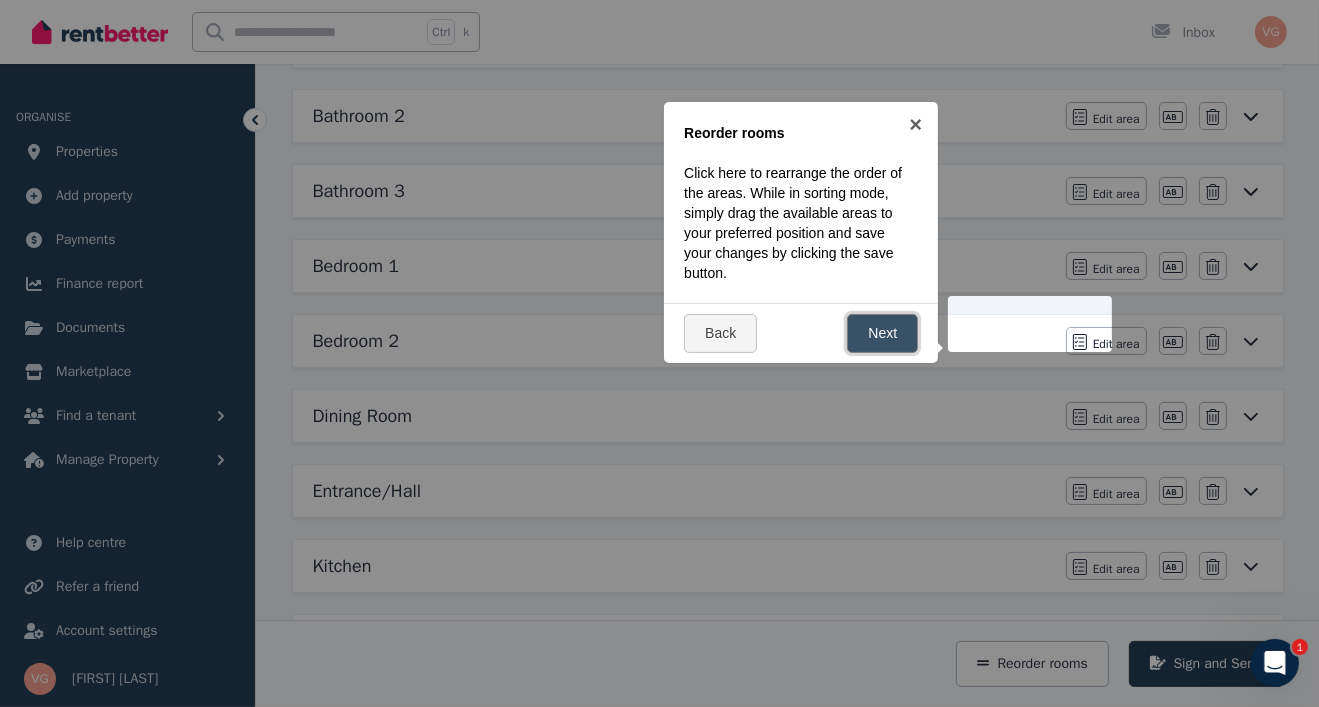 click on "Next" at bounding box center [882, 333] 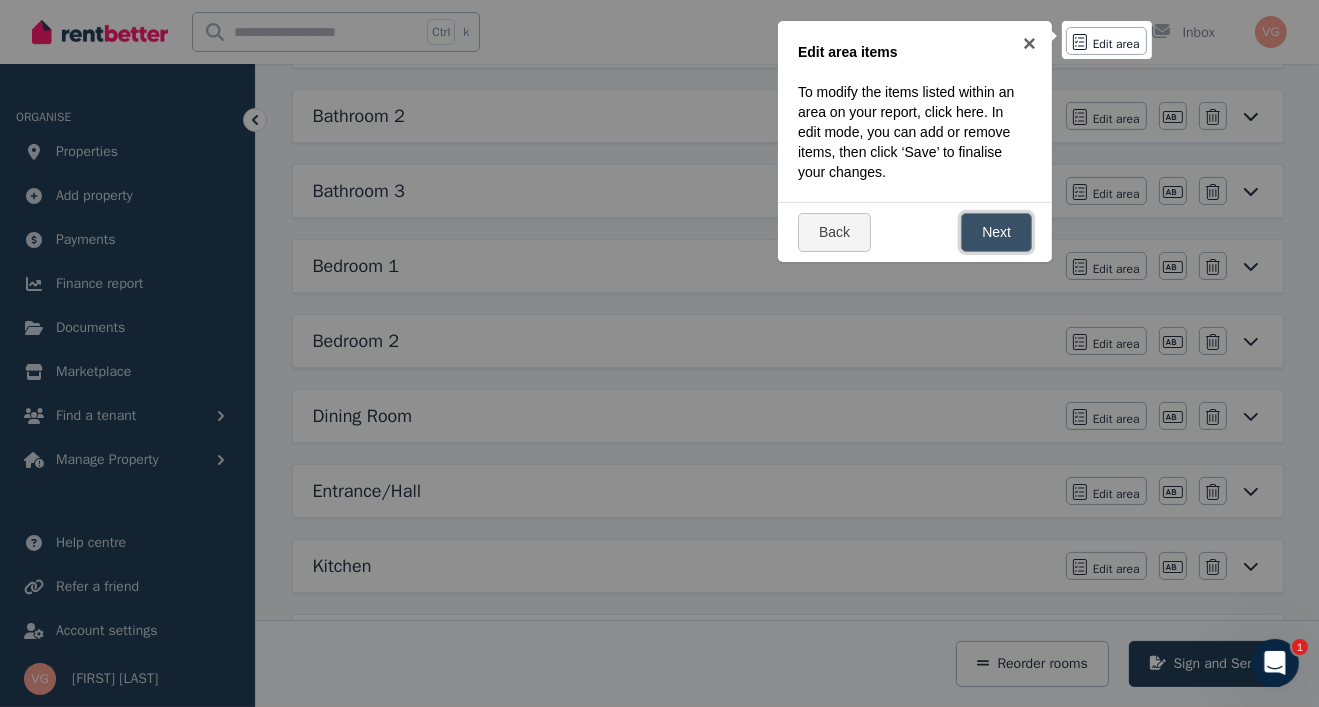 click on "Next" at bounding box center (996, 232) 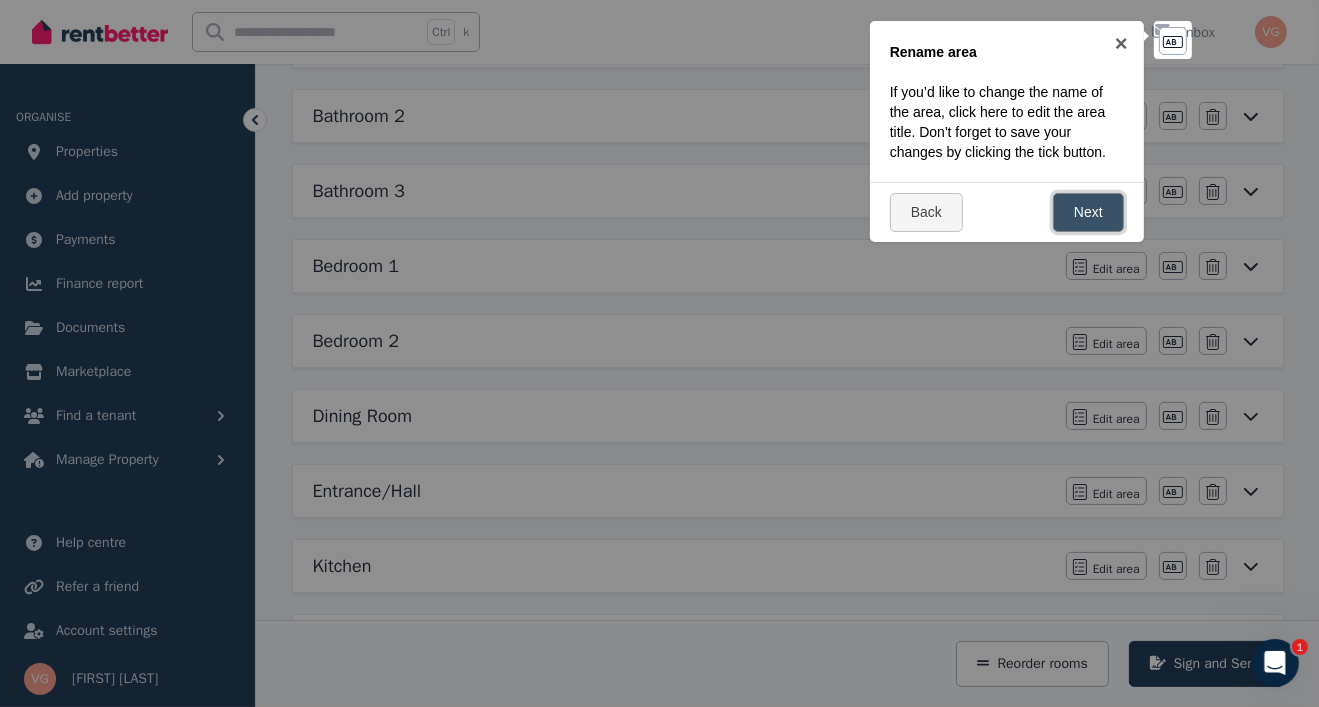click on "Next" at bounding box center [1088, 212] 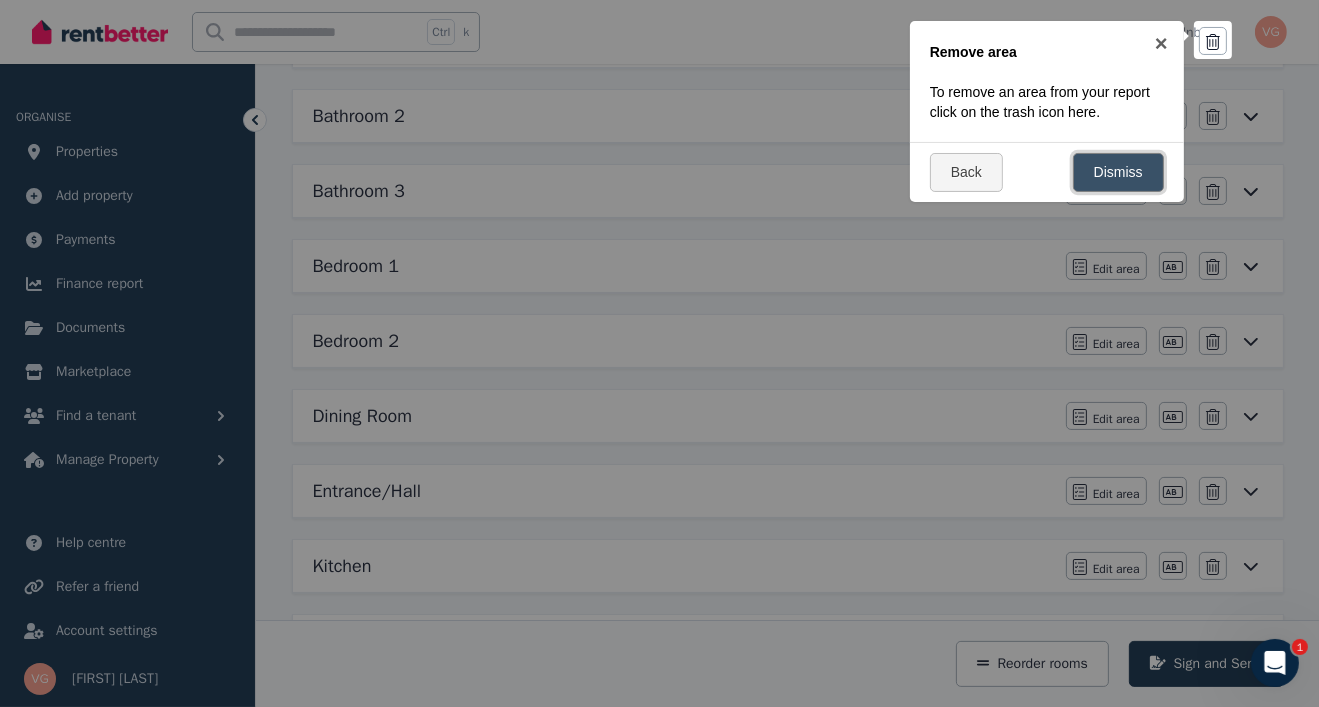 click on "Dismiss" at bounding box center (1118, 172) 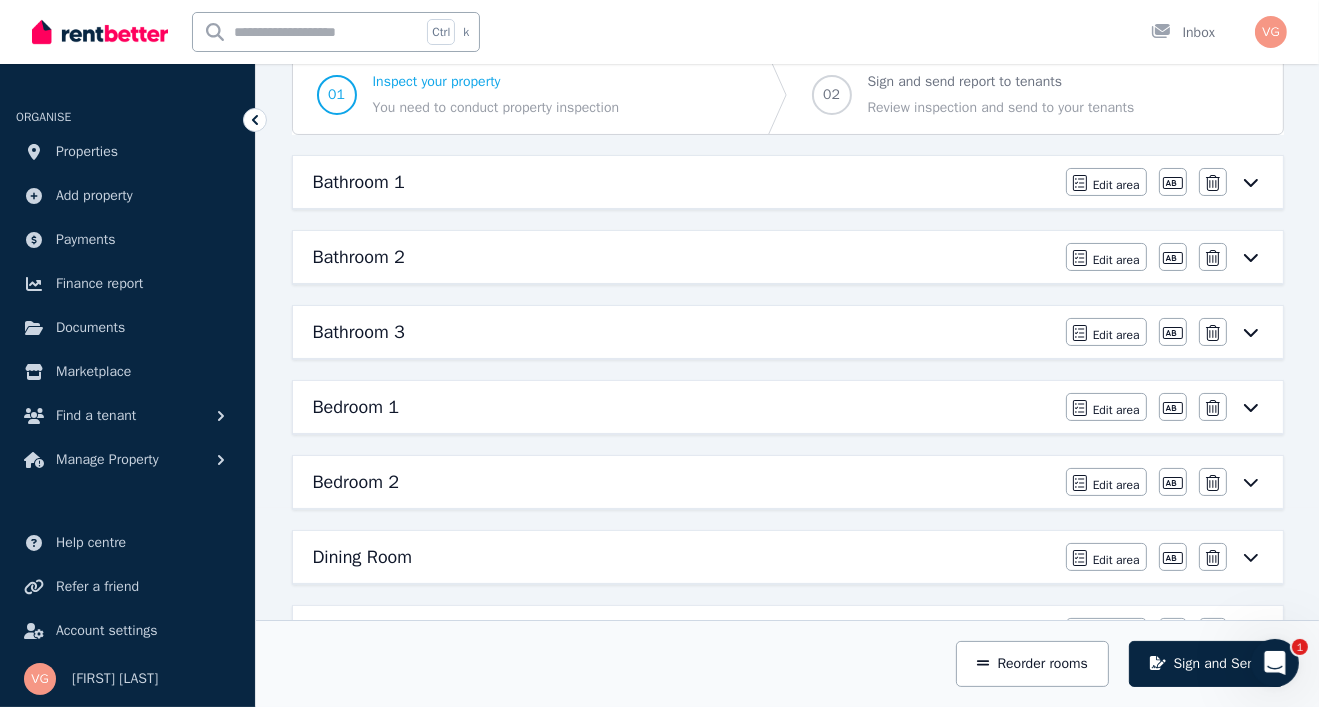 scroll, scrollTop: 0, scrollLeft: 0, axis: both 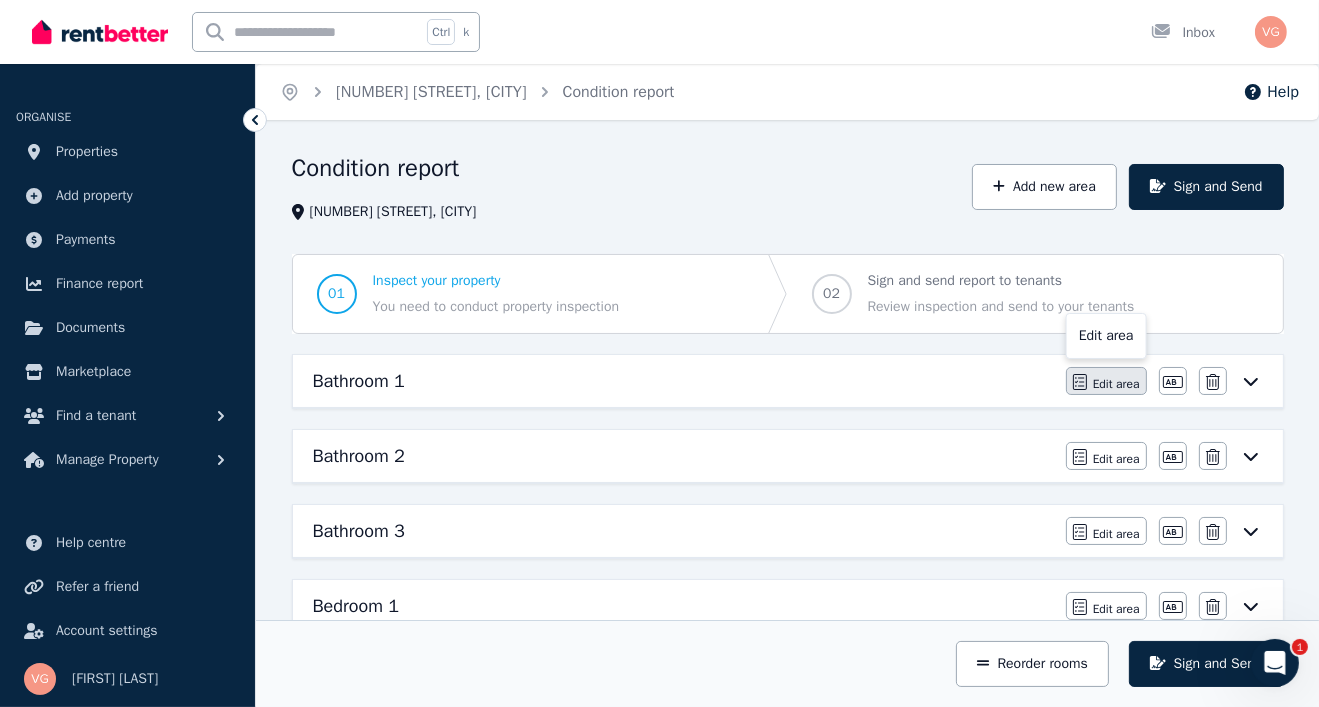 click on "Edit area" at bounding box center (1116, 384) 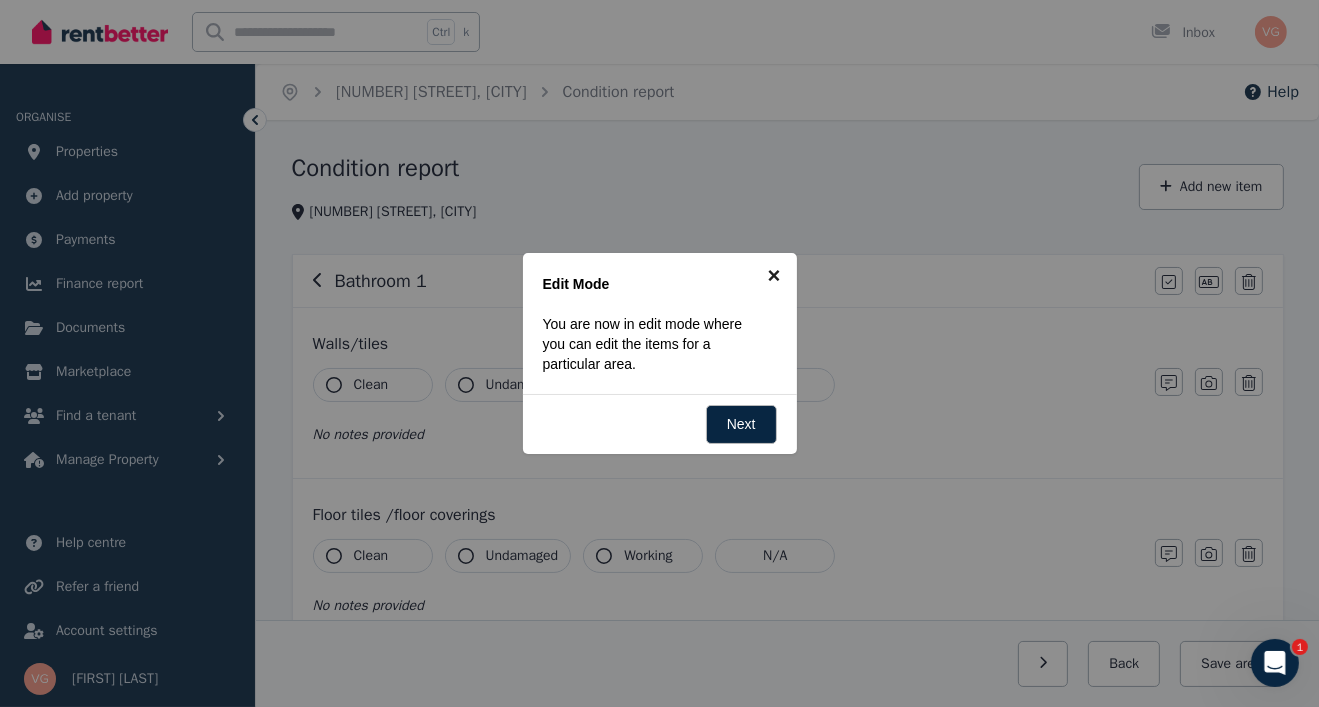 drag, startPoint x: 780, startPoint y: 283, endPoint x: 865, endPoint y: 288, distance: 85.146935 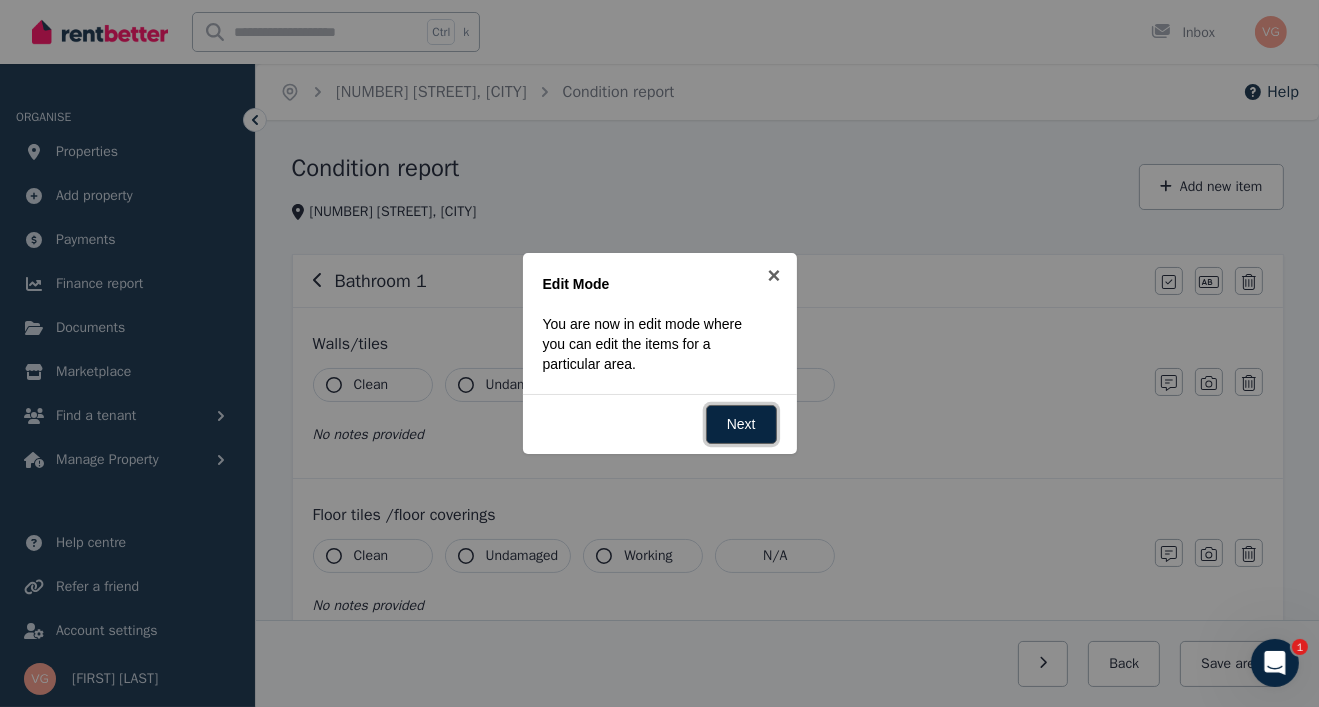 drag, startPoint x: 742, startPoint y: 423, endPoint x: 752, endPoint y: 420, distance: 10.440307 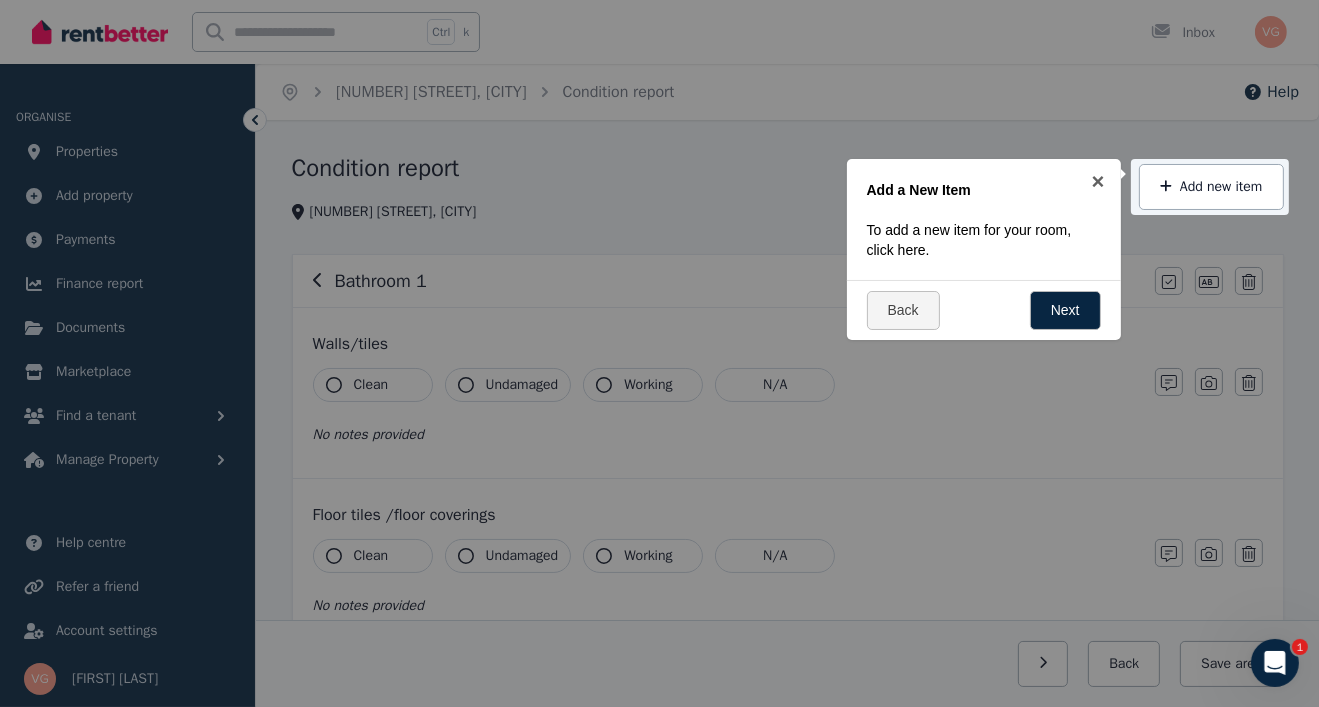drag, startPoint x: 505, startPoint y: 208, endPoint x: 528, endPoint y: 196, distance: 25.942244 